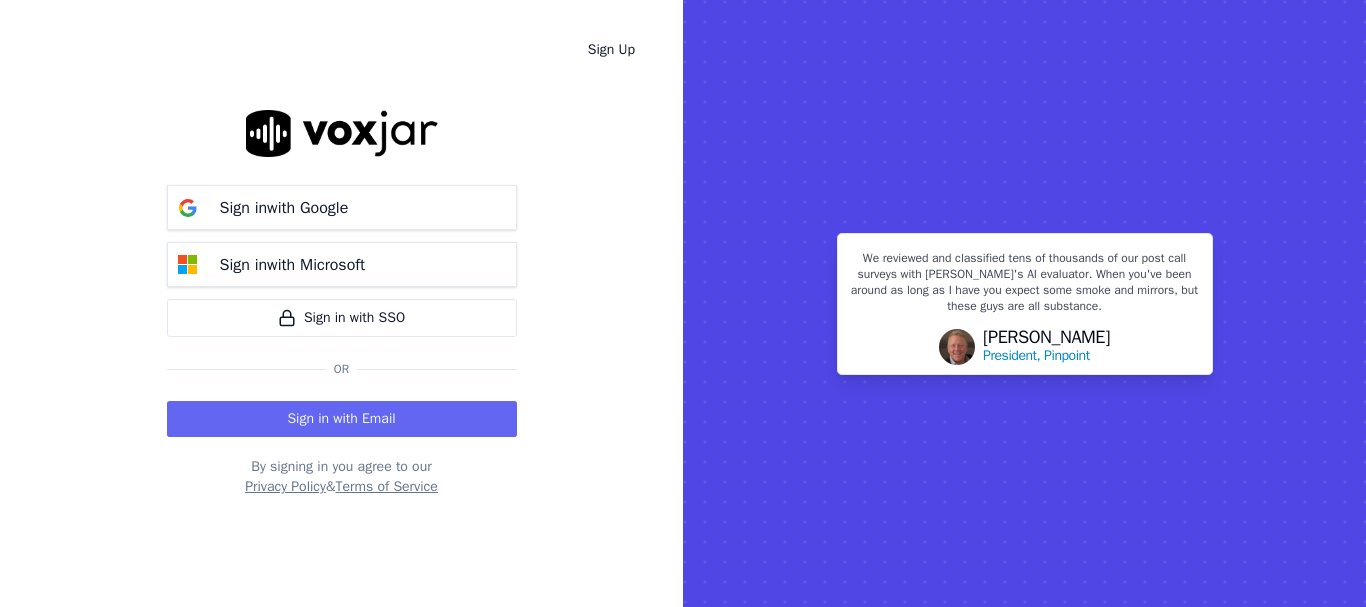 scroll, scrollTop: 0, scrollLeft: 0, axis: both 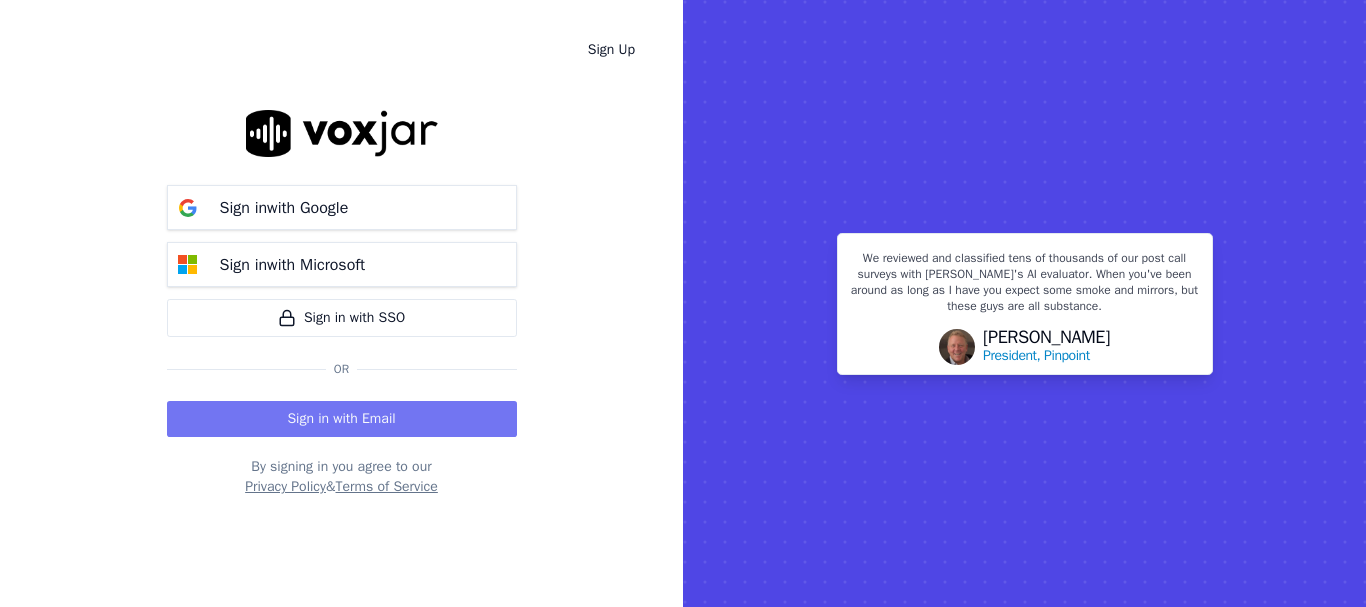 click on "Sign in with Email" at bounding box center [342, 419] 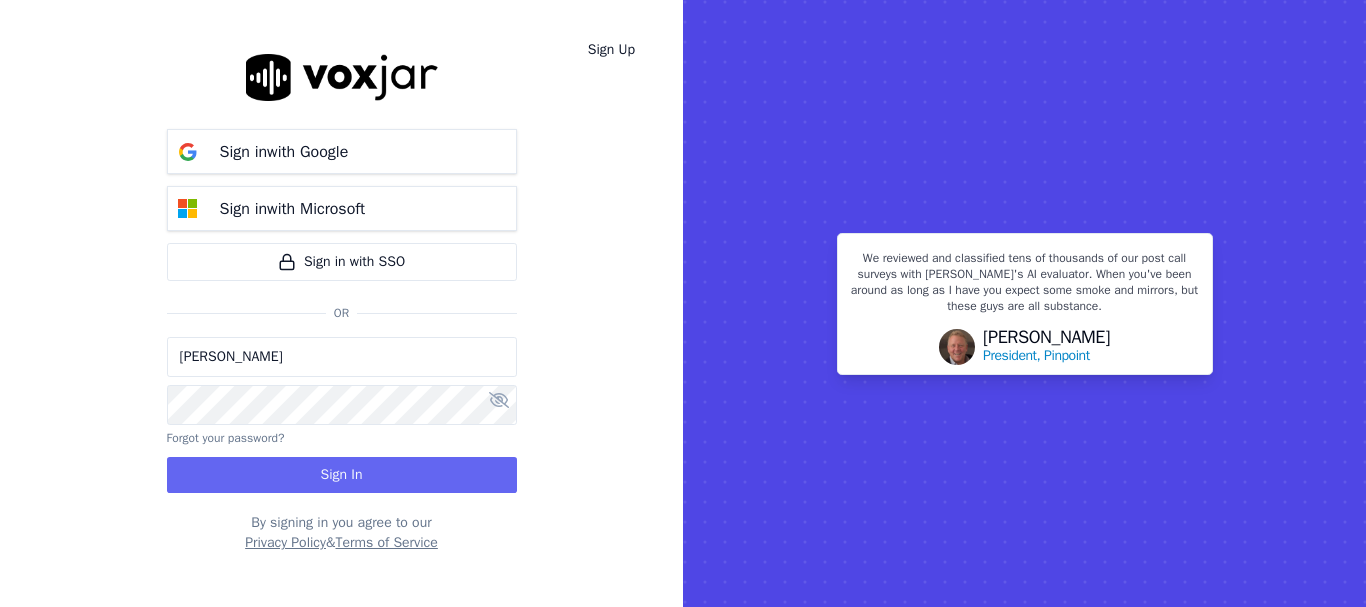 click on "[PERSON_NAME]" at bounding box center [342, 357] 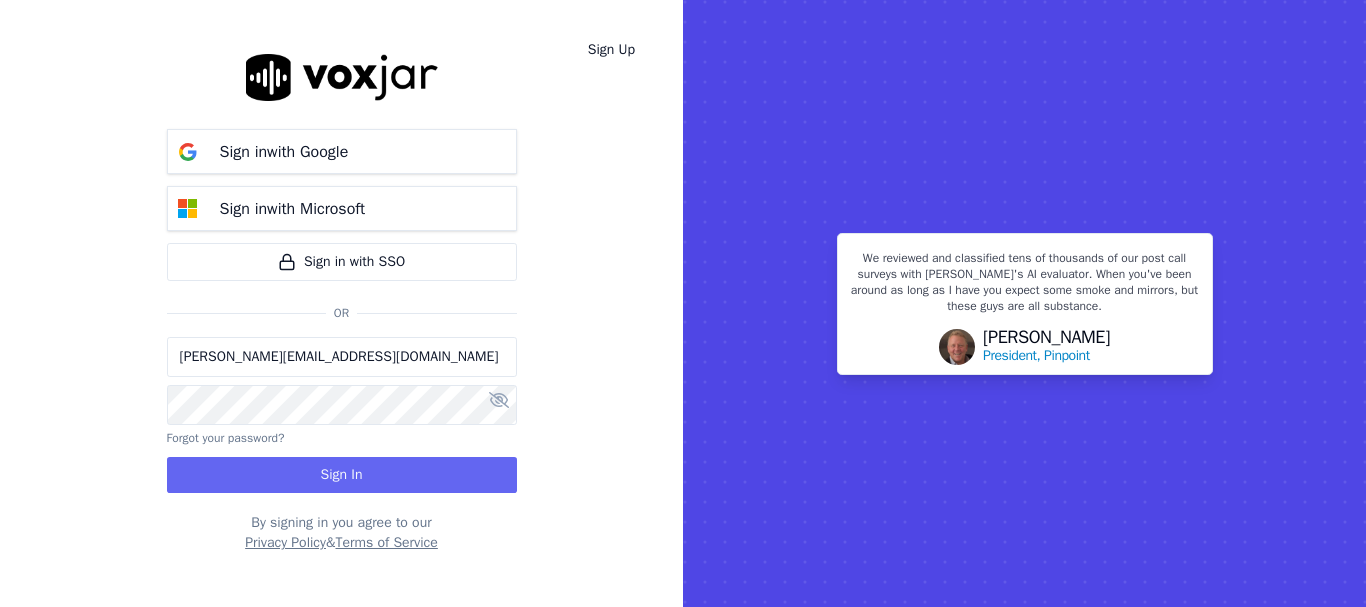 drag, startPoint x: 251, startPoint y: 362, endPoint x: 261, endPoint y: 373, distance: 14.866069 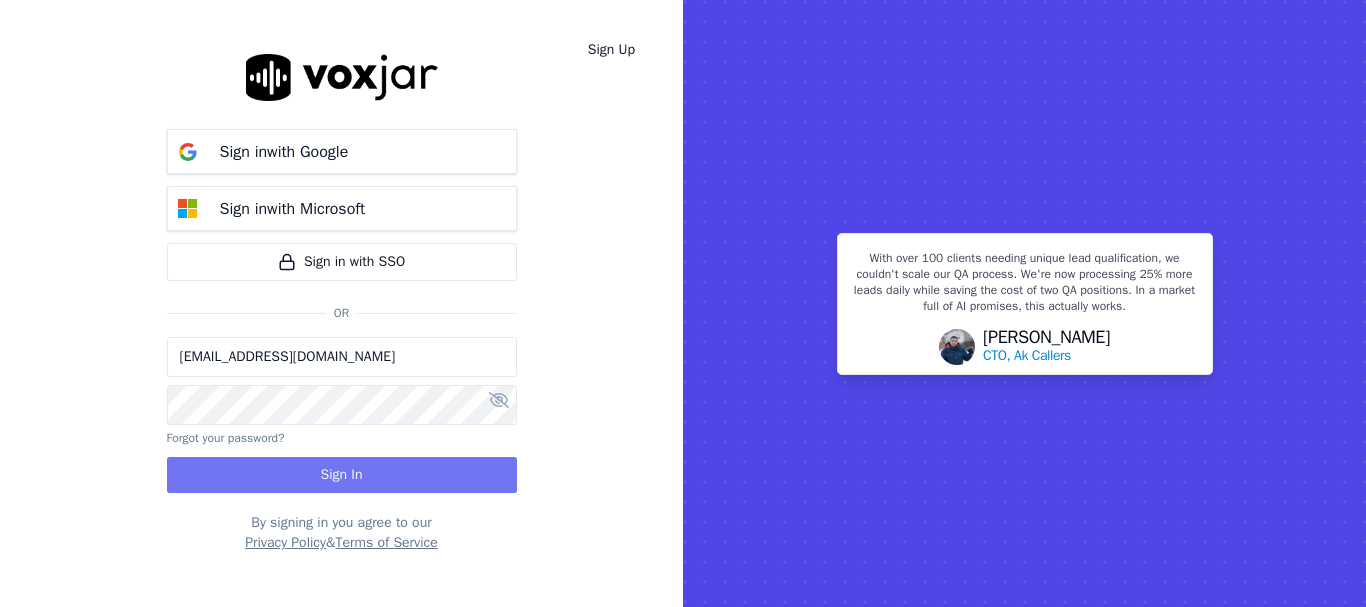 type on "sukhwinderpaygeek@gmail.com" 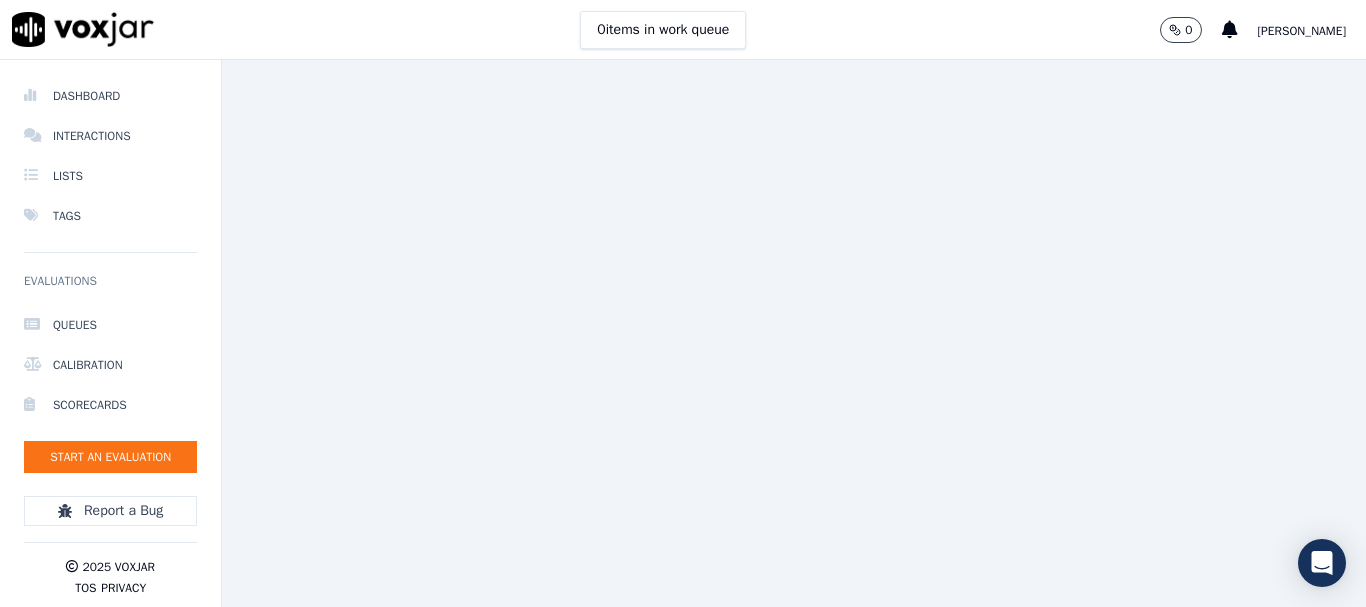 scroll, scrollTop: 0, scrollLeft: 0, axis: both 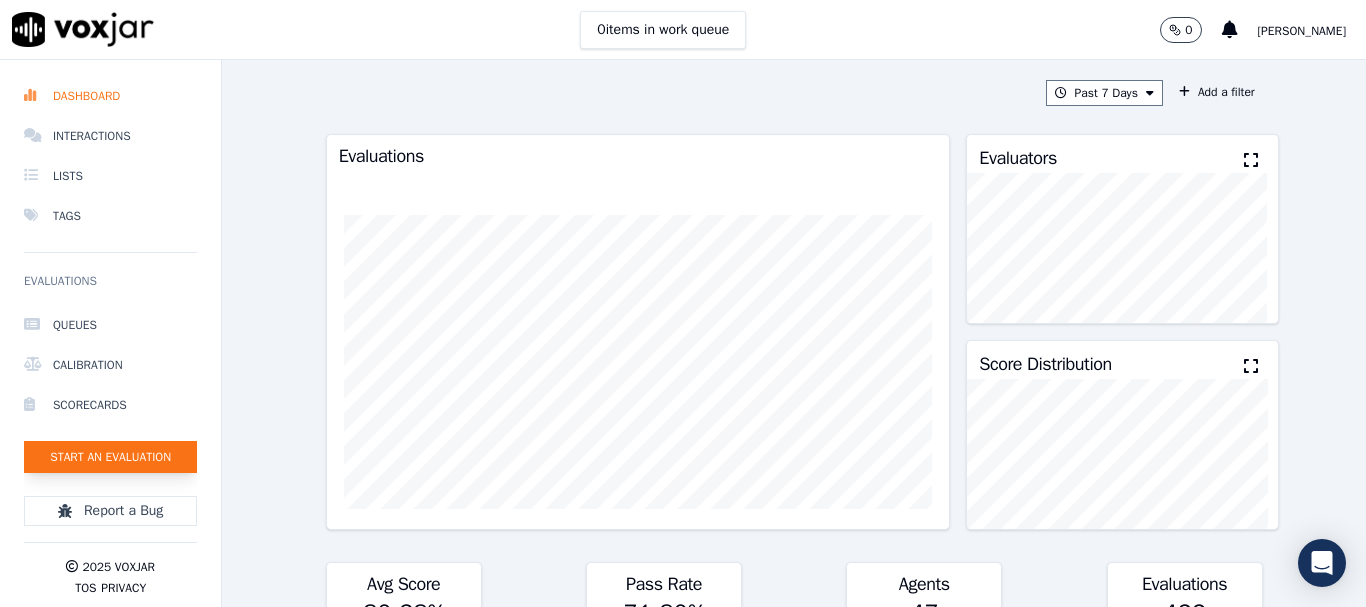 click on "Start an Evaluation" 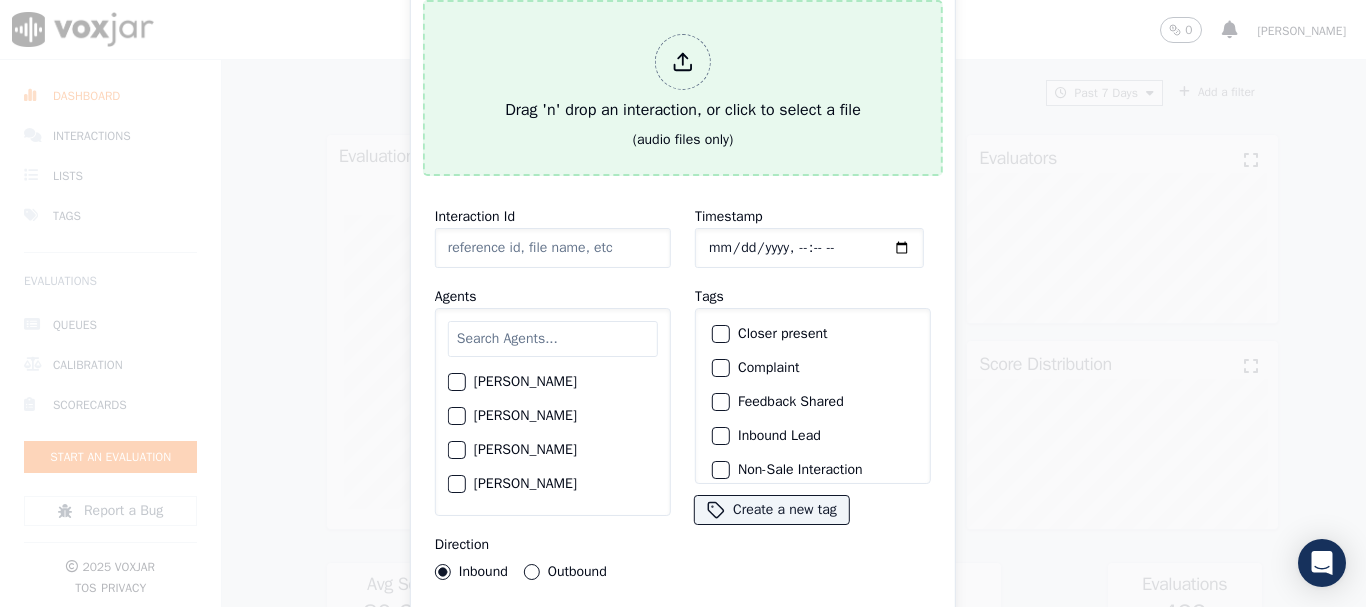 click on "Drag 'n' drop an interaction, or click to select a file" at bounding box center (683, 78) 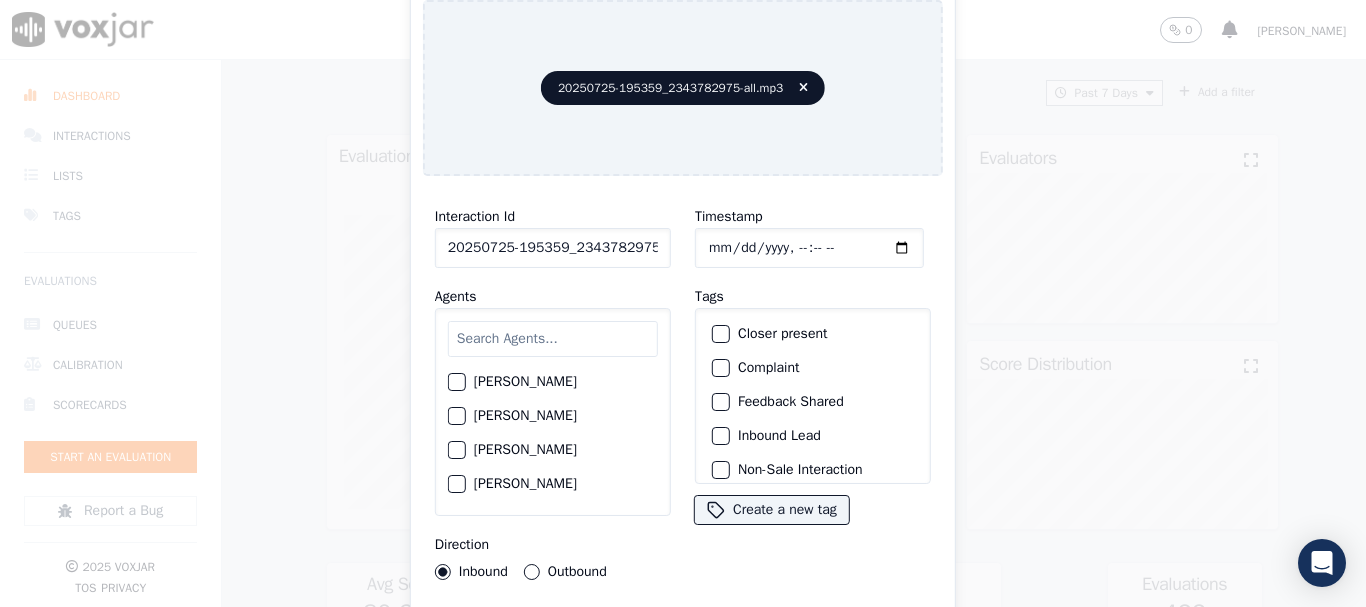 click at bounding box center (553, 339) 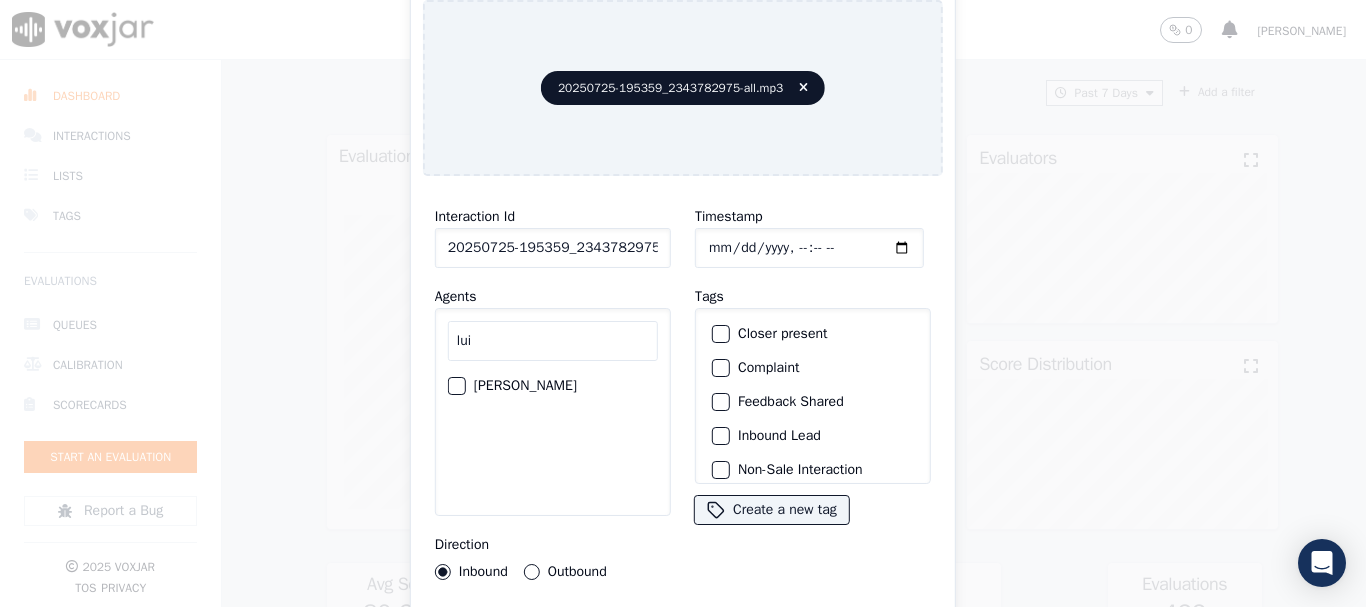 type on "lui" 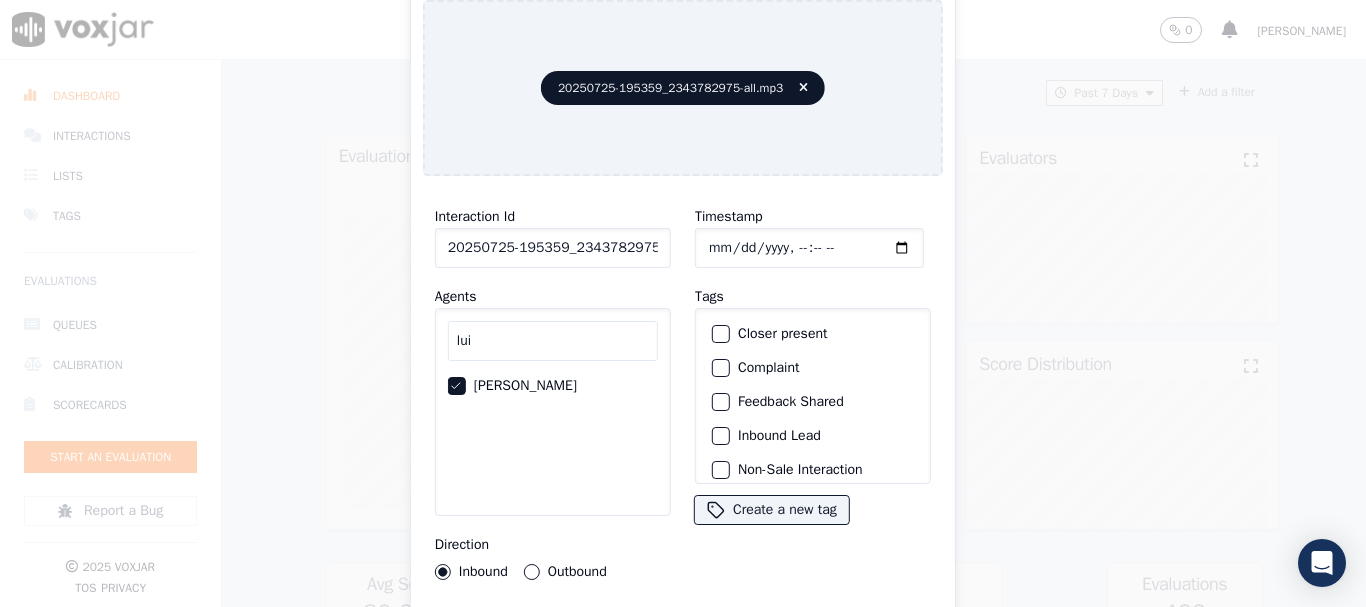 click on "Timestamp" 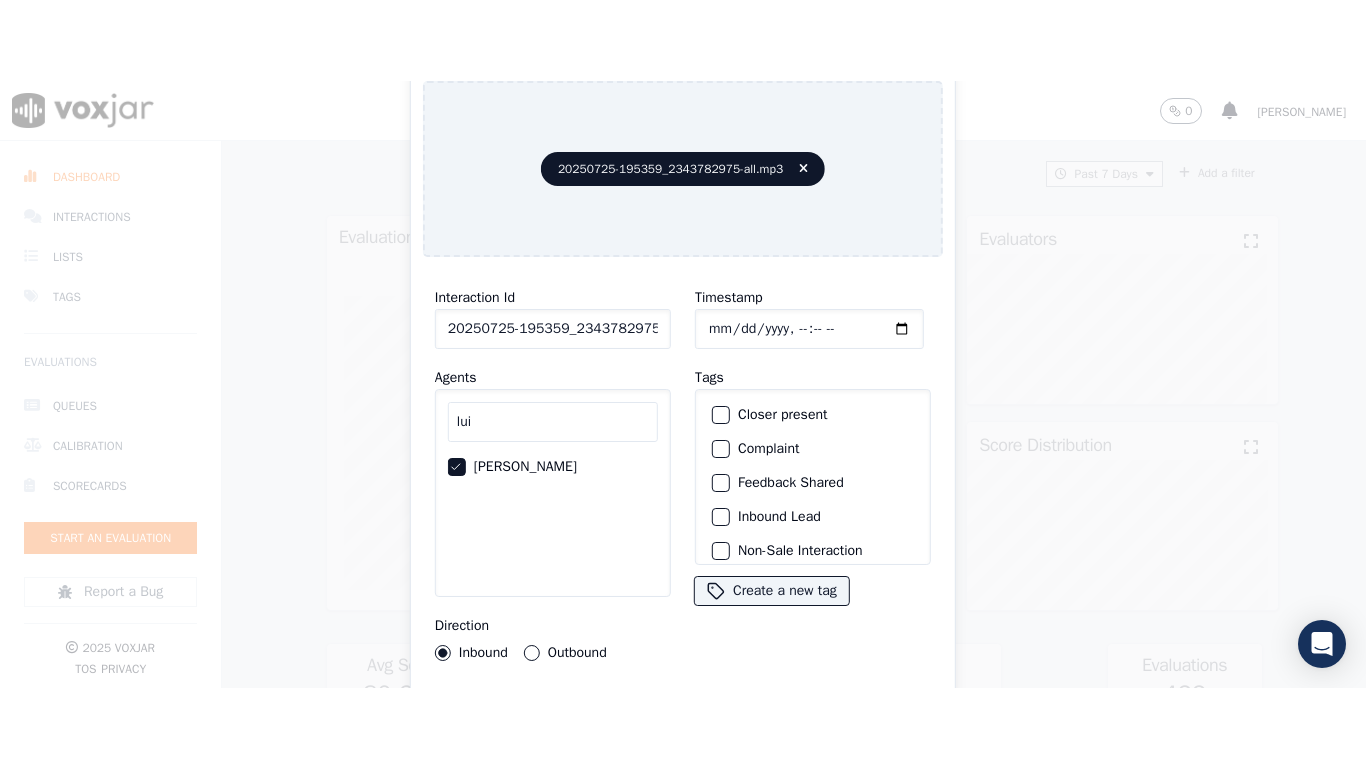 scroll, scrollTop: 175, scrollLeft: 0, axis: vertical 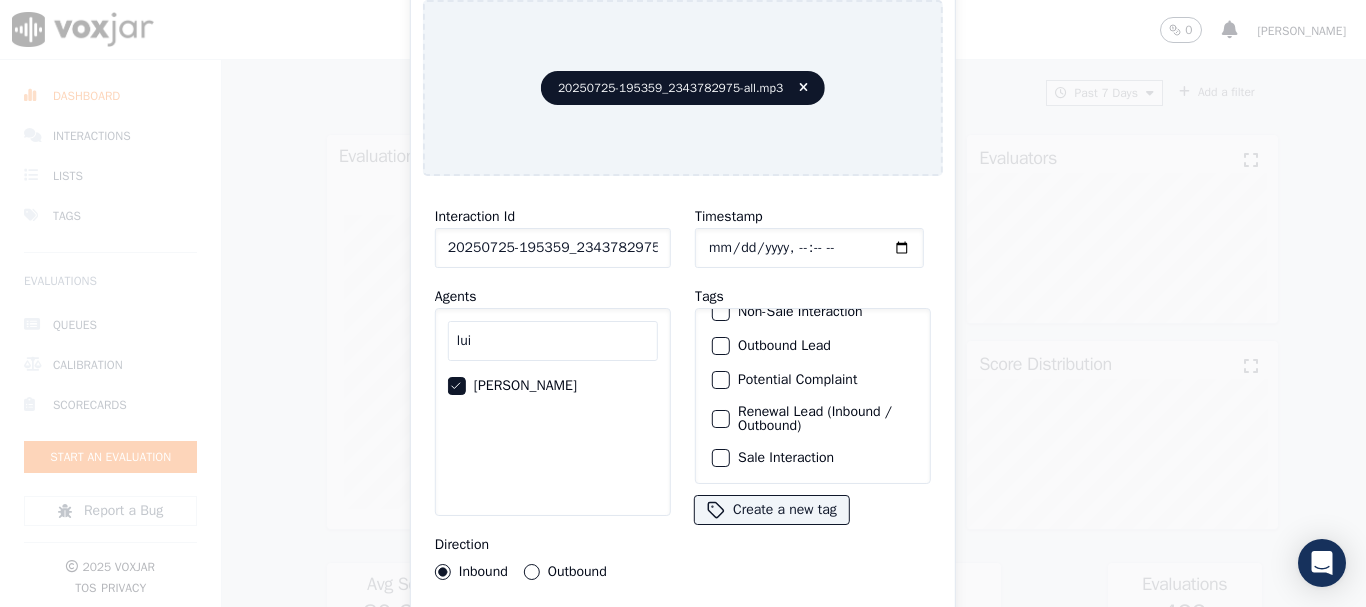 click on "Sale Interaction" 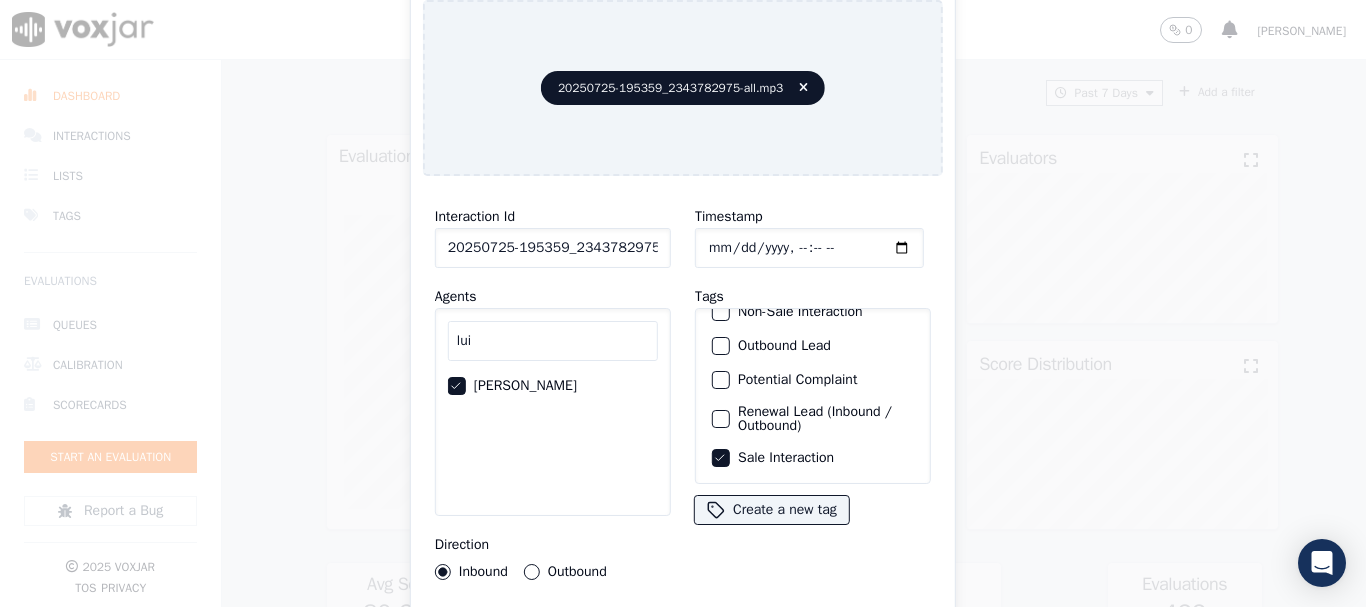 type 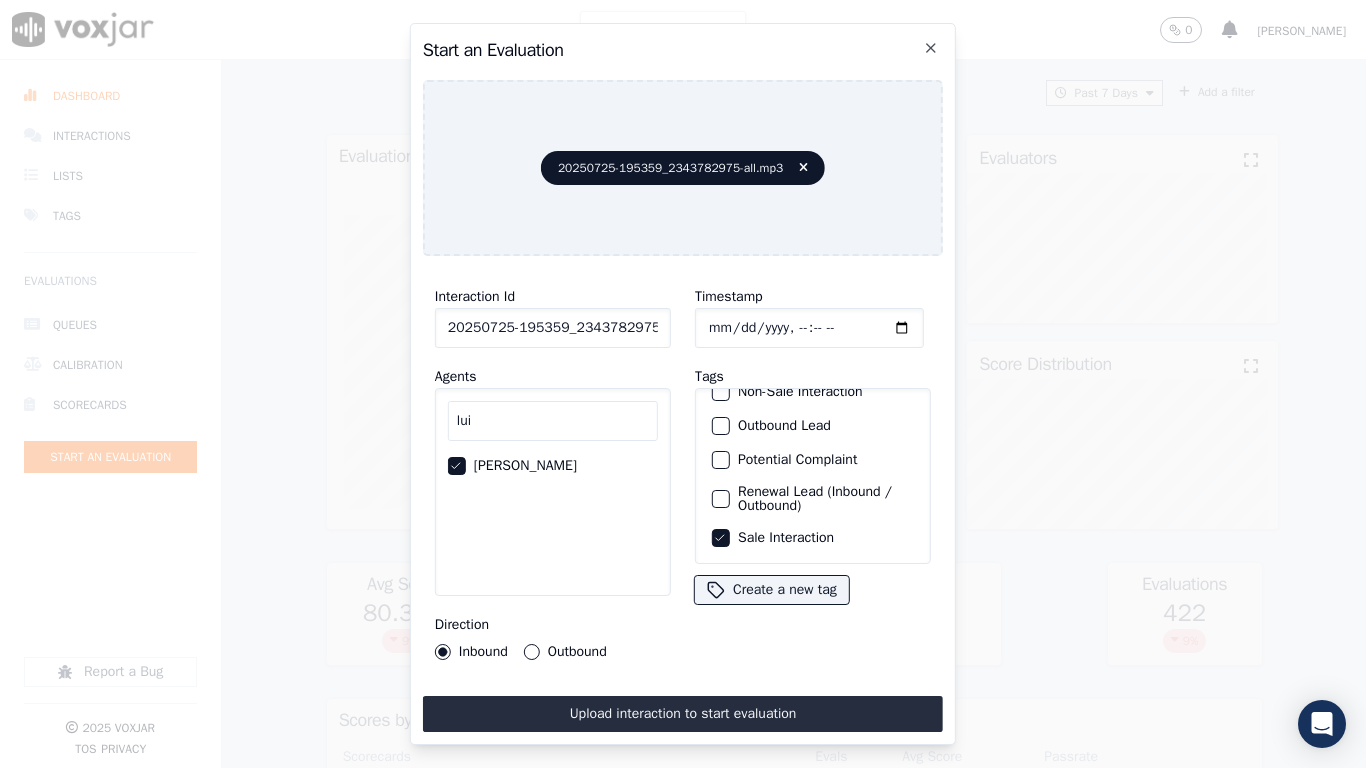 drag, startPoint x: 760, startPoint y: 701, endPoint x: 701, endPoint y: 689, distance: 60.207973 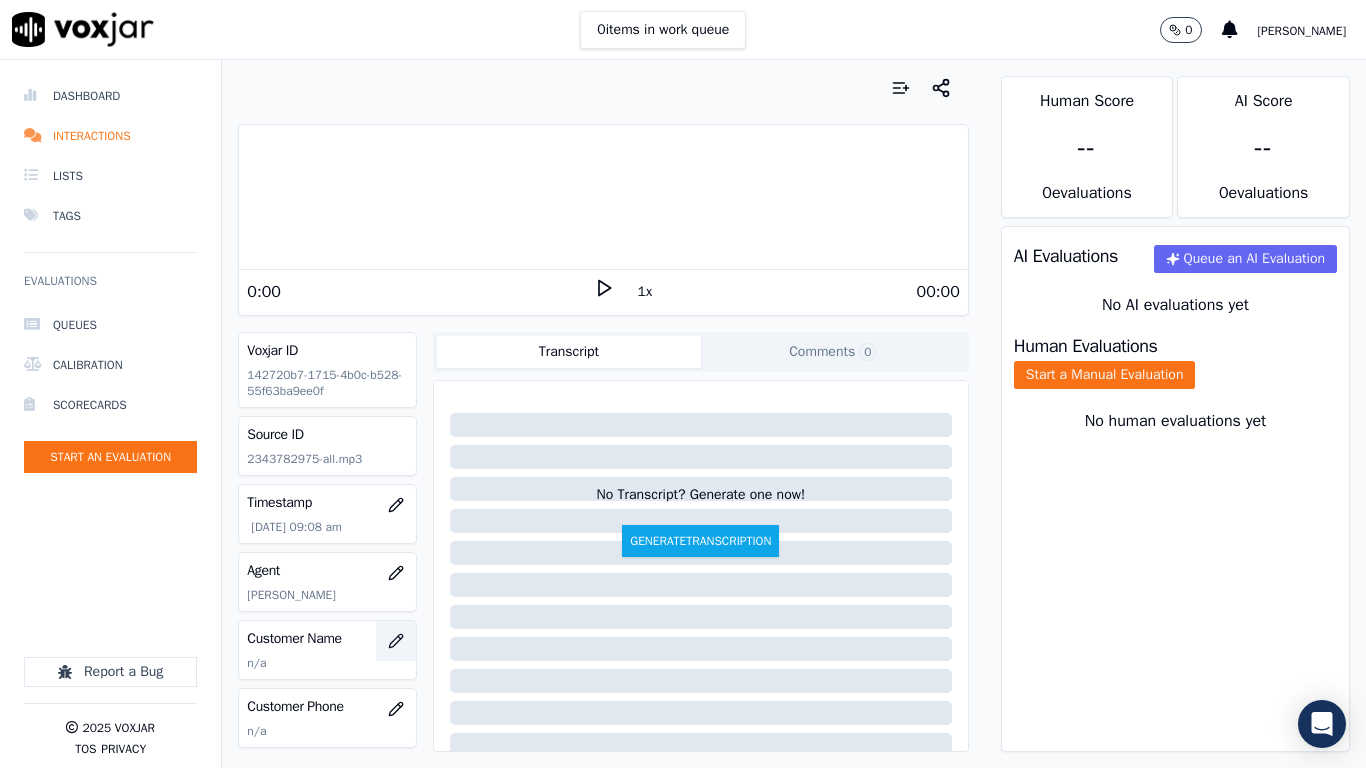 click 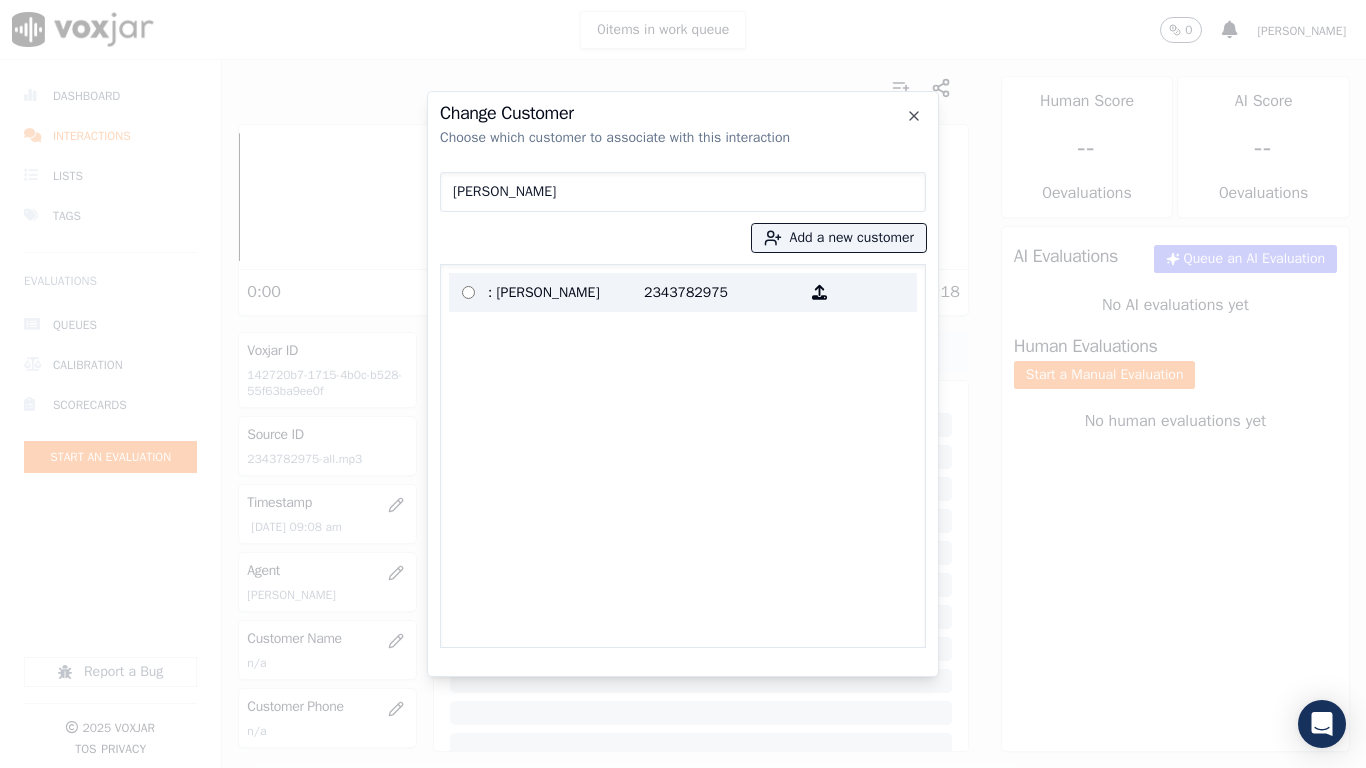 type on "[PERSON_NAME]" 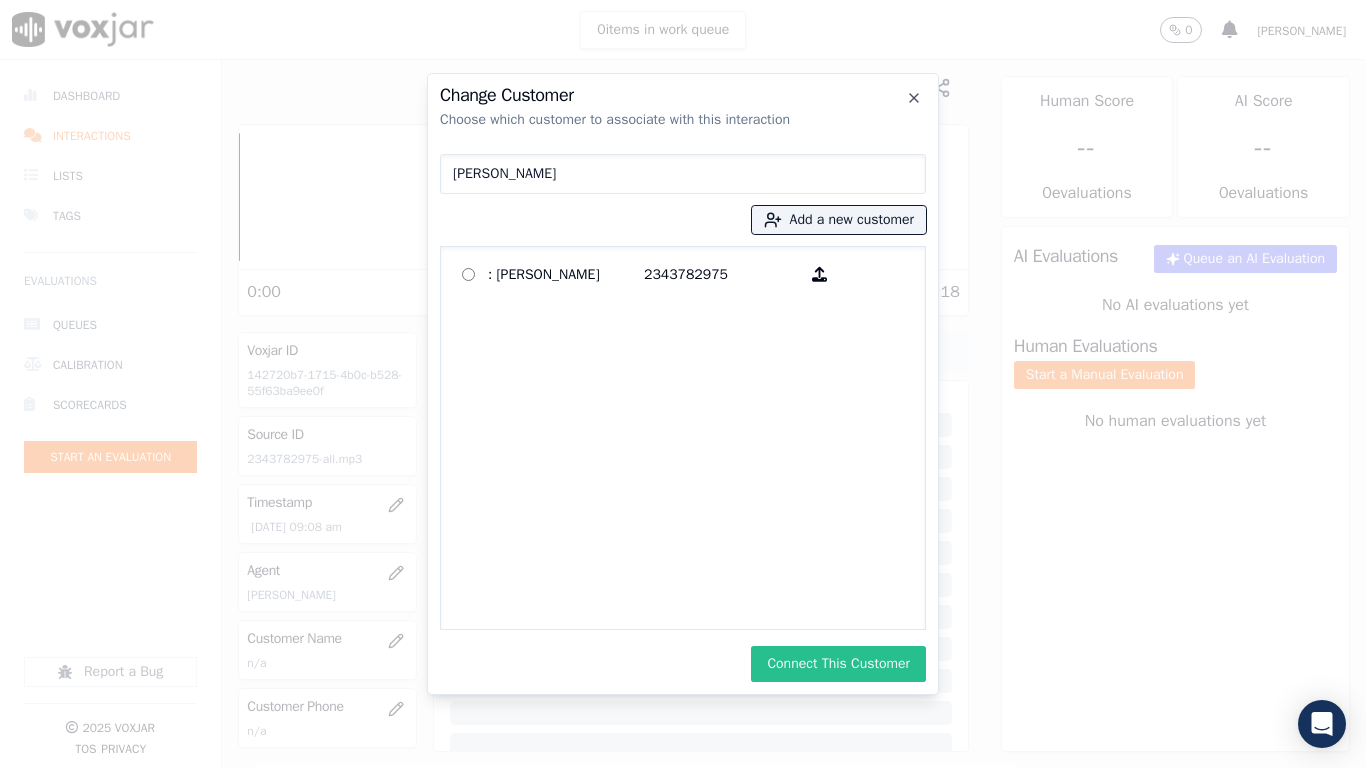 click on "Connect This Customer" at bounding box center [838, 664] 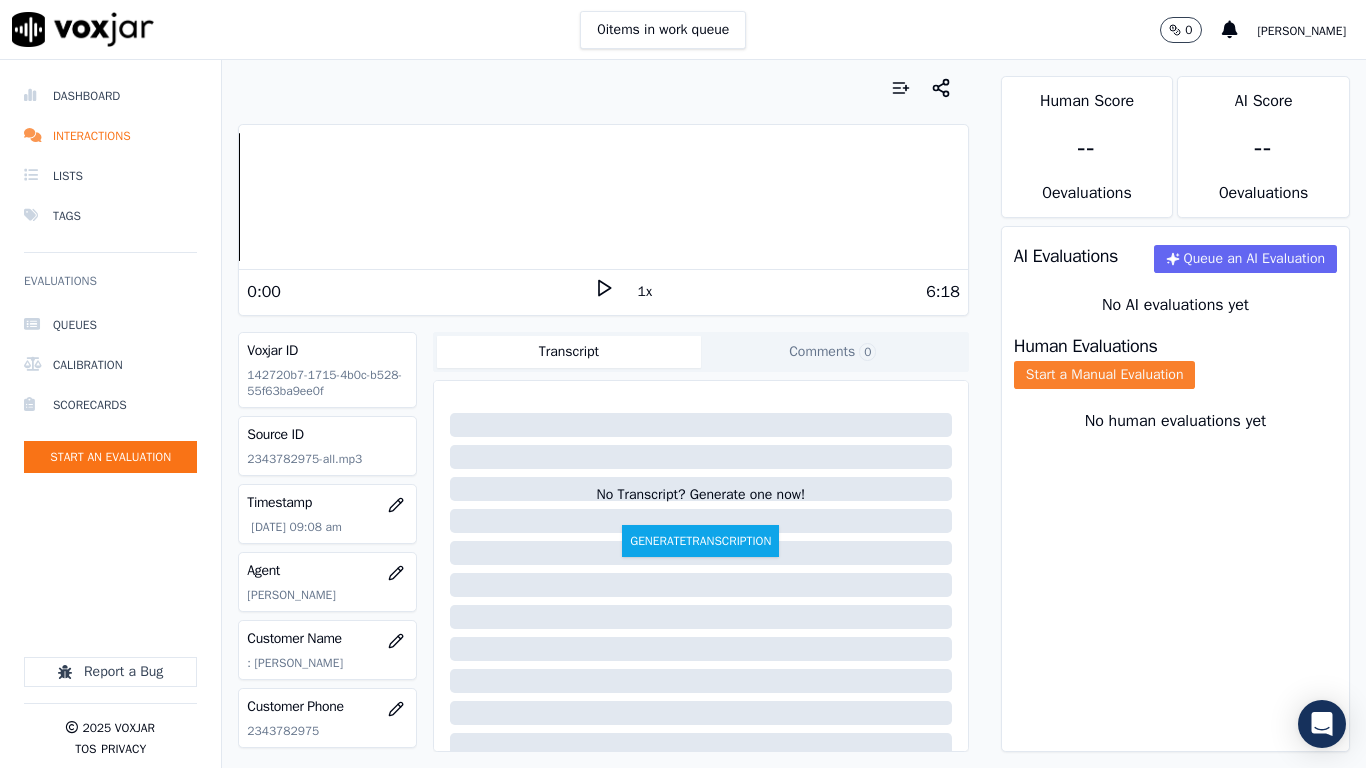click on "Start a Manual Evaluation" 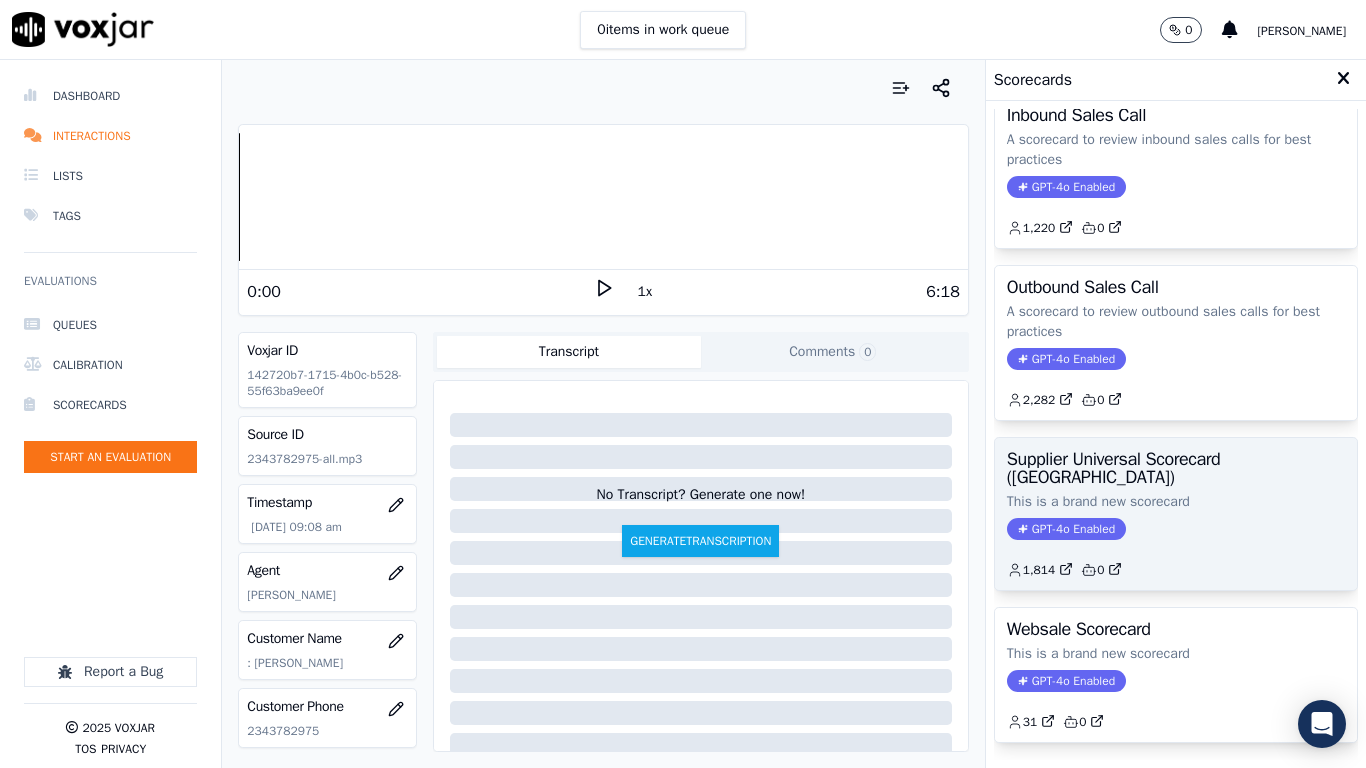 scroll, scrollTop: 200, scrollLeft: 0, axis: vertical 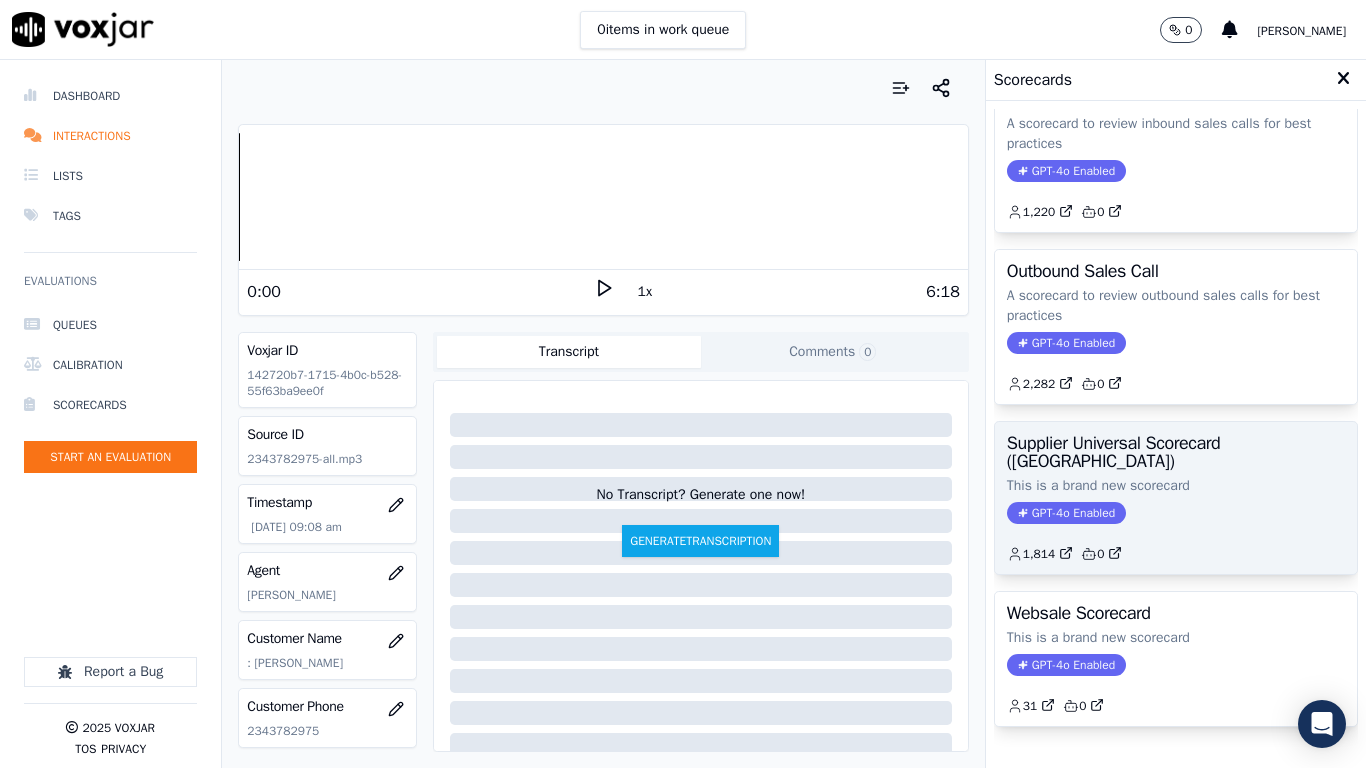 click on "This is a brand new scorecard" 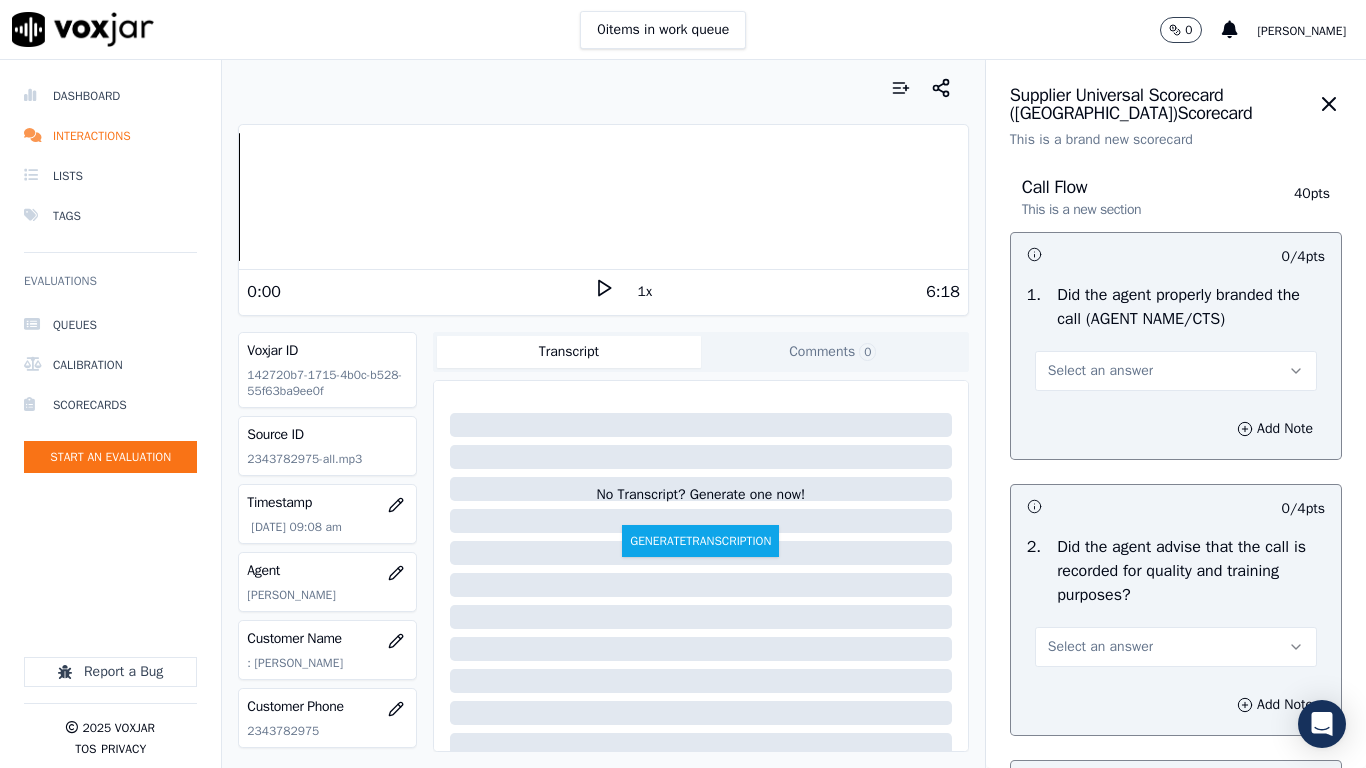 click on "Select an answer" at bounding box center [1176, 371] 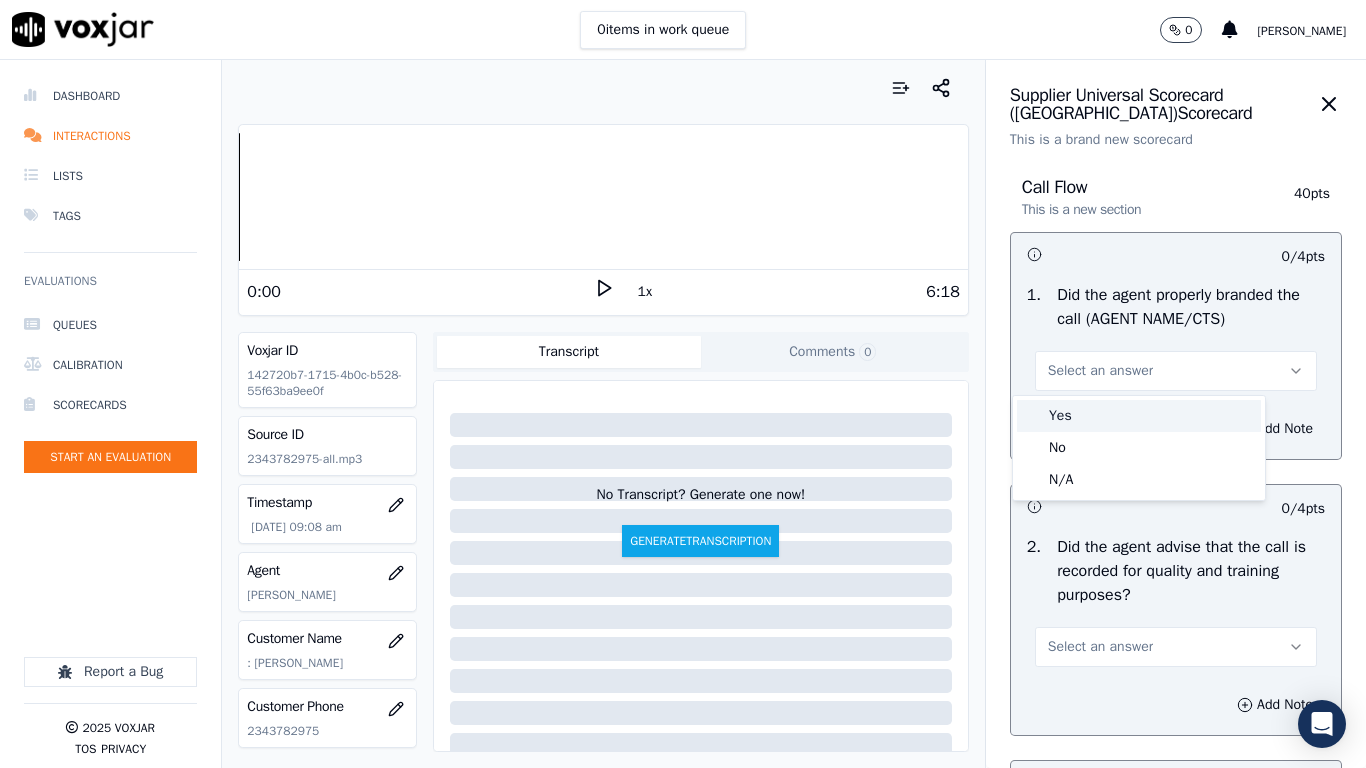 click on "Yes" at bounding box center (1139, 416) 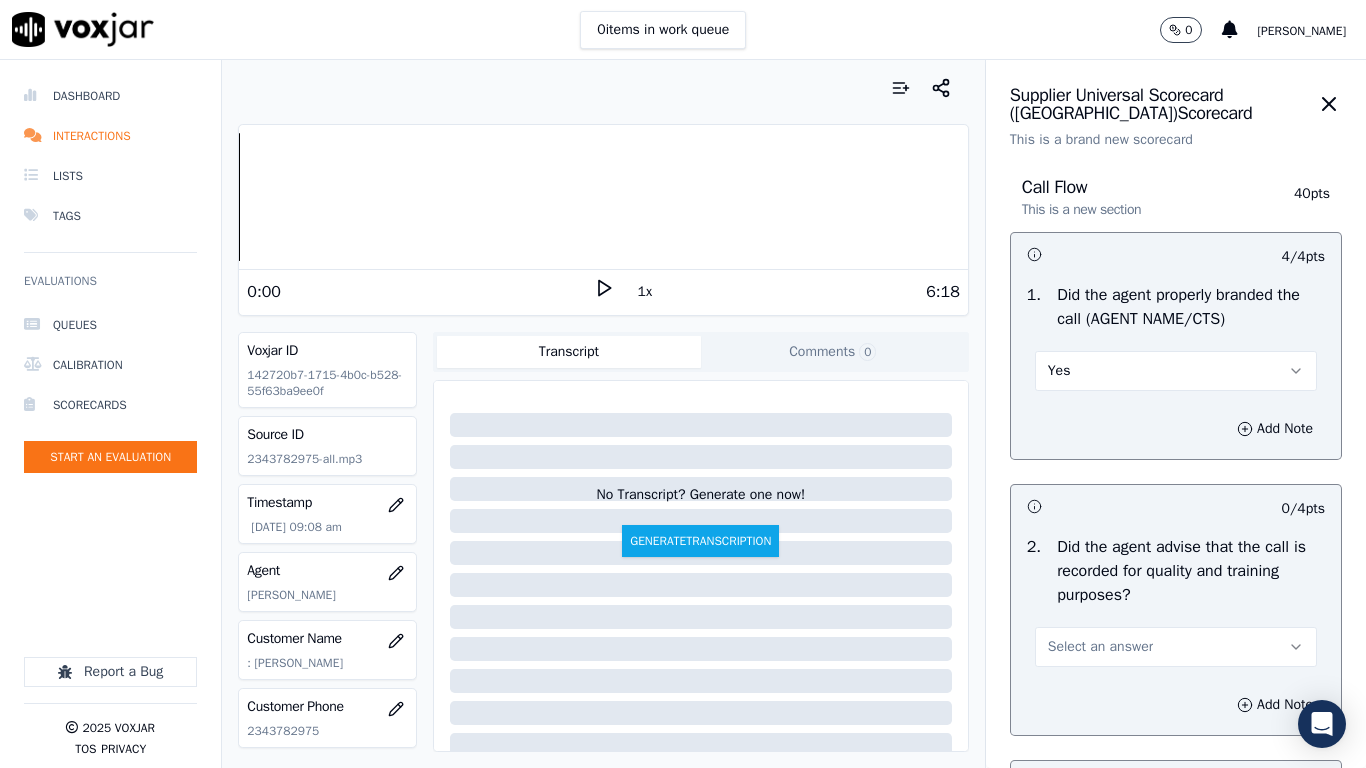 click on "Select an answer" at bounding box center [1100, 647] 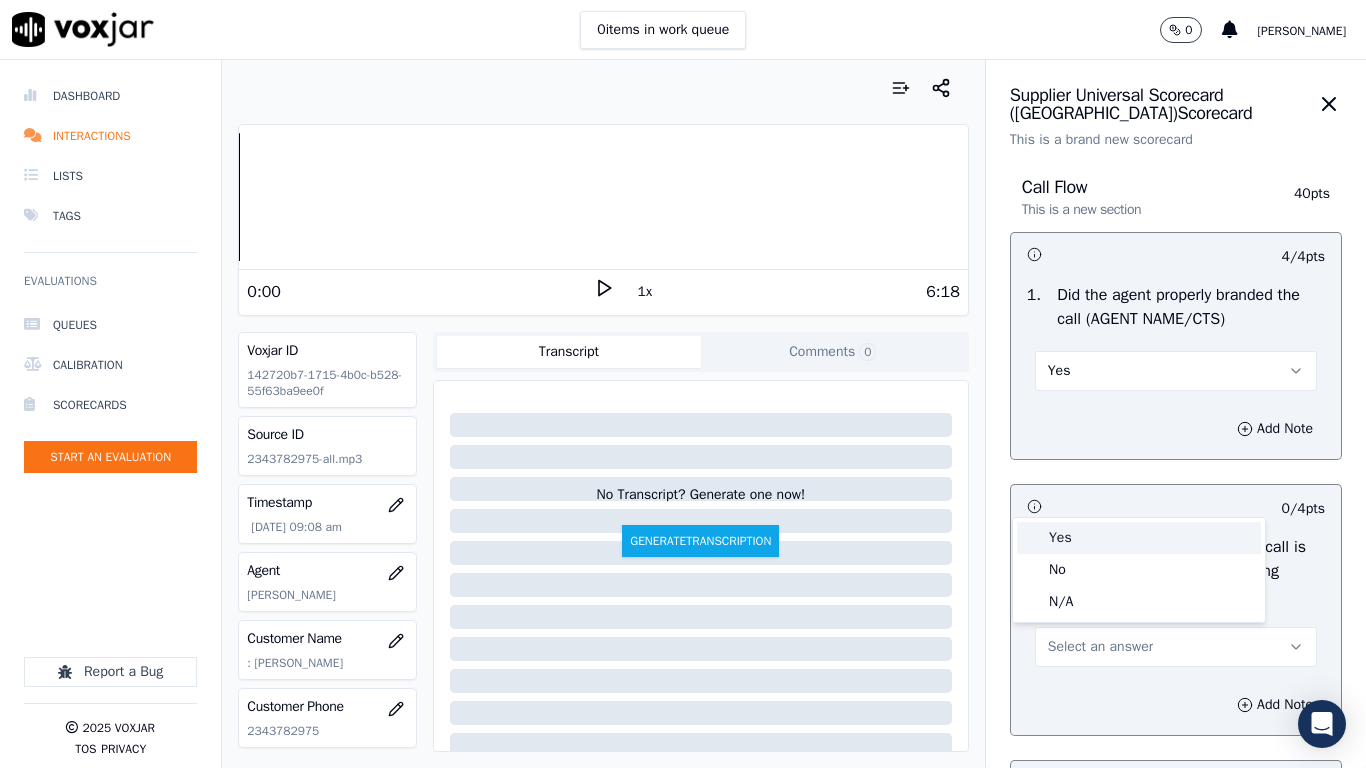 click on "Yes" at bounding box center (1139, 538) 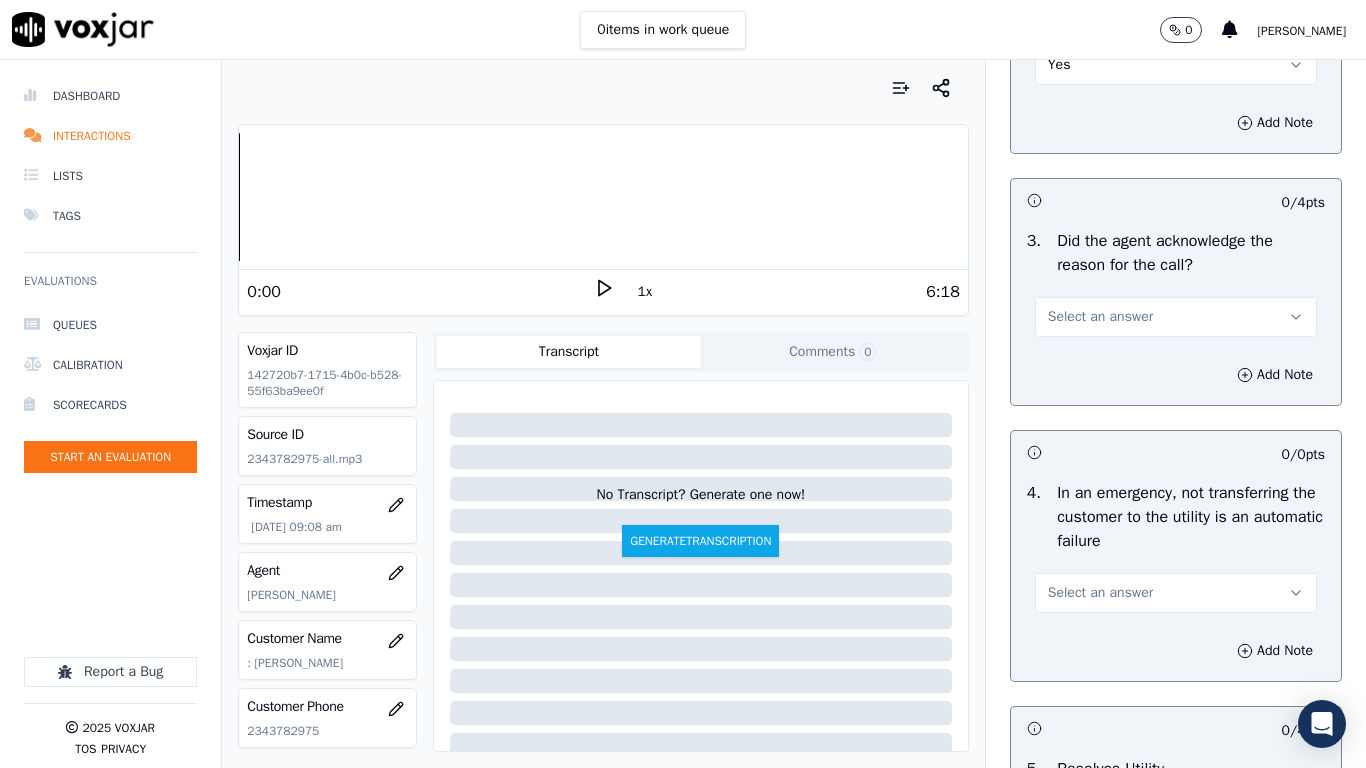 scroll, scrollTop: 600, scrollLeft: 0, axis: vertical 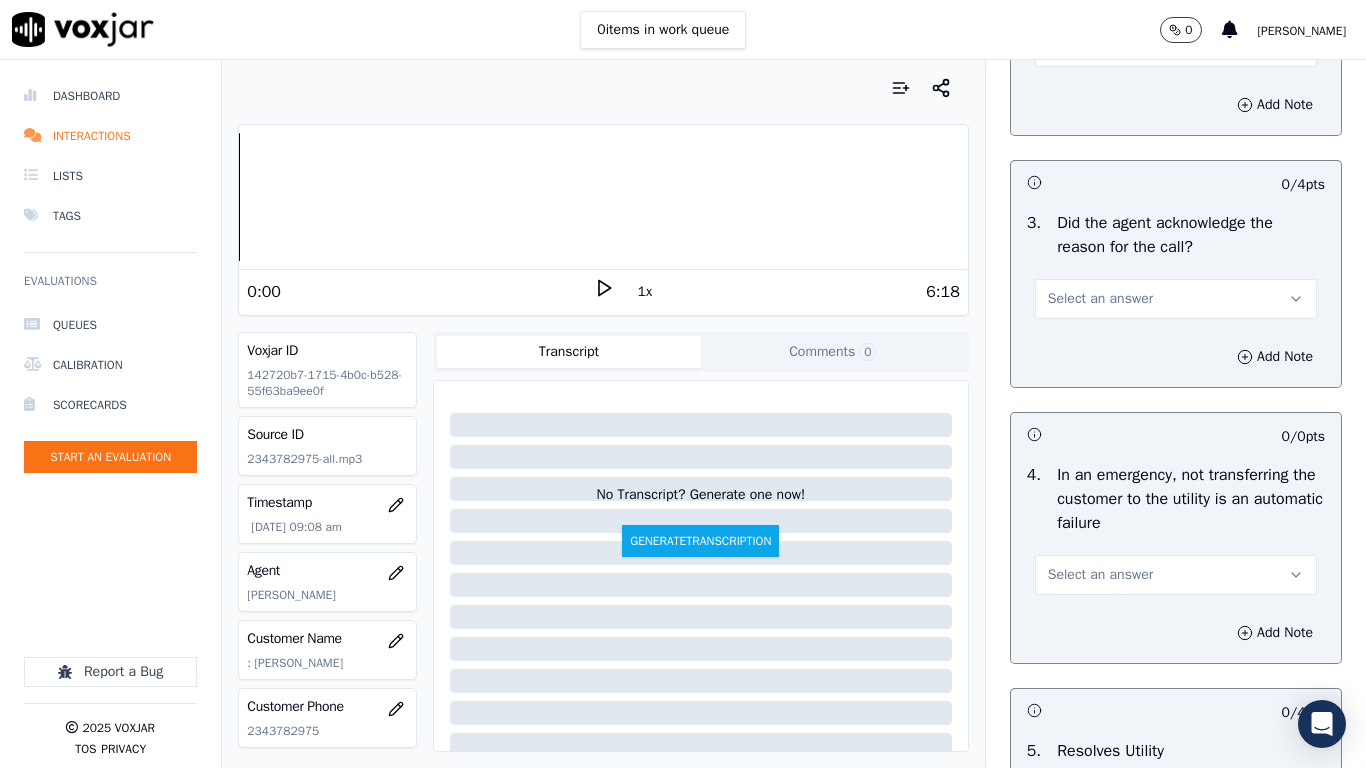 click on "Select an answer" at bounding box center [1100, 299] 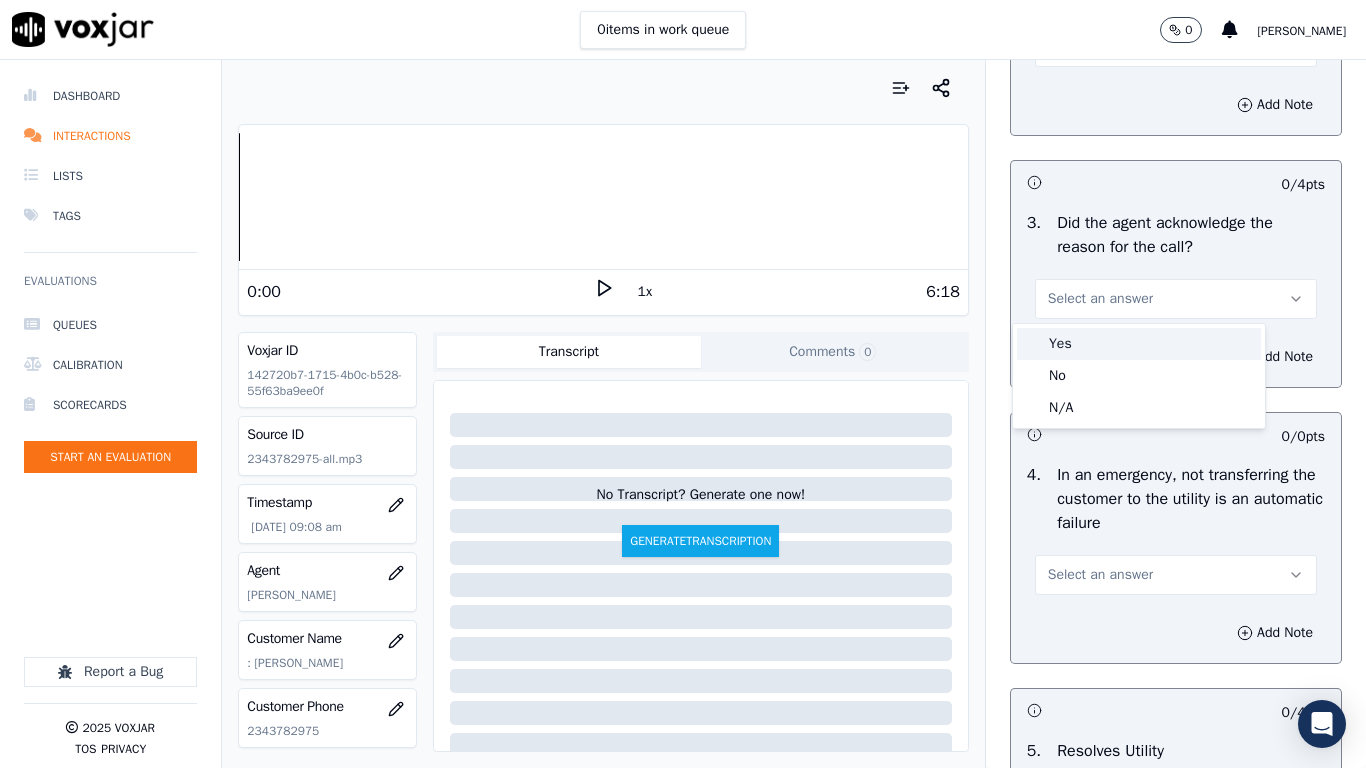 click on "Yes" at bounding box center [1139, 344] 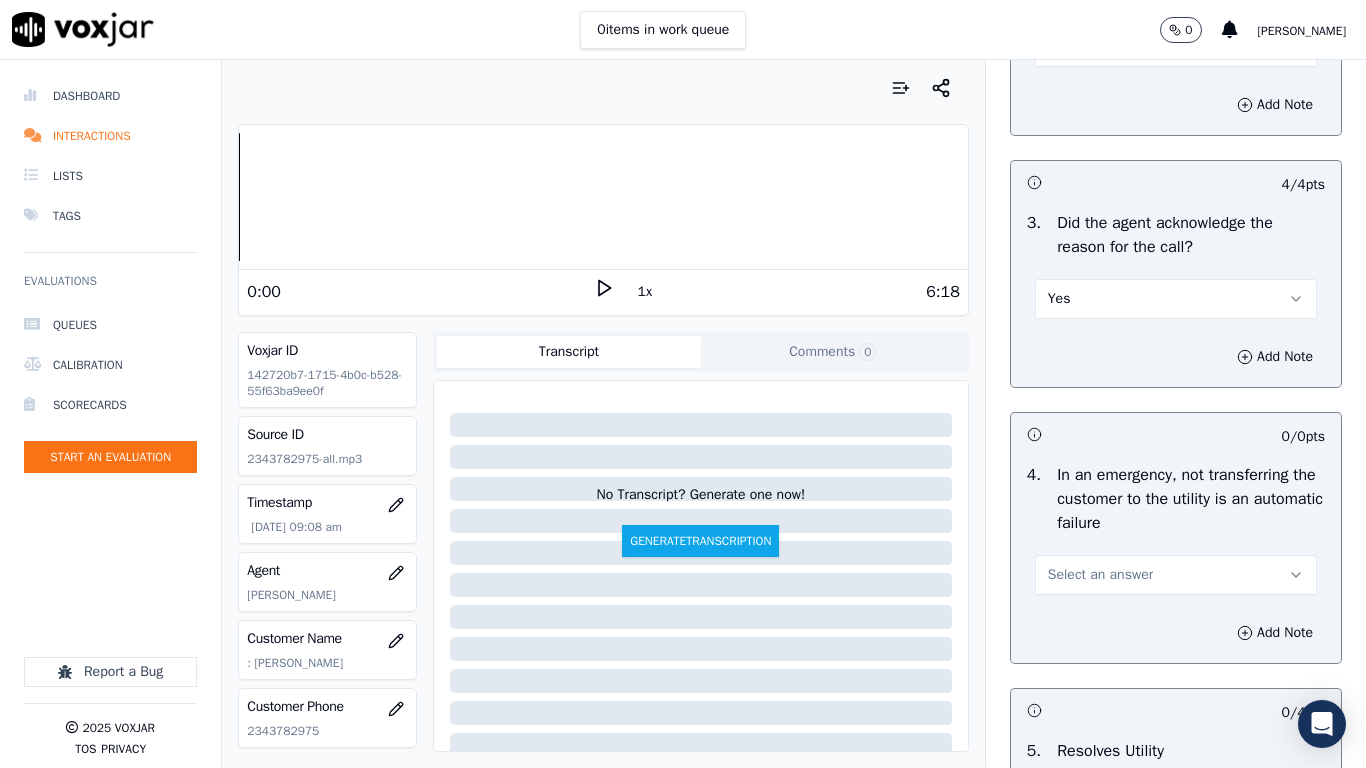 click on "Select an answer" at bounding box center [1100, 575] 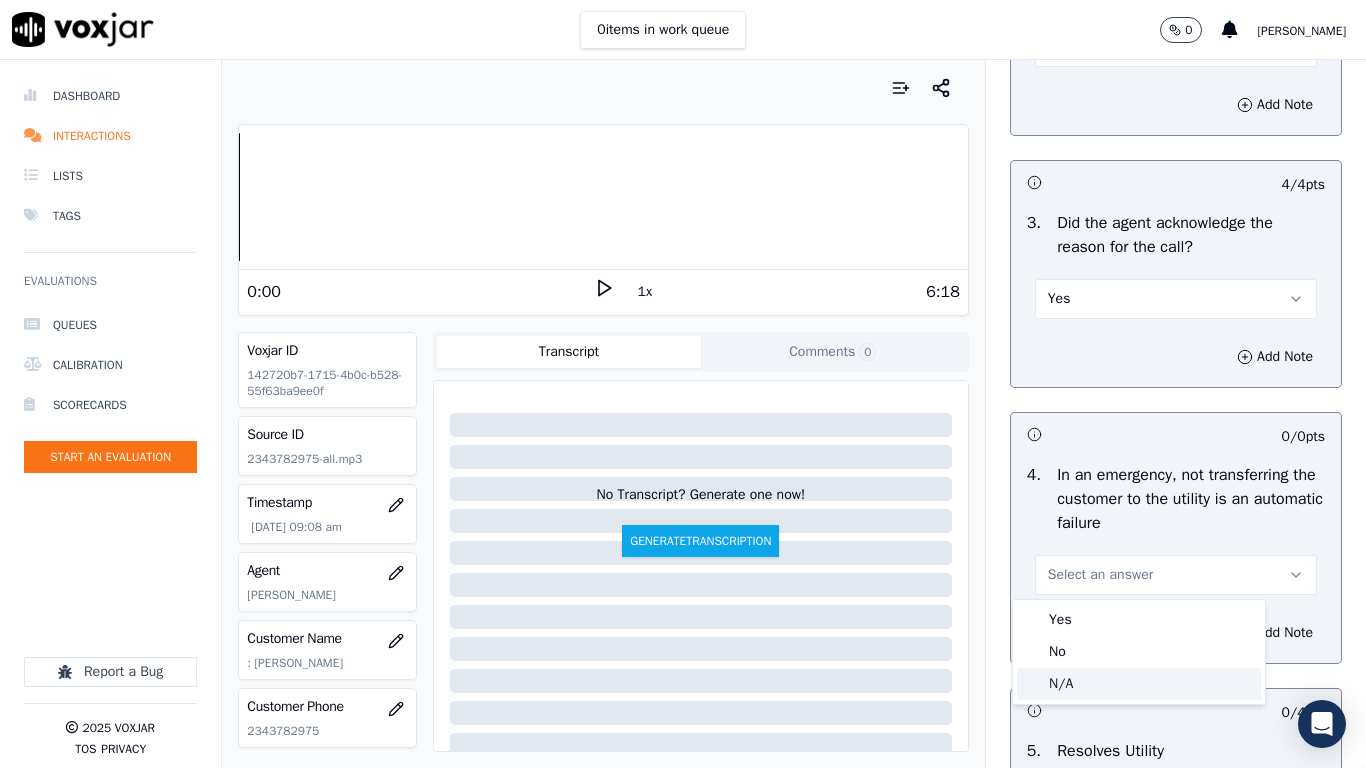 click on "N/A" 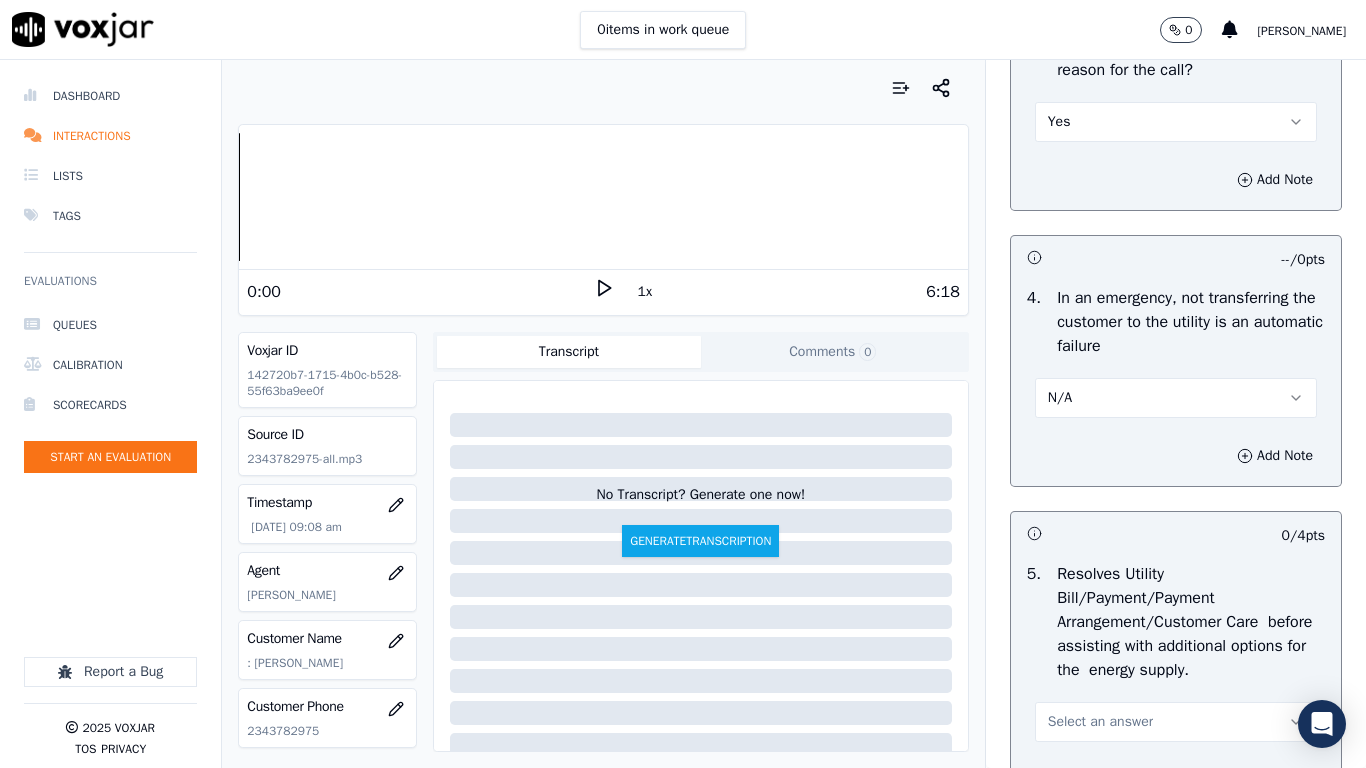 scroll, scrollTop: 1200, scrollLeft: 0, axis: vertical 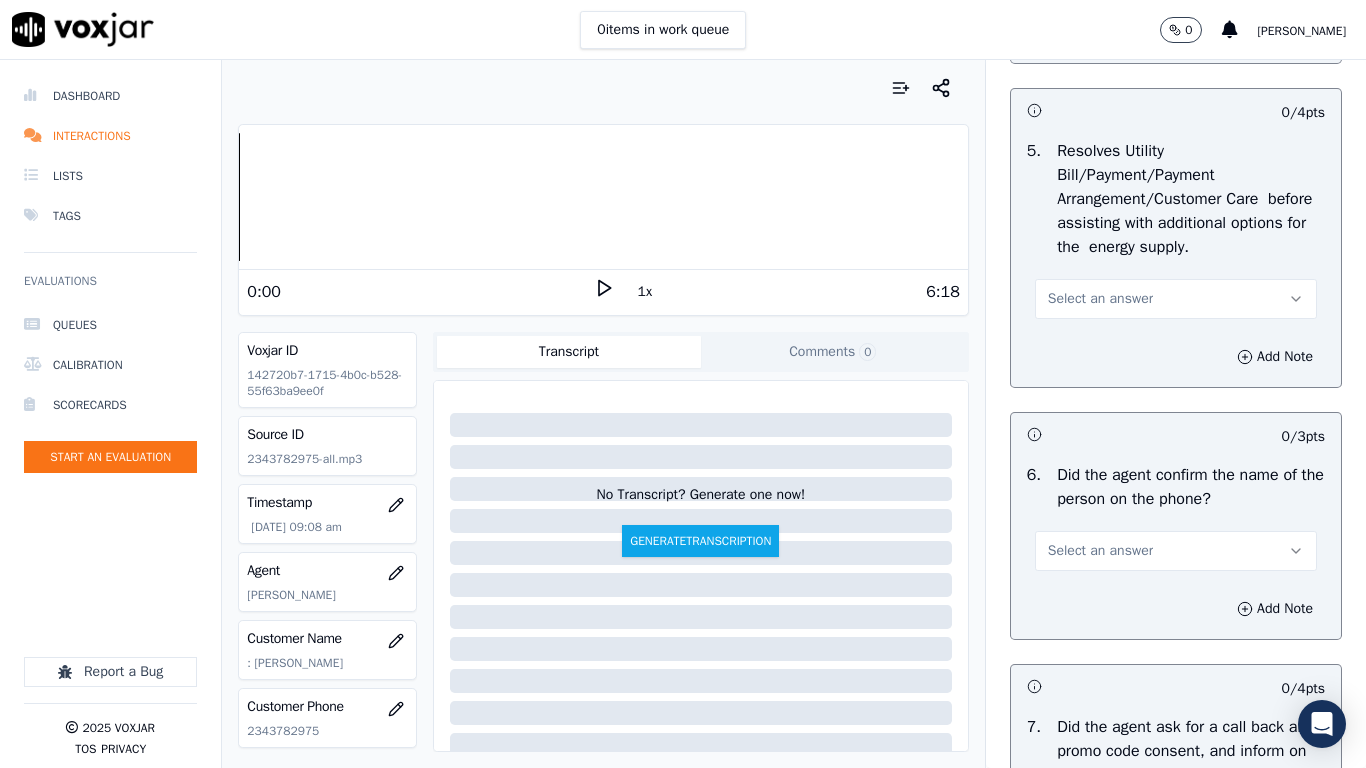 click on "Select an answer" at bounding box center [1100, 299] 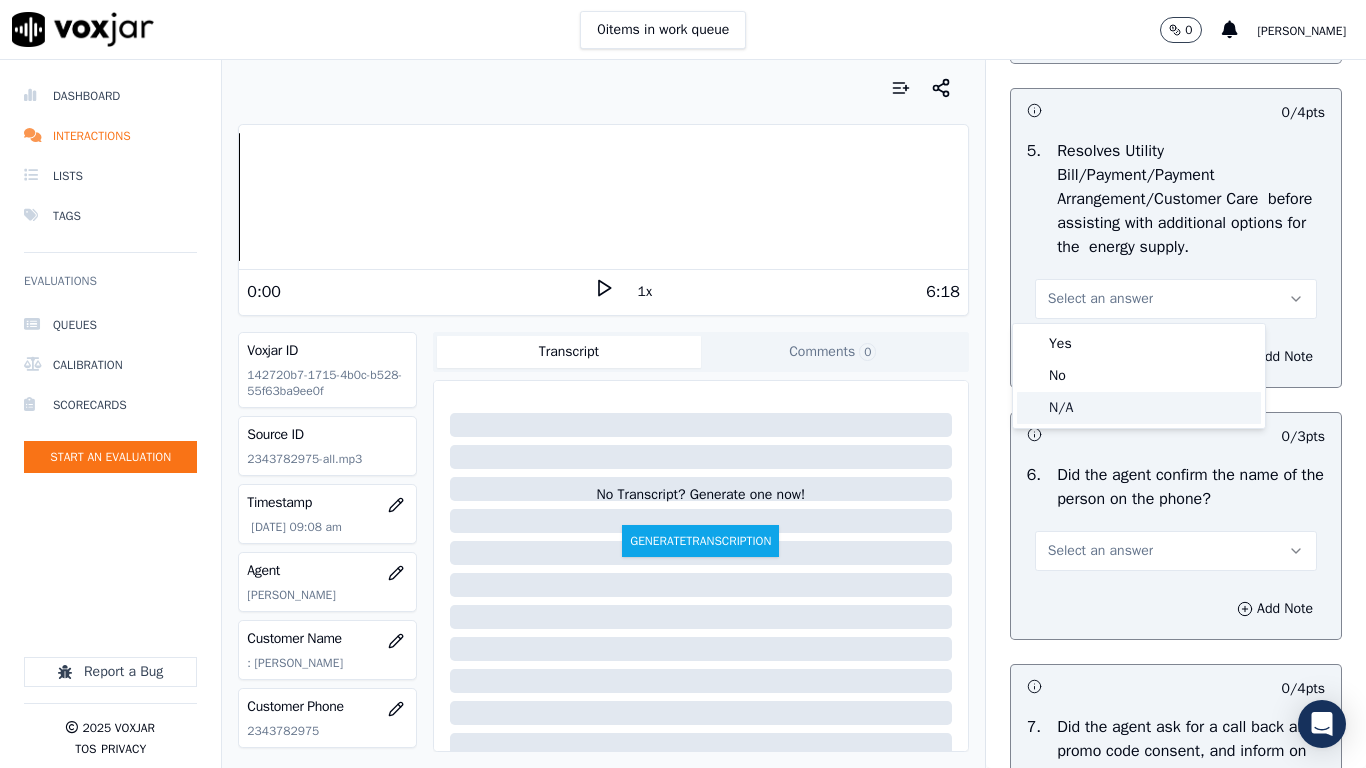 click on "N/A" 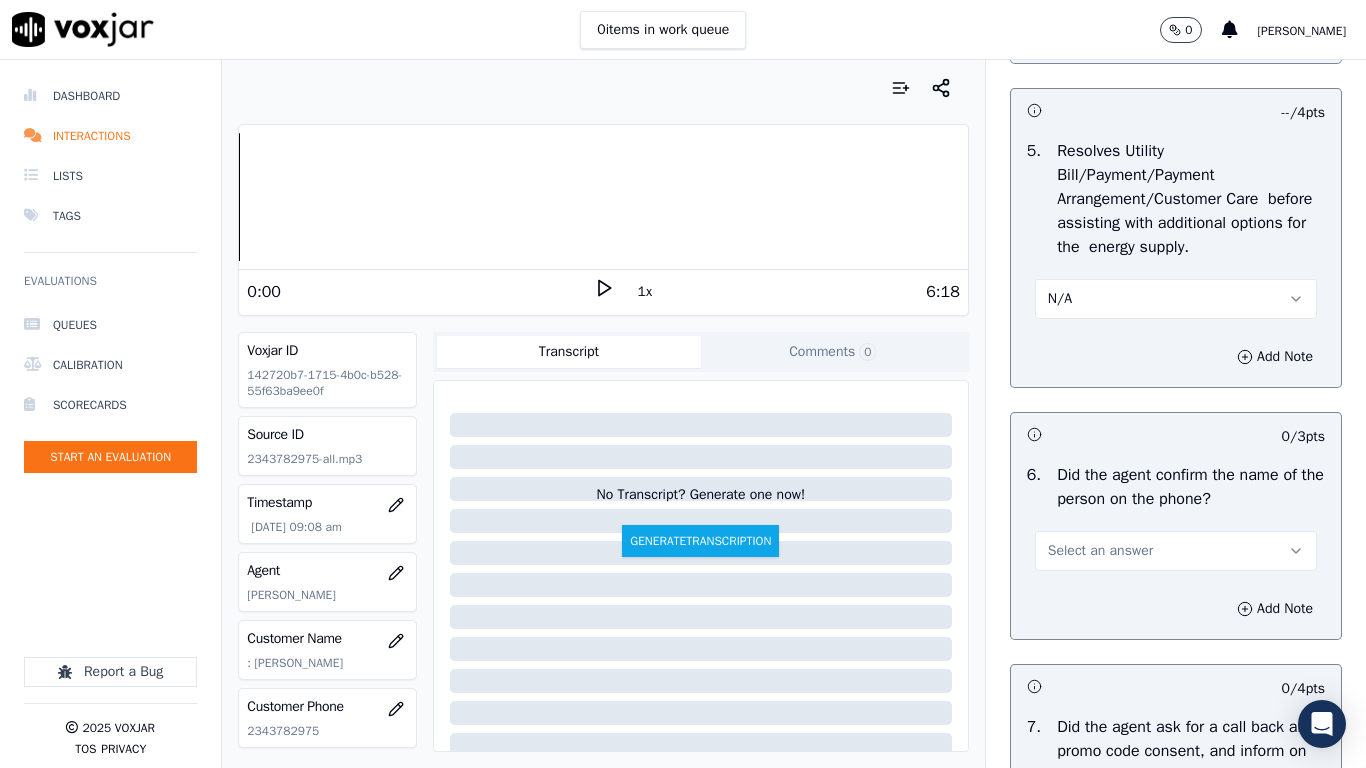 click on "Select an answer" at bounding box center [1100, 551] 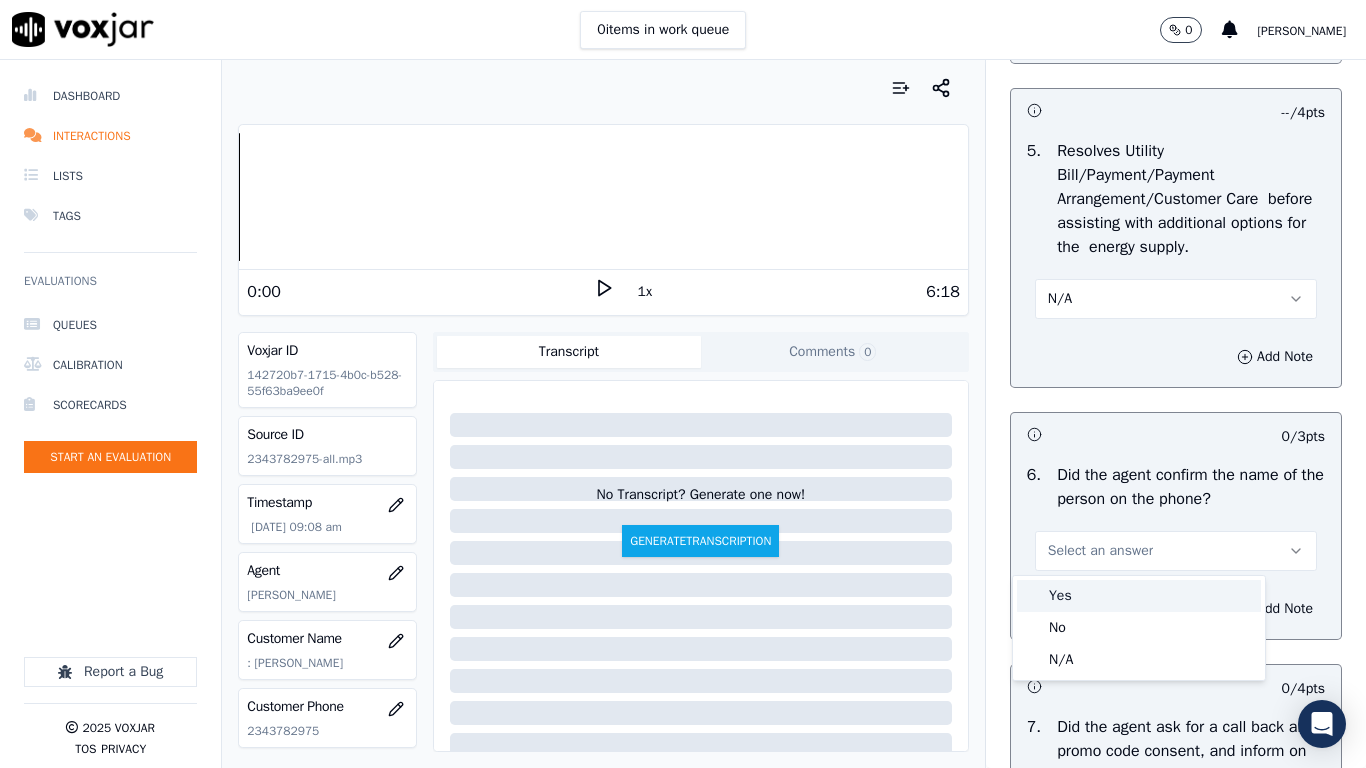 click on "Yes" at bounding box center (1139, 596) 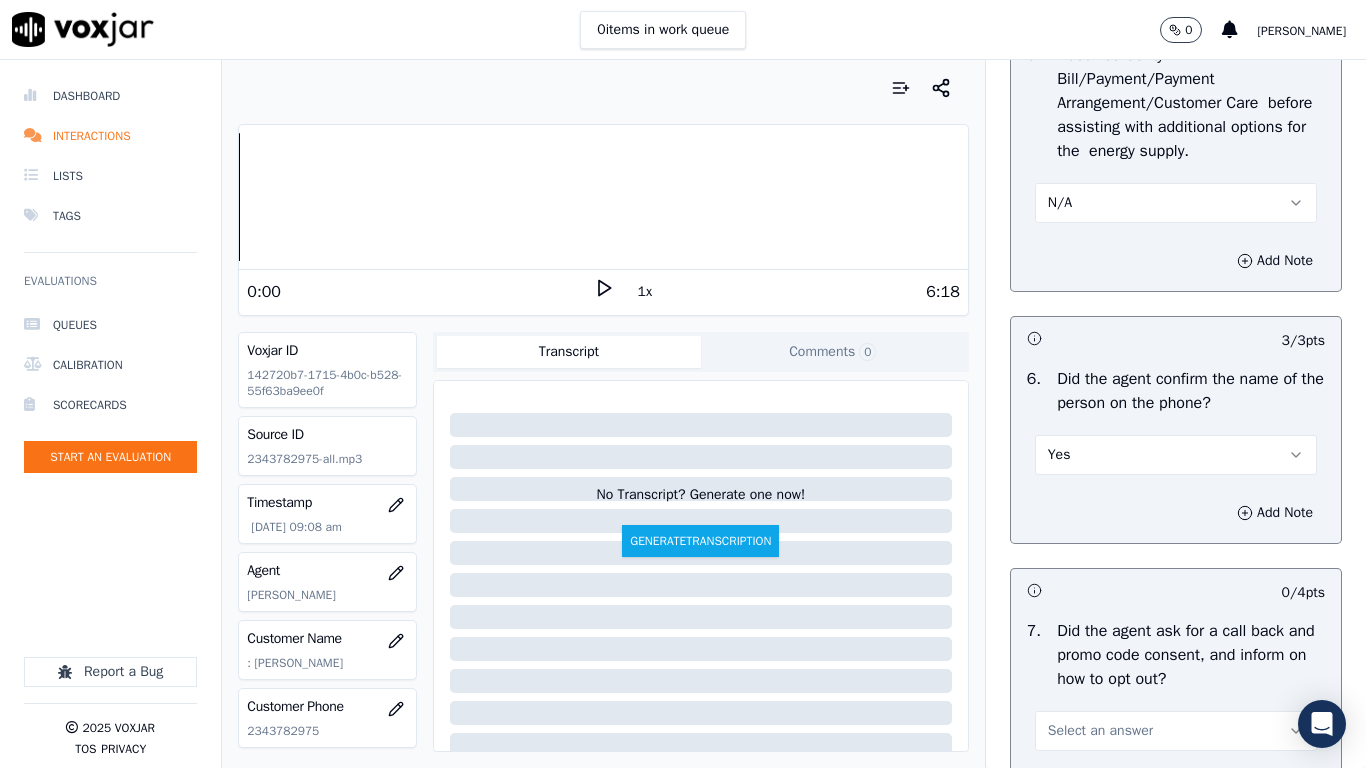 scroll, scrollTop: 1800, scrollLeft: 0, axis: vertical 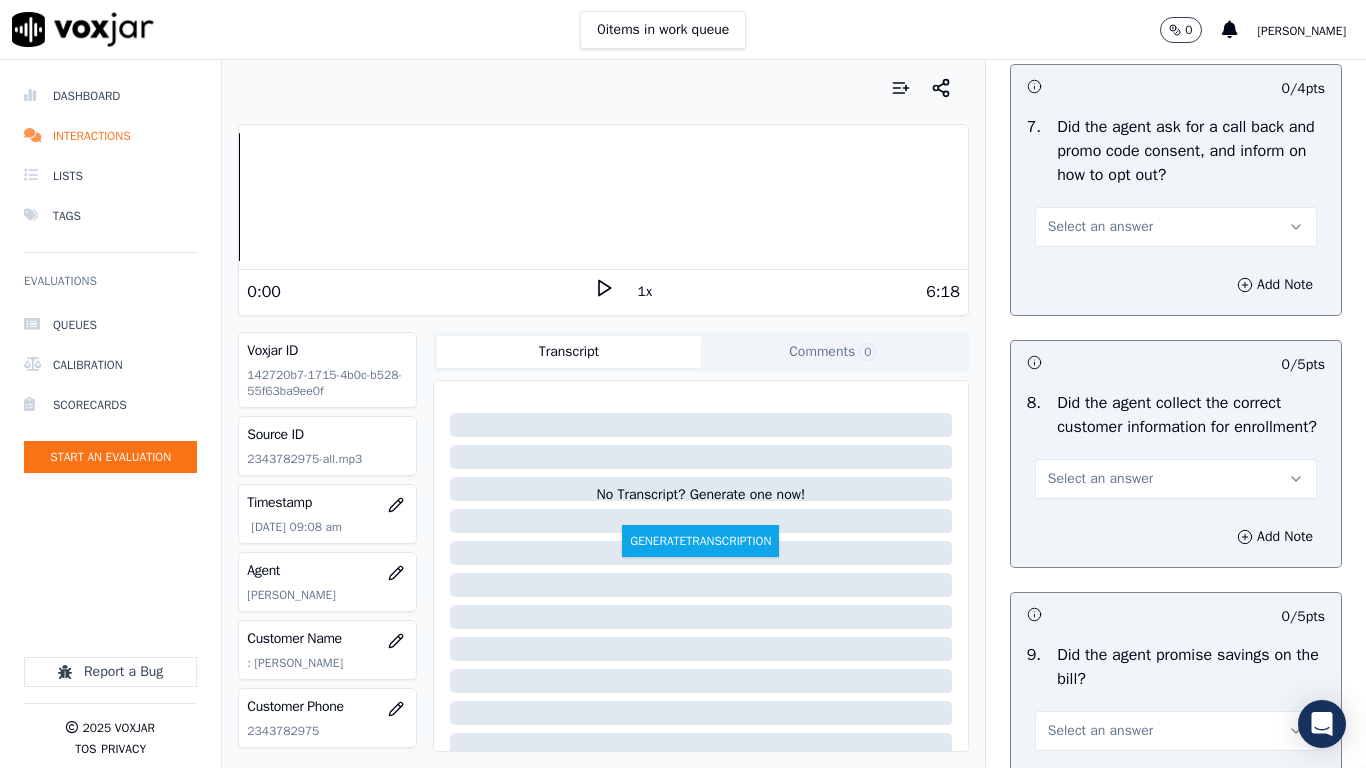 click on "Select an answer" at bounding box center (1100, 227) 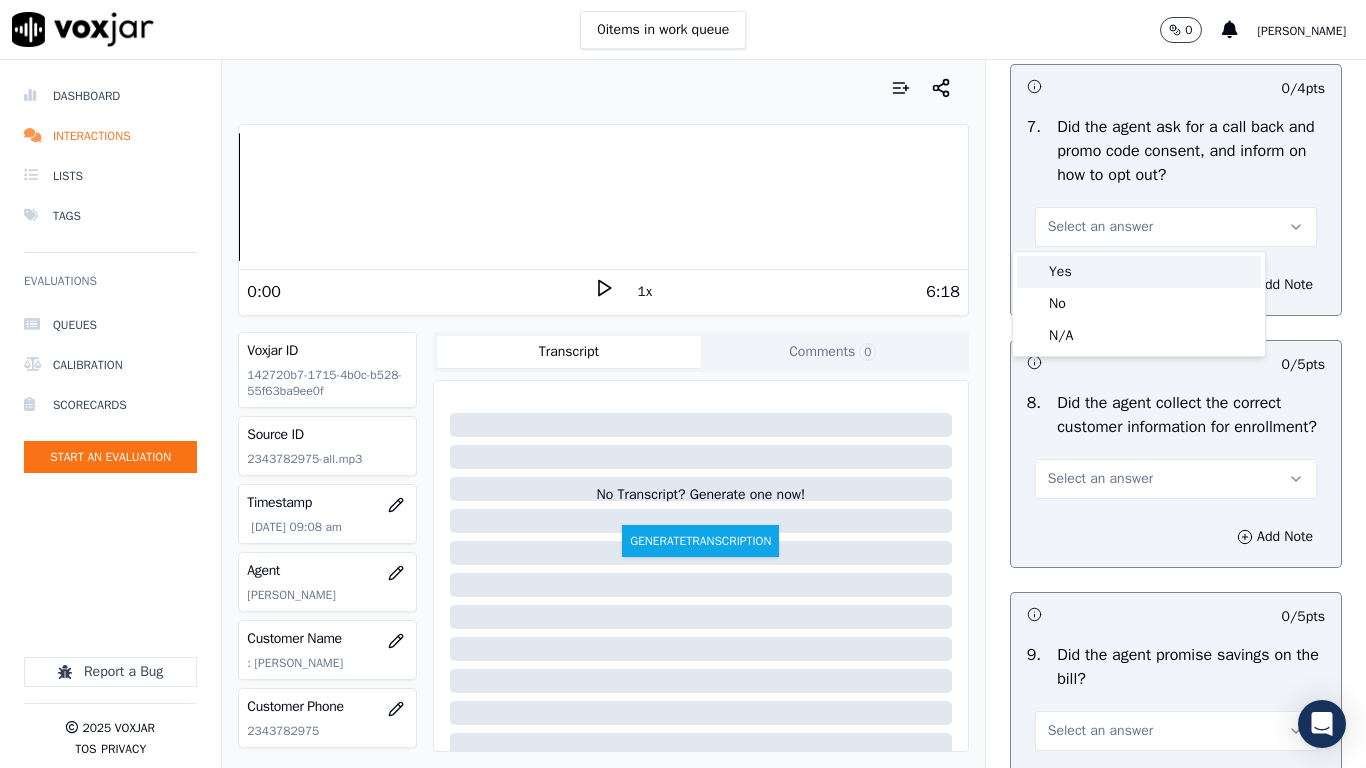 click on "Yes" at bounding box center [1139, 272] 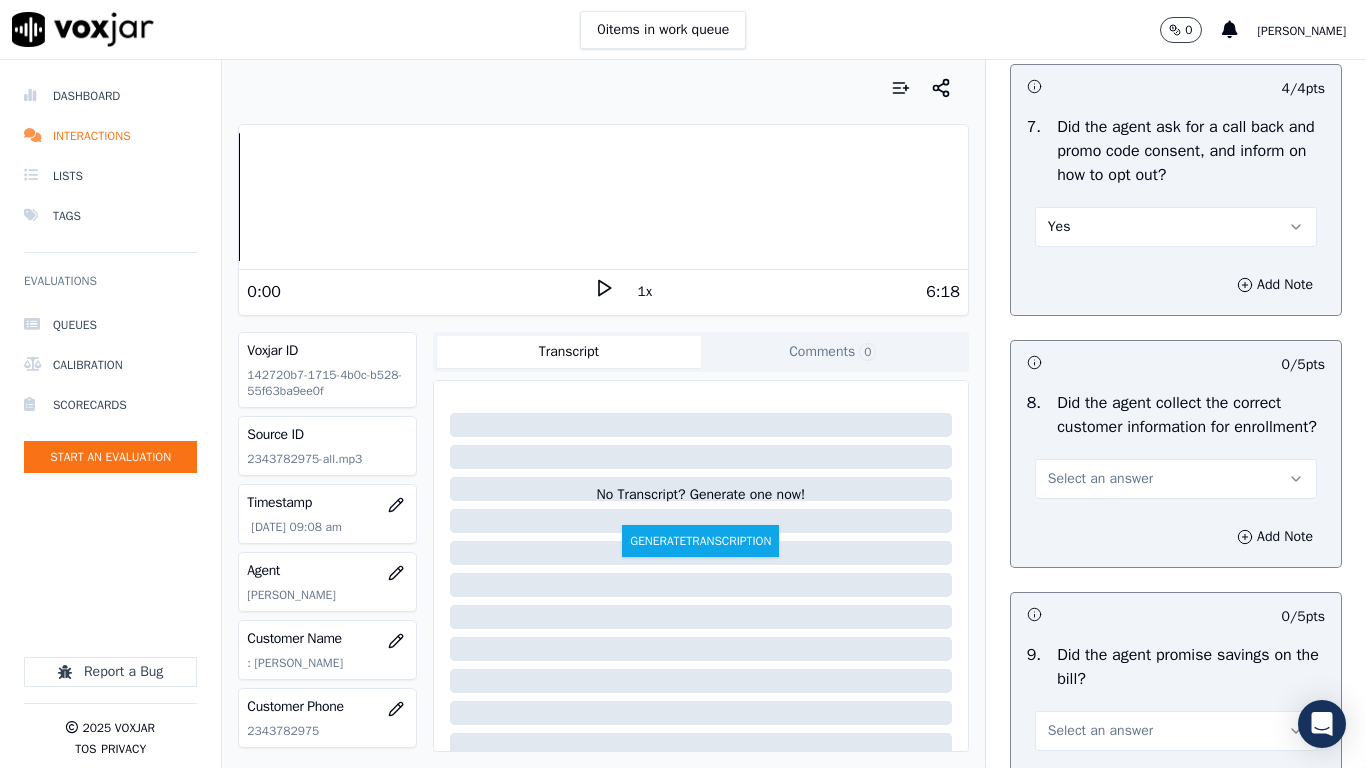 click on "Select an answer" at bounding box center (1100, 479) 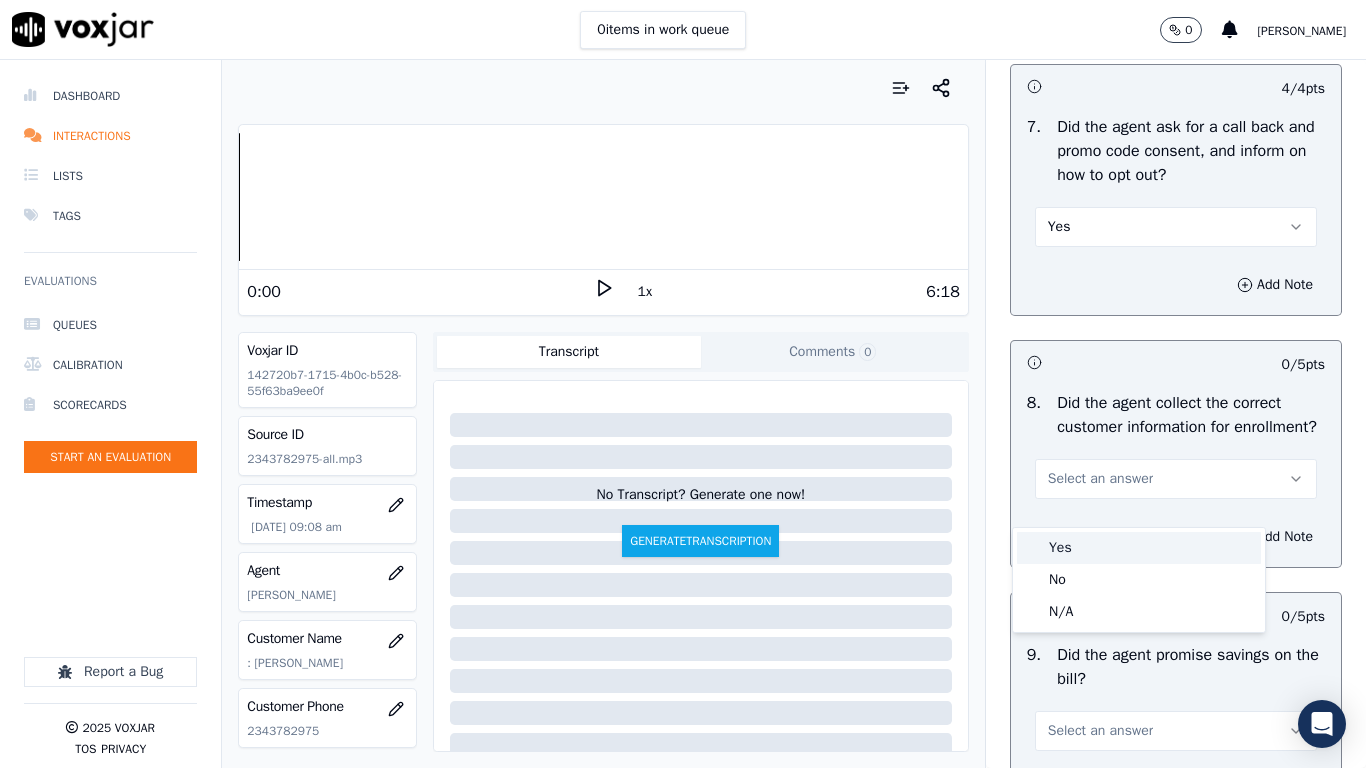 click on "Yes" at bounding box center (1139, 548) 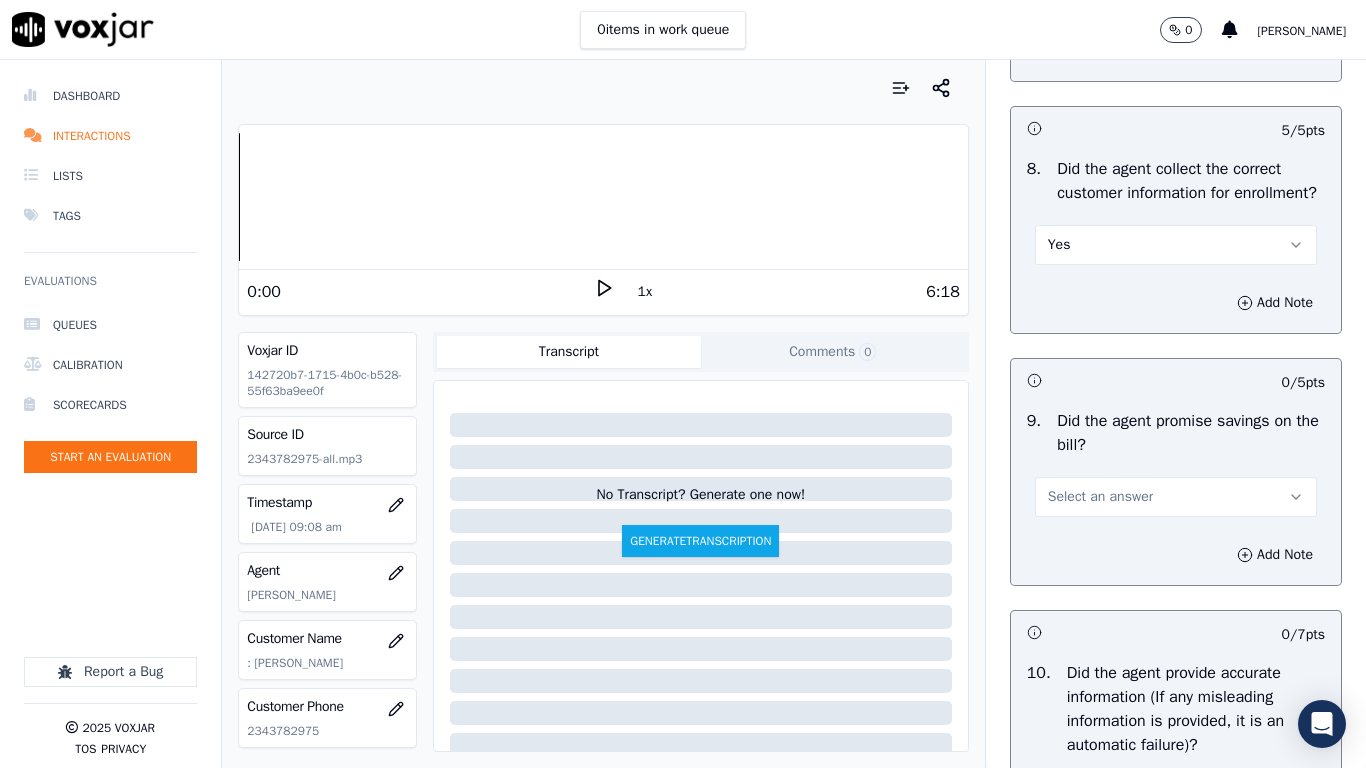 scroll, scrollTop: 2400, scrollLeft: 0, axis: vertical 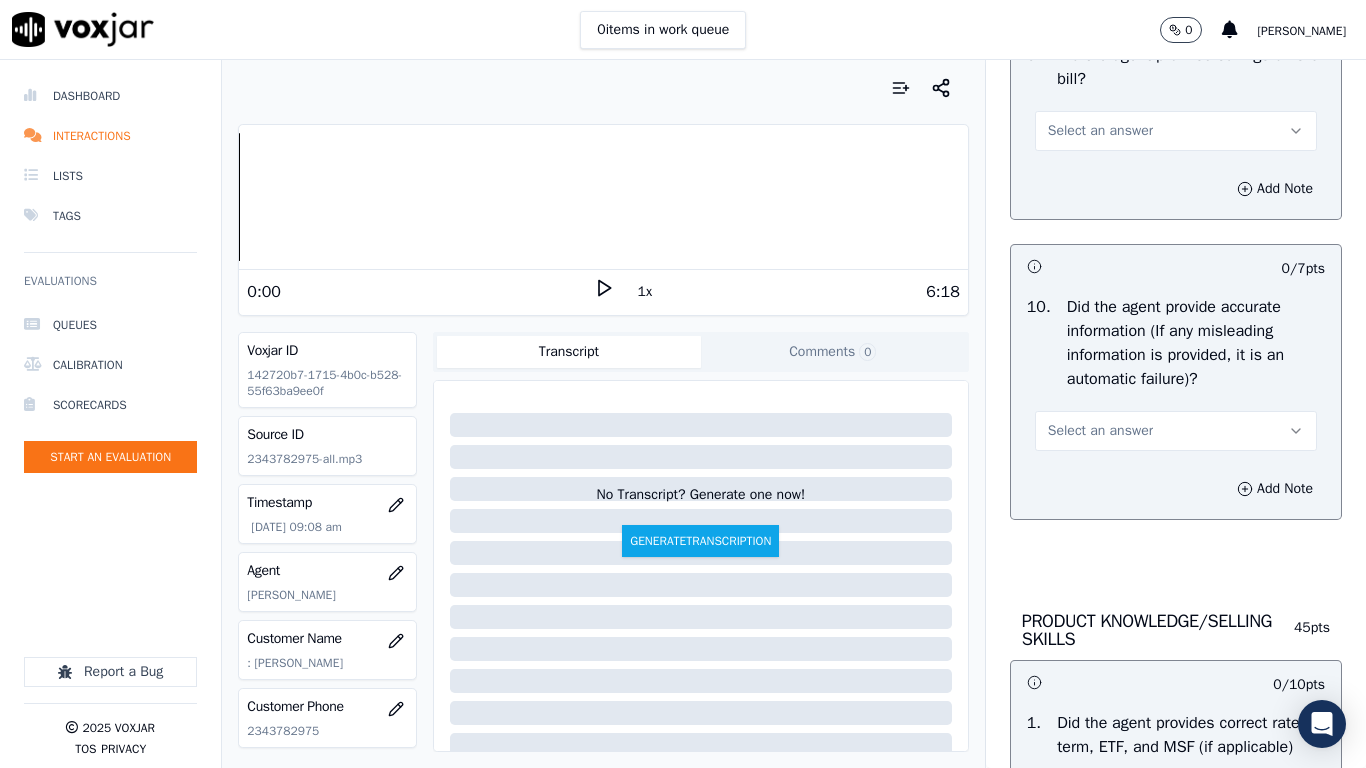 click on "Select an answer" at bounding box center (1100, 131) 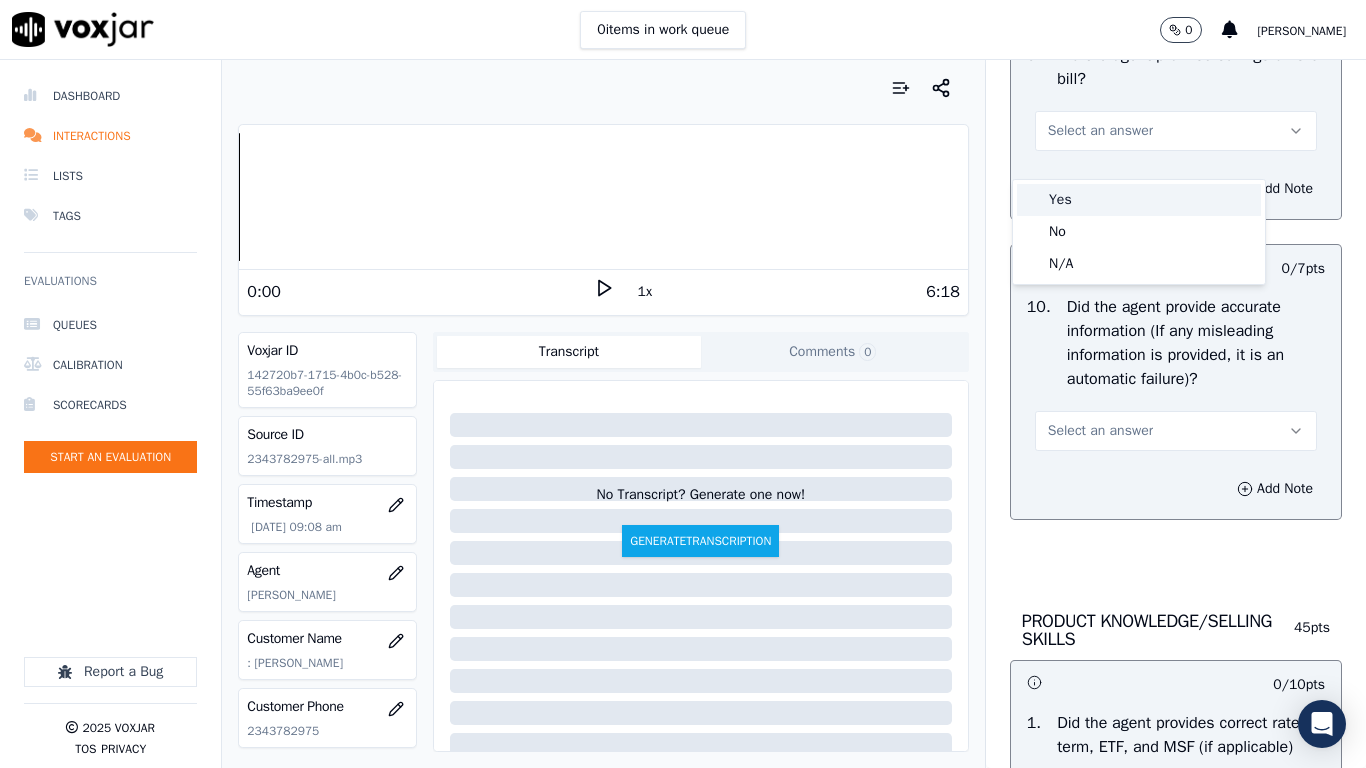 click on "Yes" at bounding box center [1139, 200] 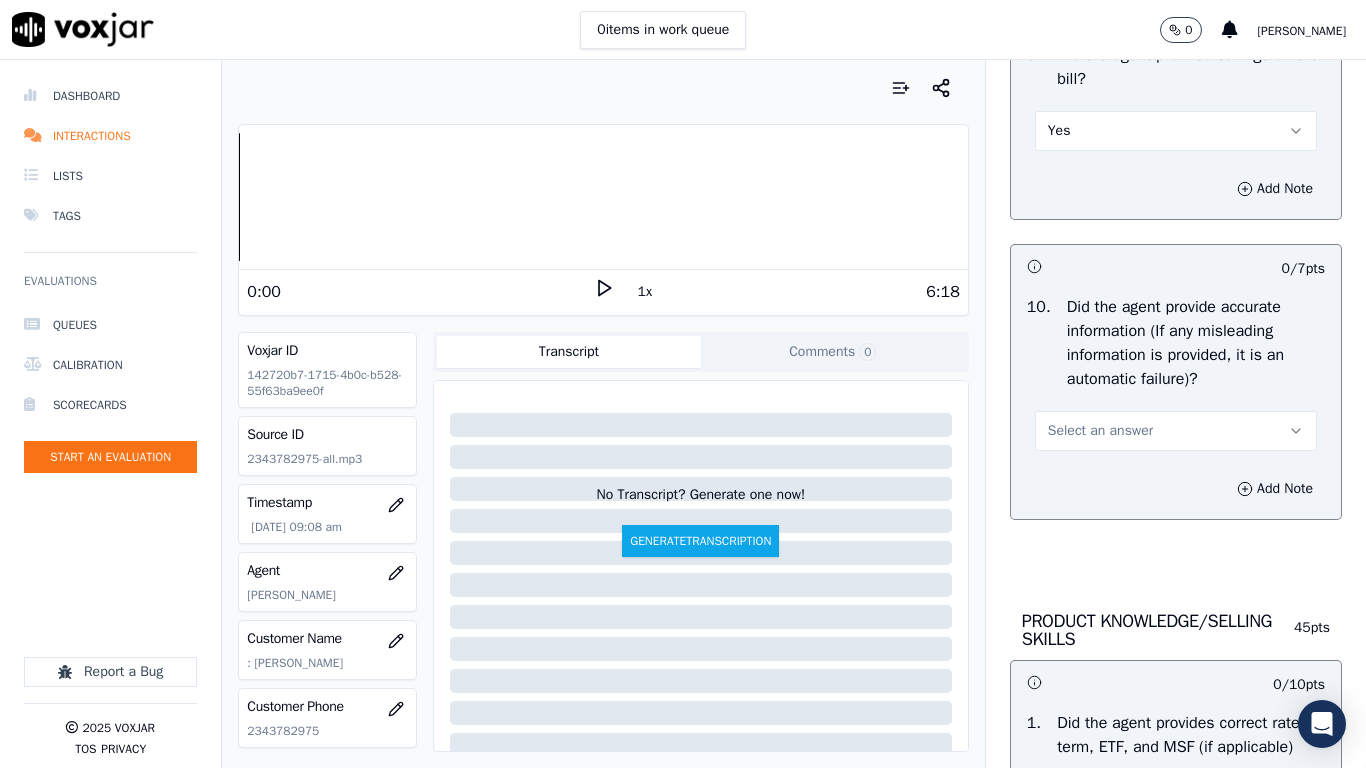 click on "Select an answer" at bounding box center [1100, 431] 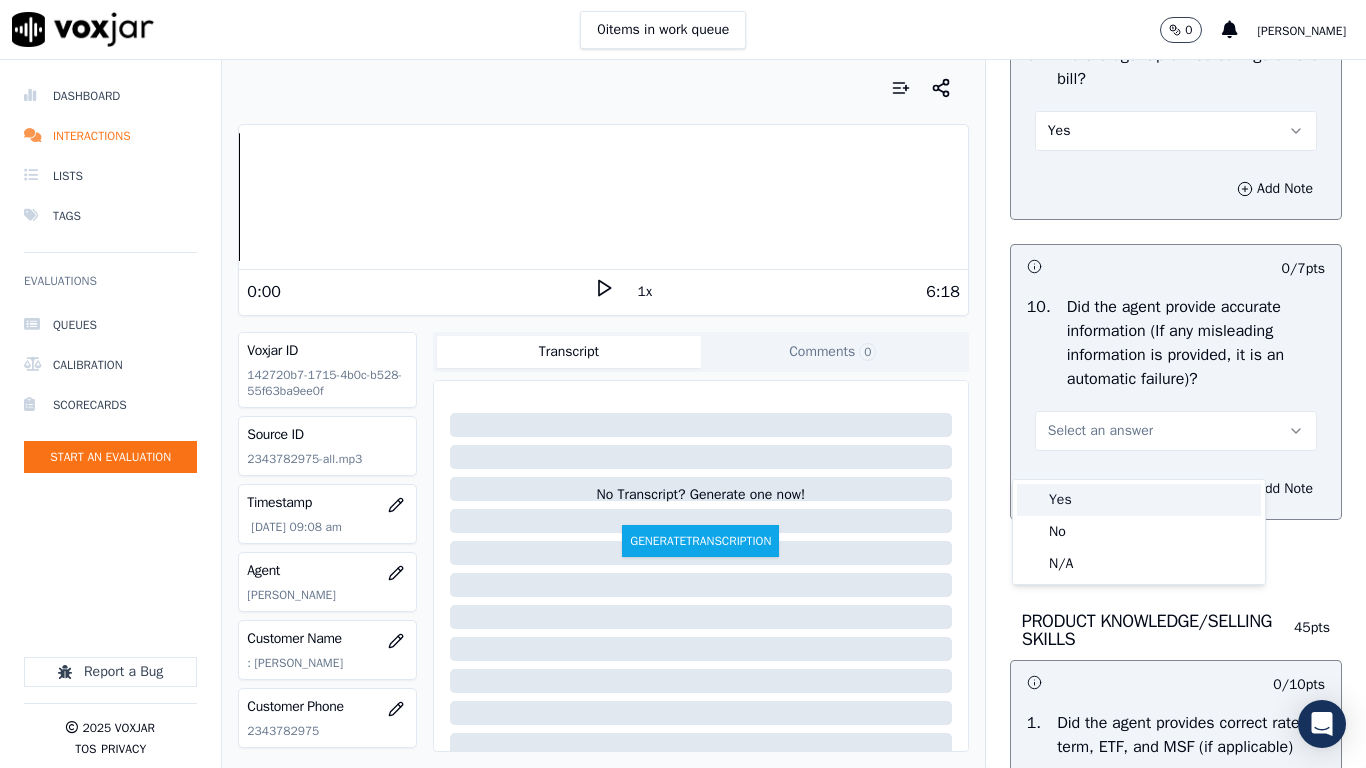 click on "Yes" at bounding box center [1139, 500] 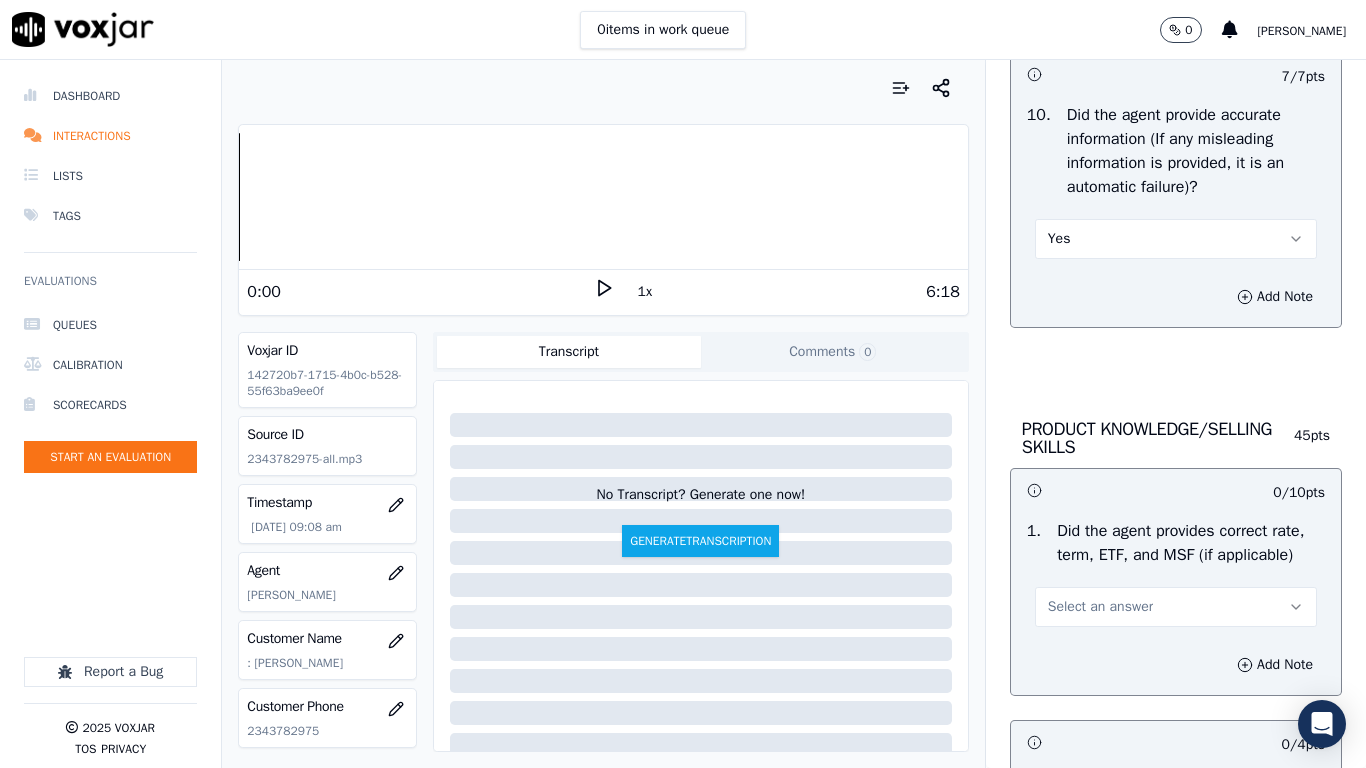 scroll, scrollTop: 3200, scrollLeft: 0, axis: vertical 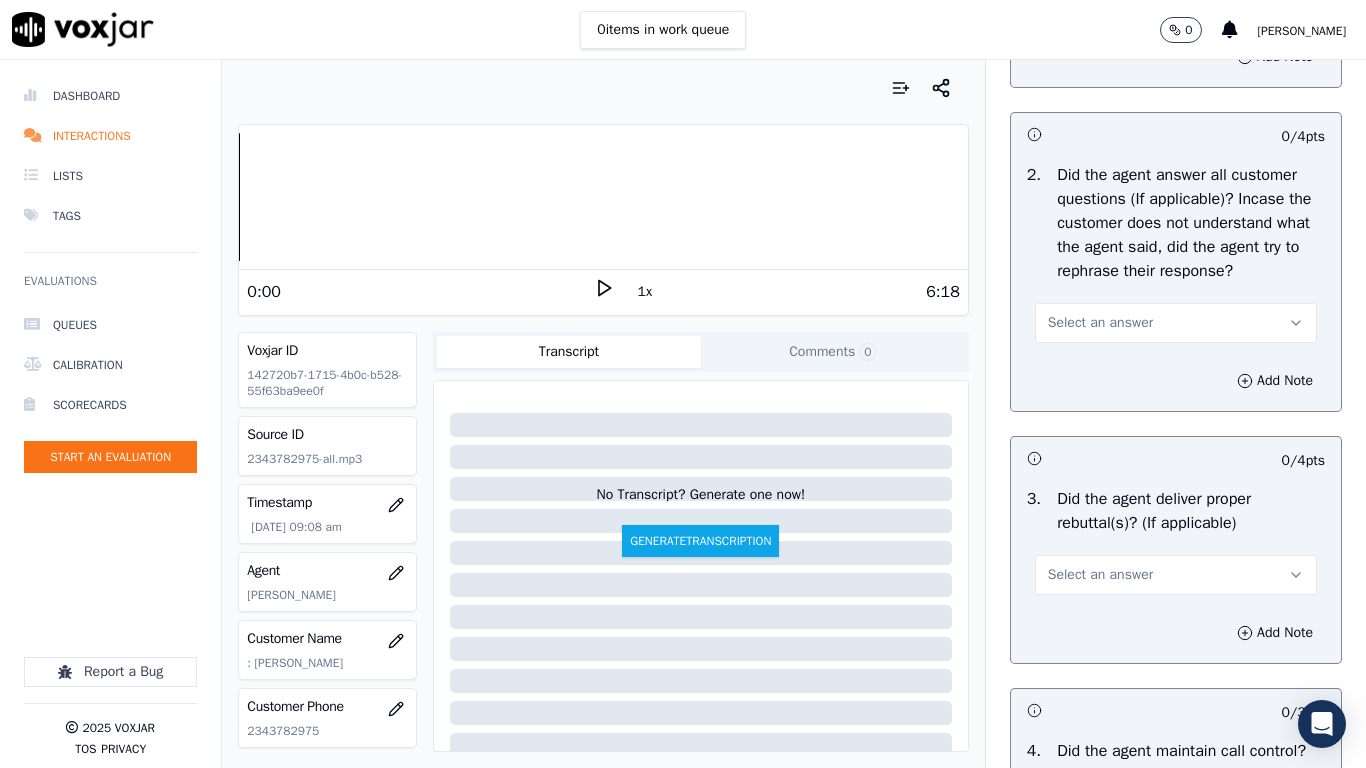 click on "Select an answer" at bounding box center [1176, -1] 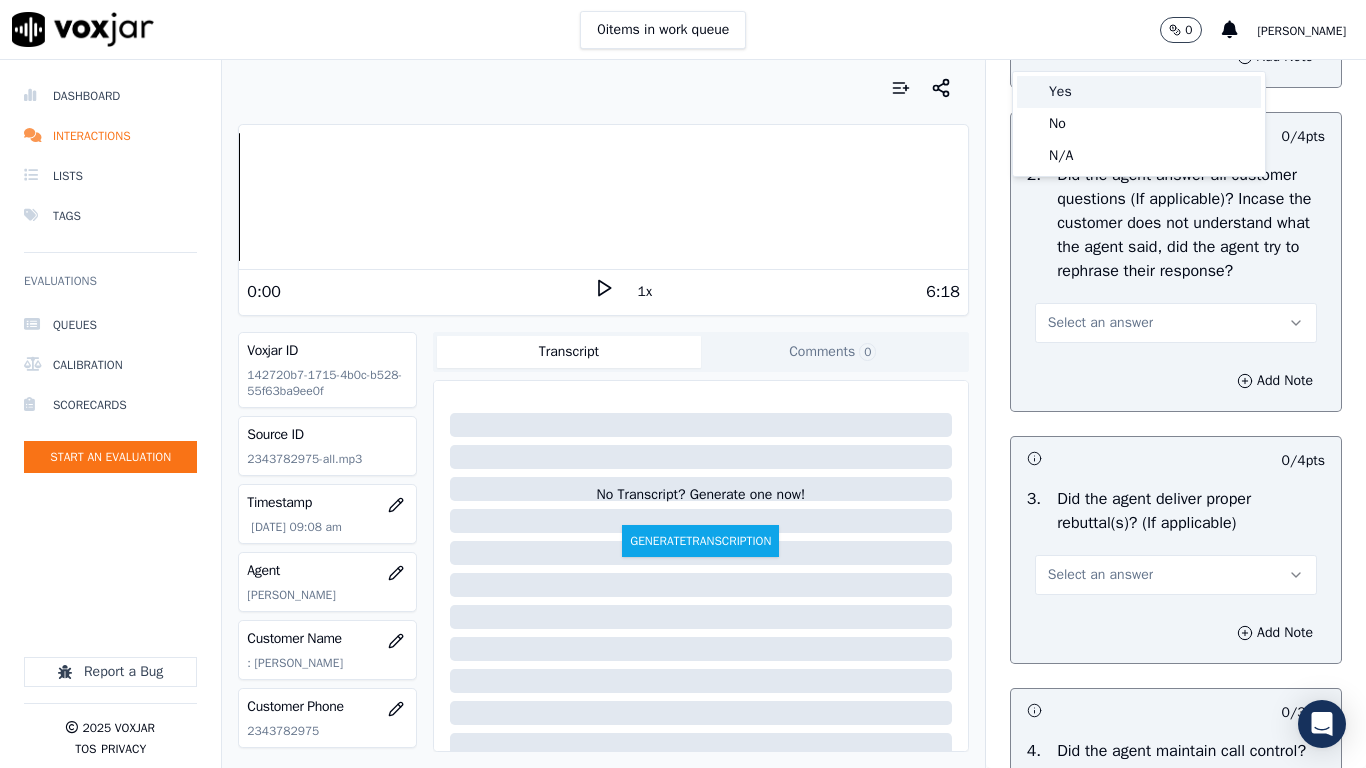 click on "Yes" at bounding box center (1139, 92) 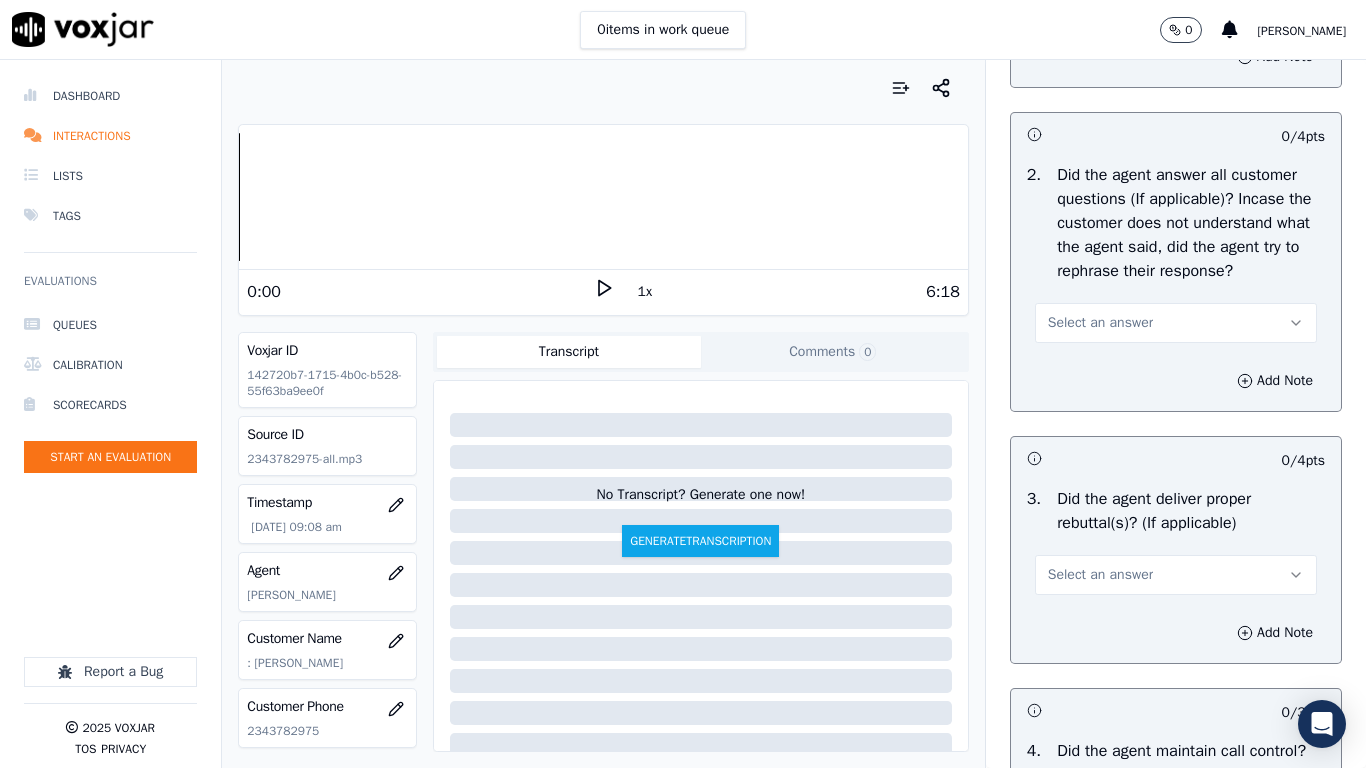 click on "Select an answer" at bounding box center [1176, 323] 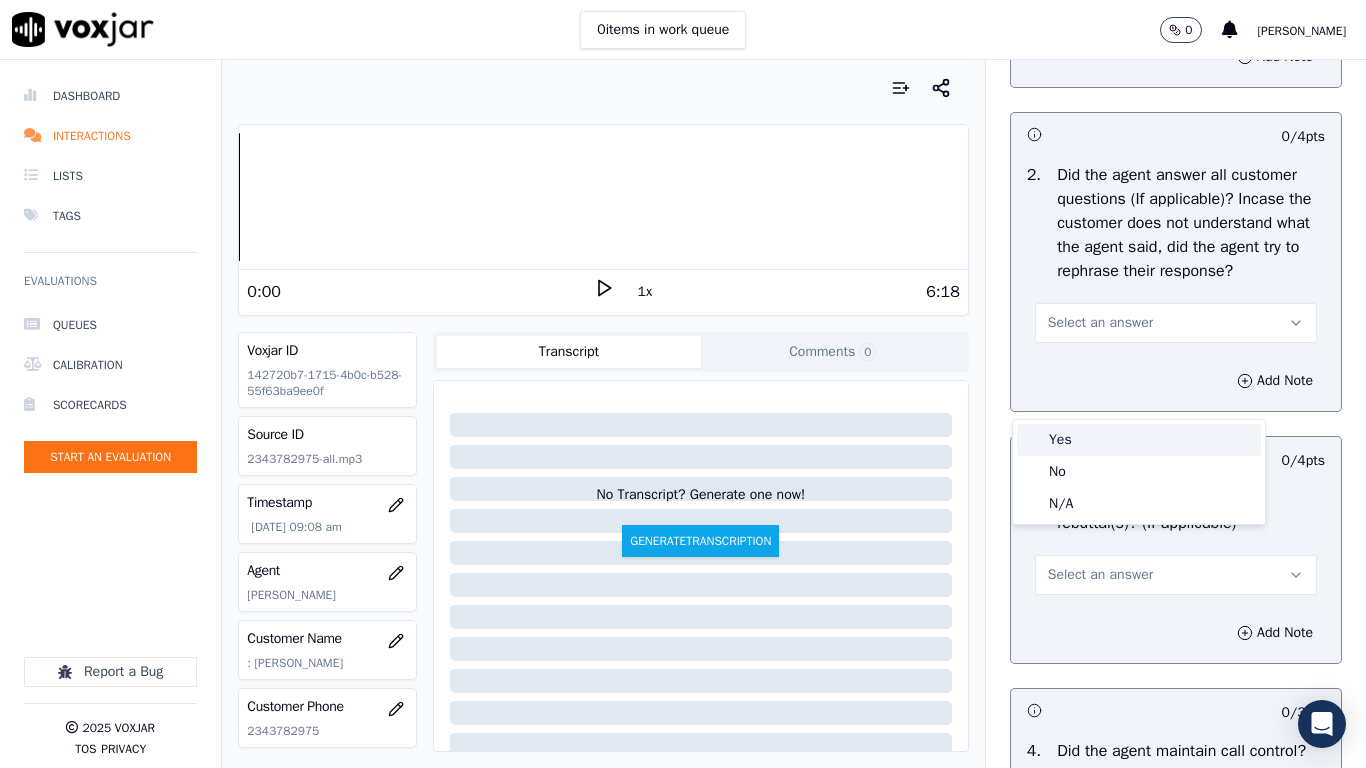 click on "Yes" at bounding box center [1139, 440] 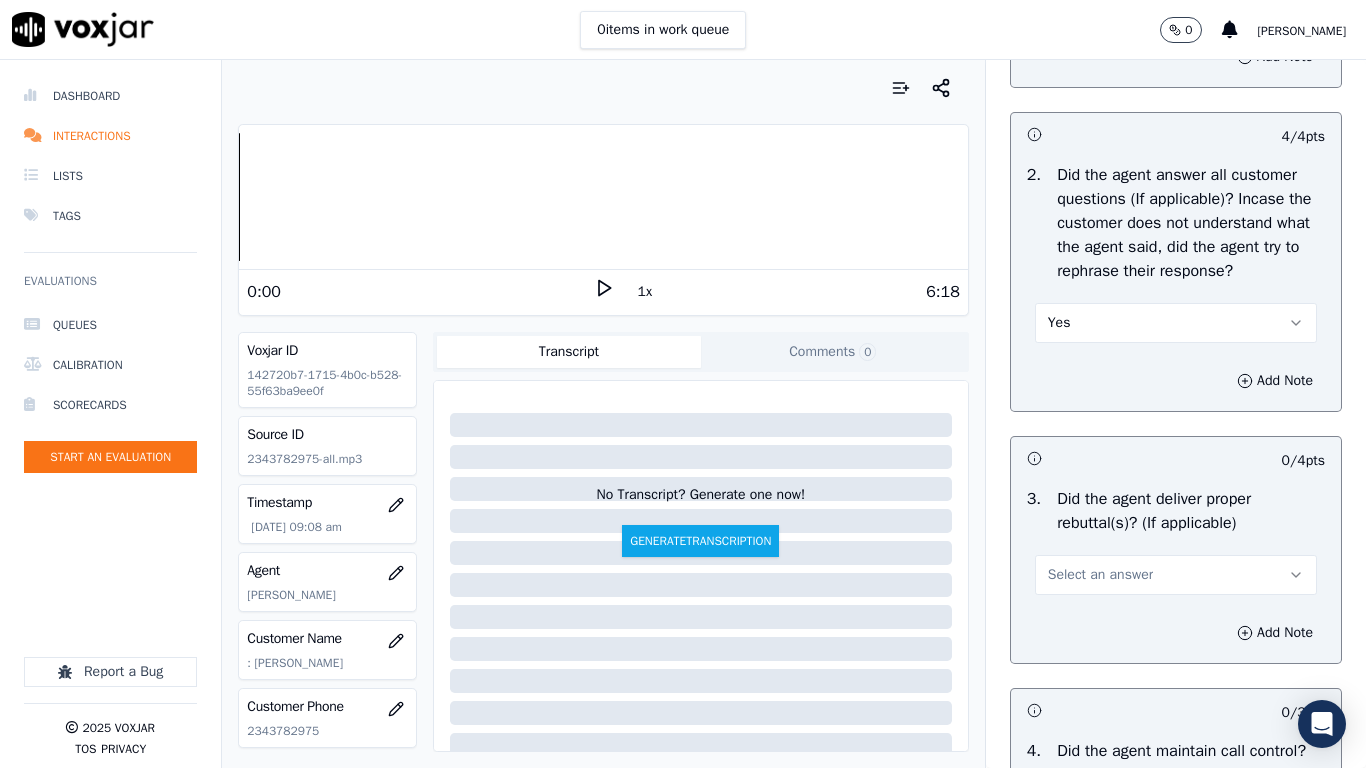 drag, startPoint x: 1116, startPoint y: 652, endPoint x: 1103, endPoint y: 668, distance: 20.615528 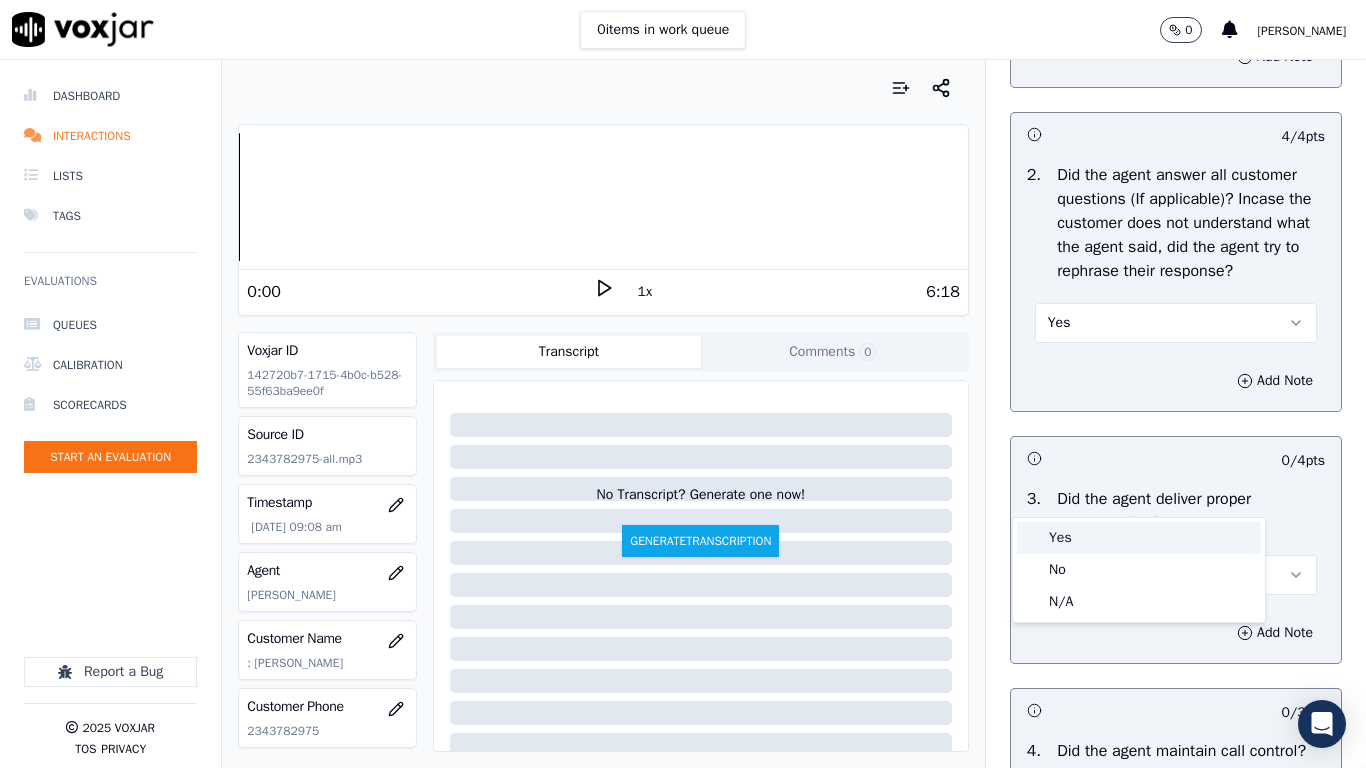 click on "Yes" at bounding box center [1139, 538] 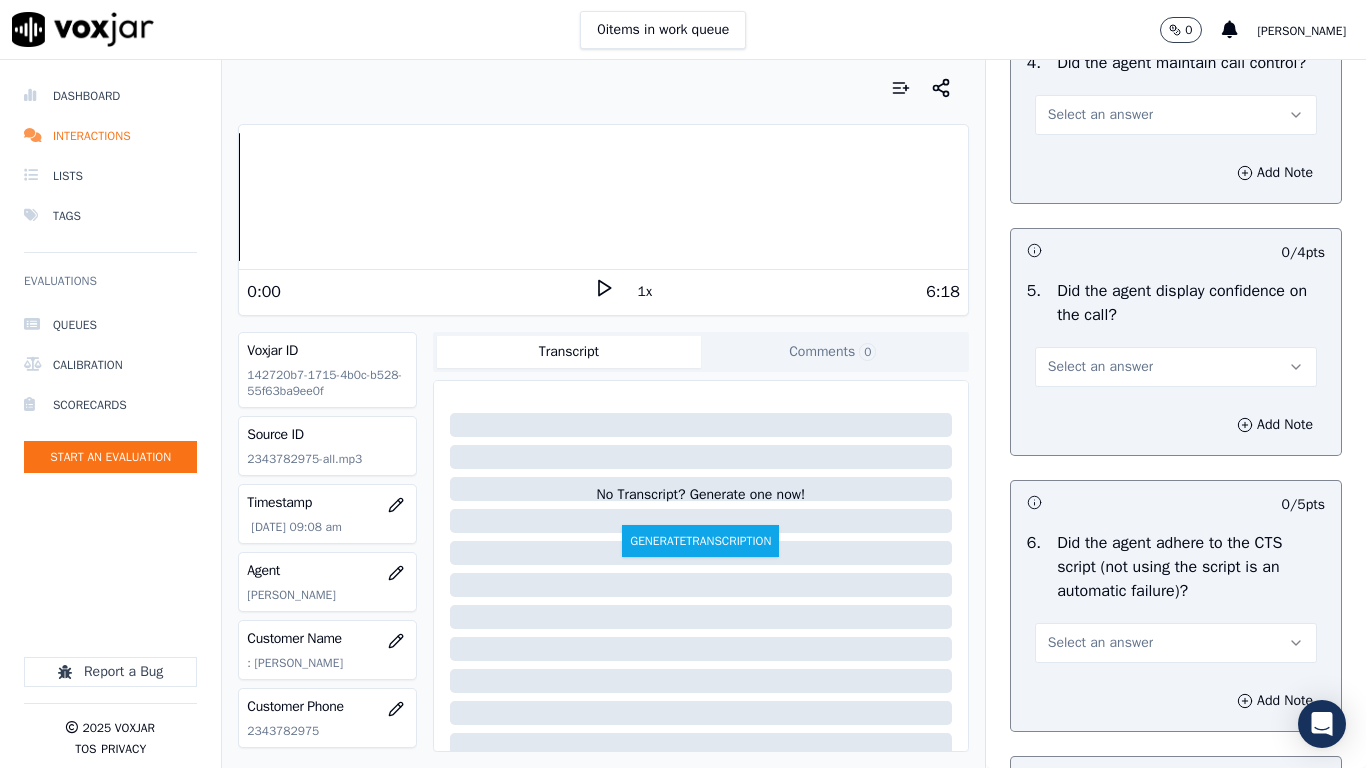 scroll, scrollTop: 3900, scrollLeft: 0, axis: vertical 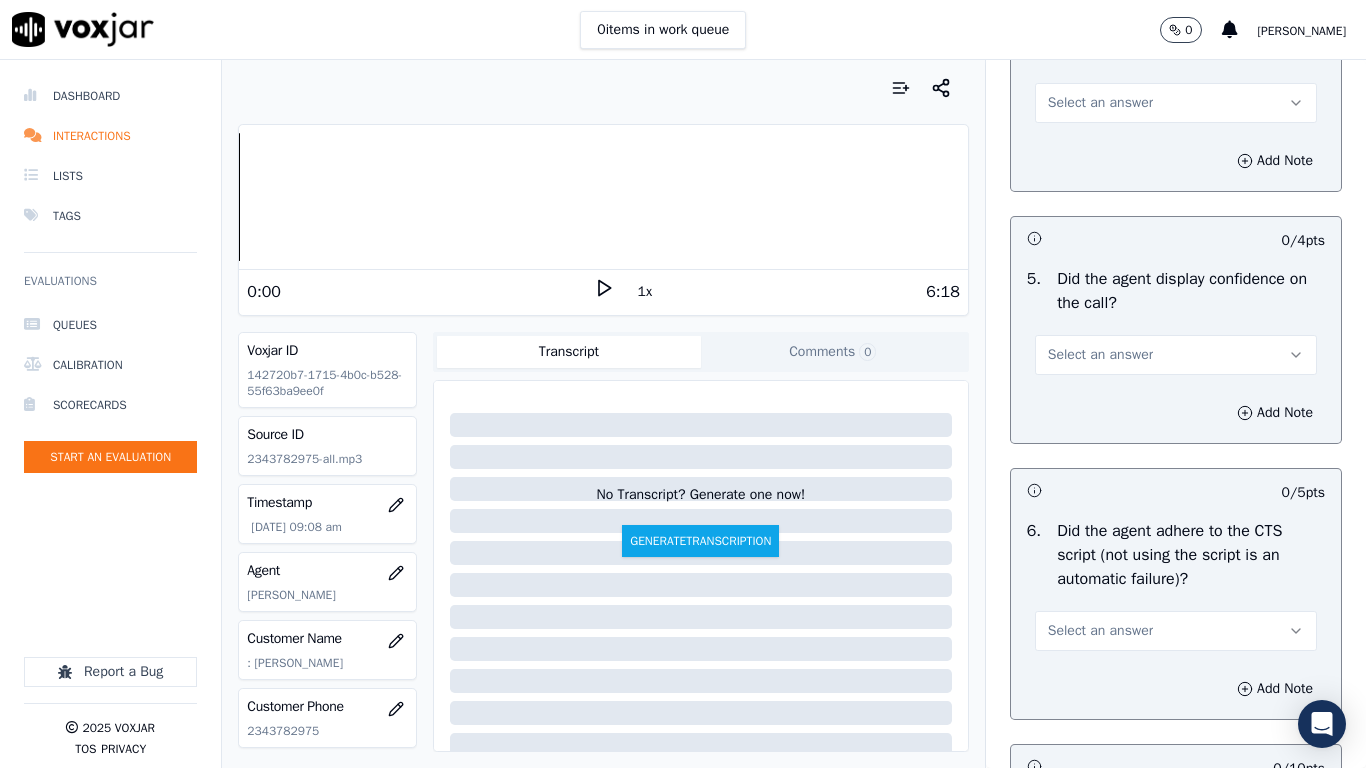 click on "Select an answer" at bounding box center (1176, 103) 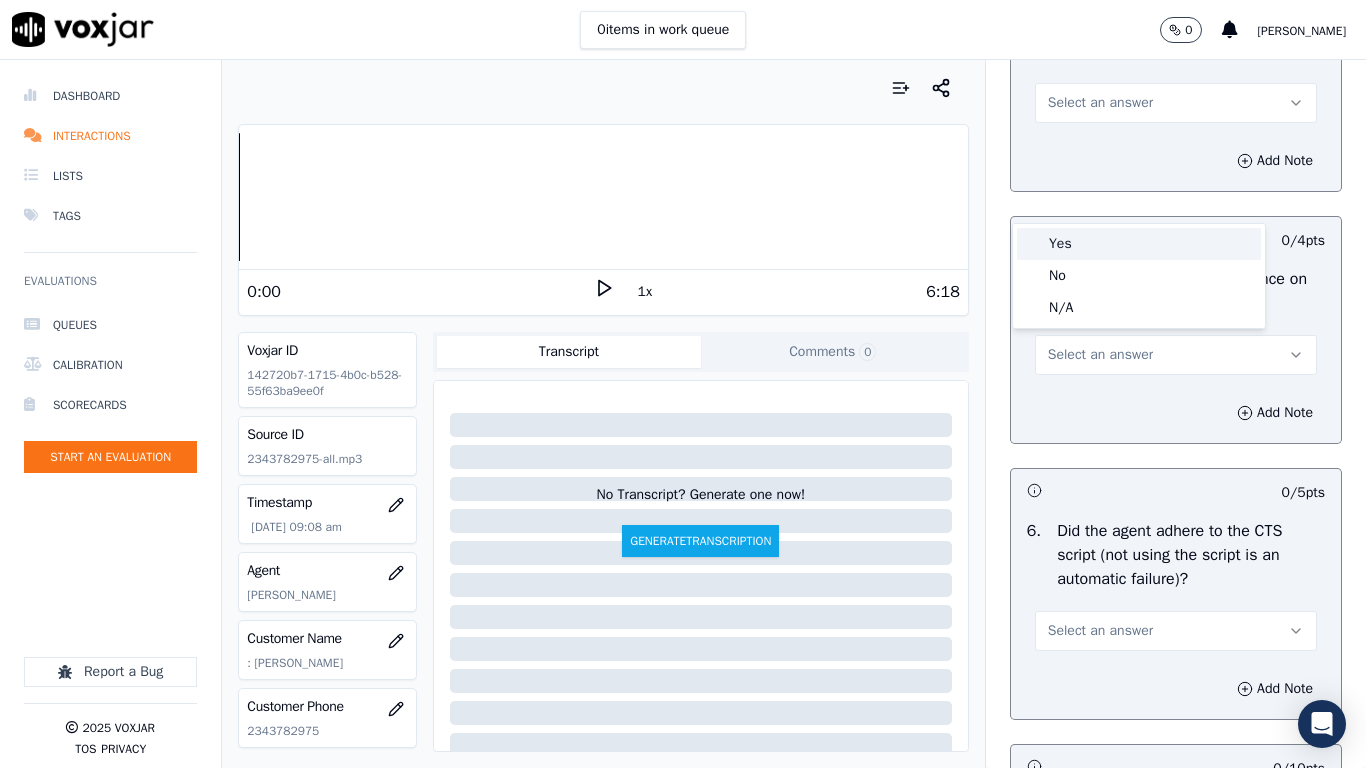click on "Yes" at bounding box center [1139, 244] 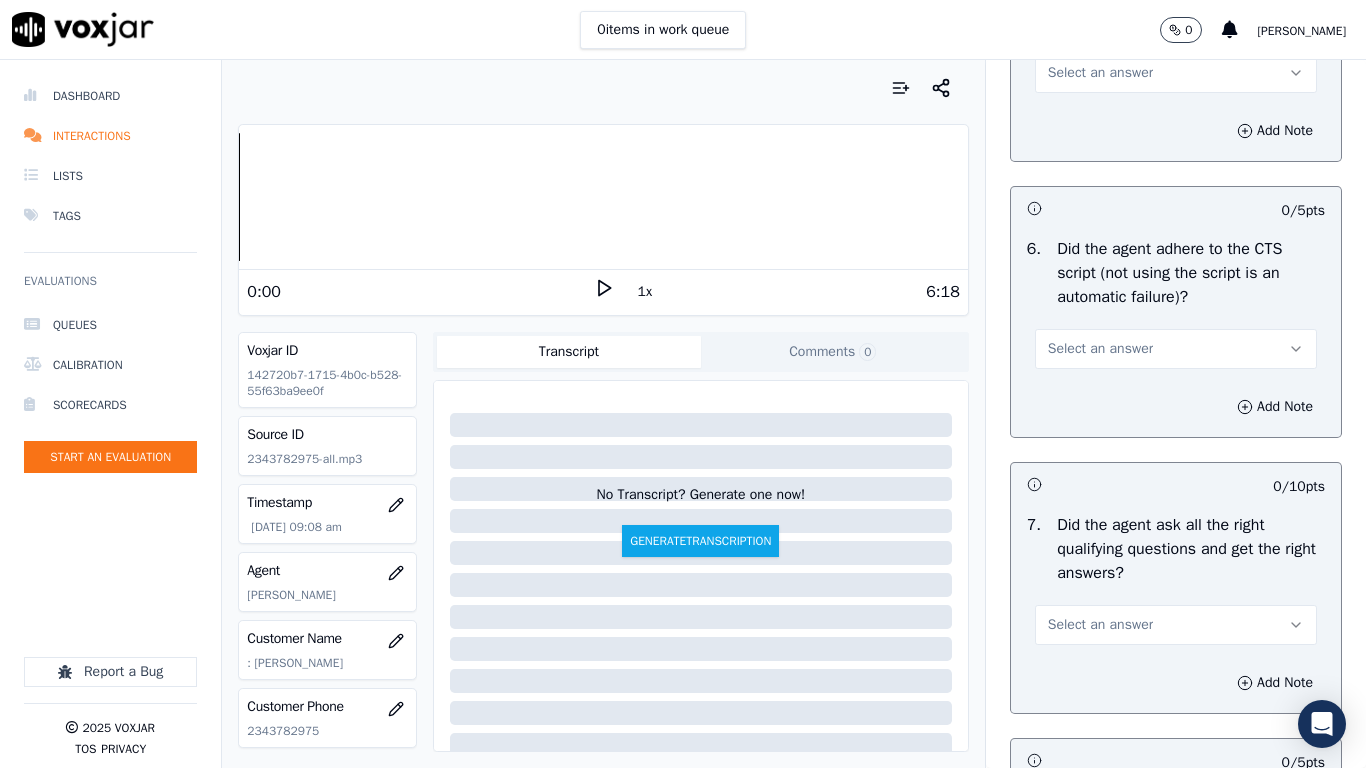 scroll, scrollTop: 4200, scrollLeft: 0, axis: vertical 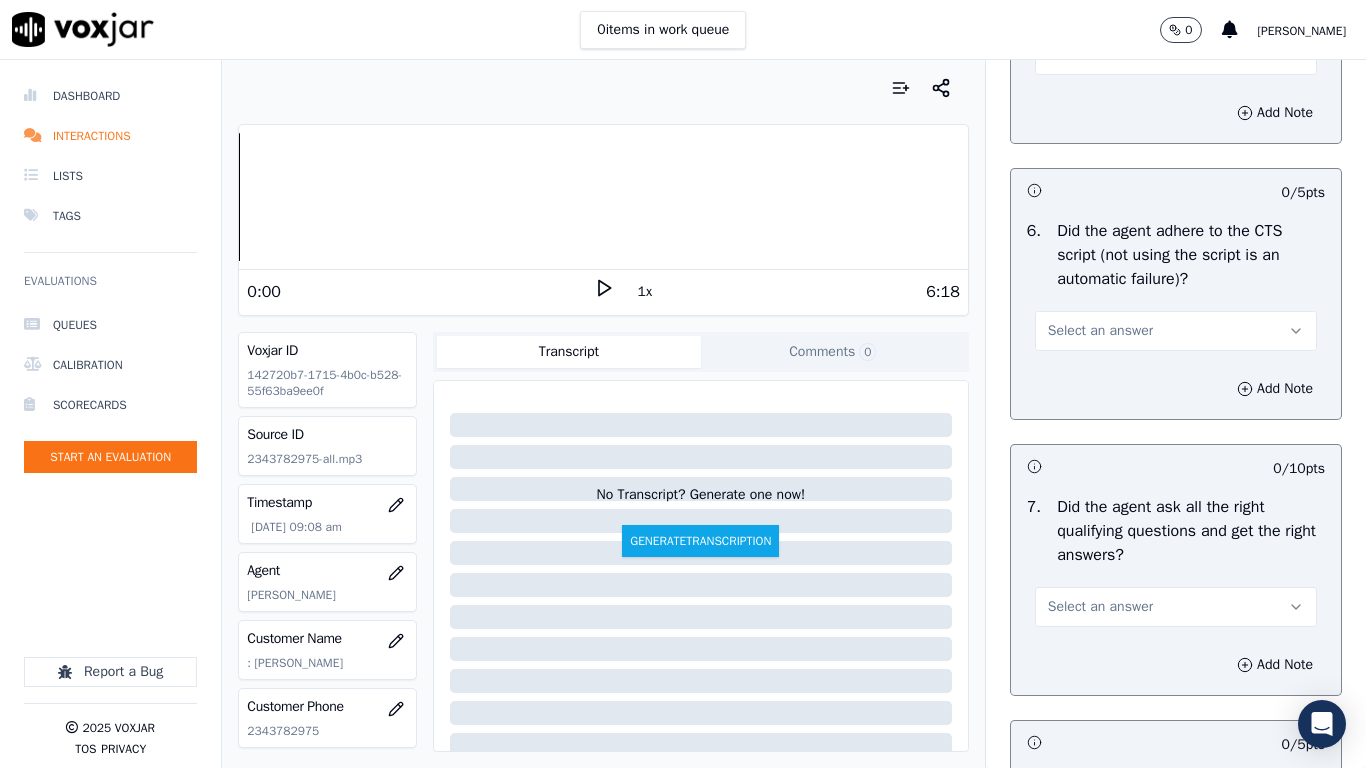 click on "Select an answer" at bounding box center [1176, 55] 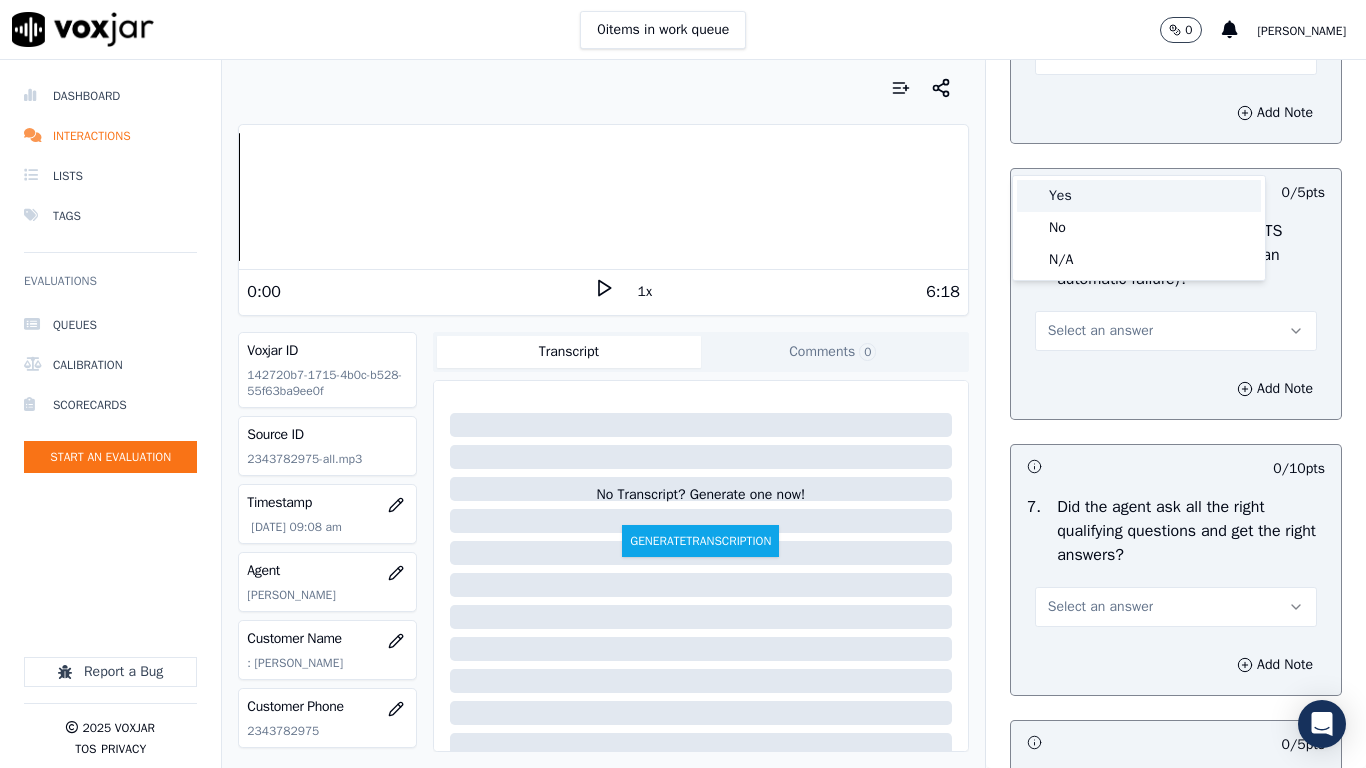 click on "Yes" at bounding box center (1139, 196) 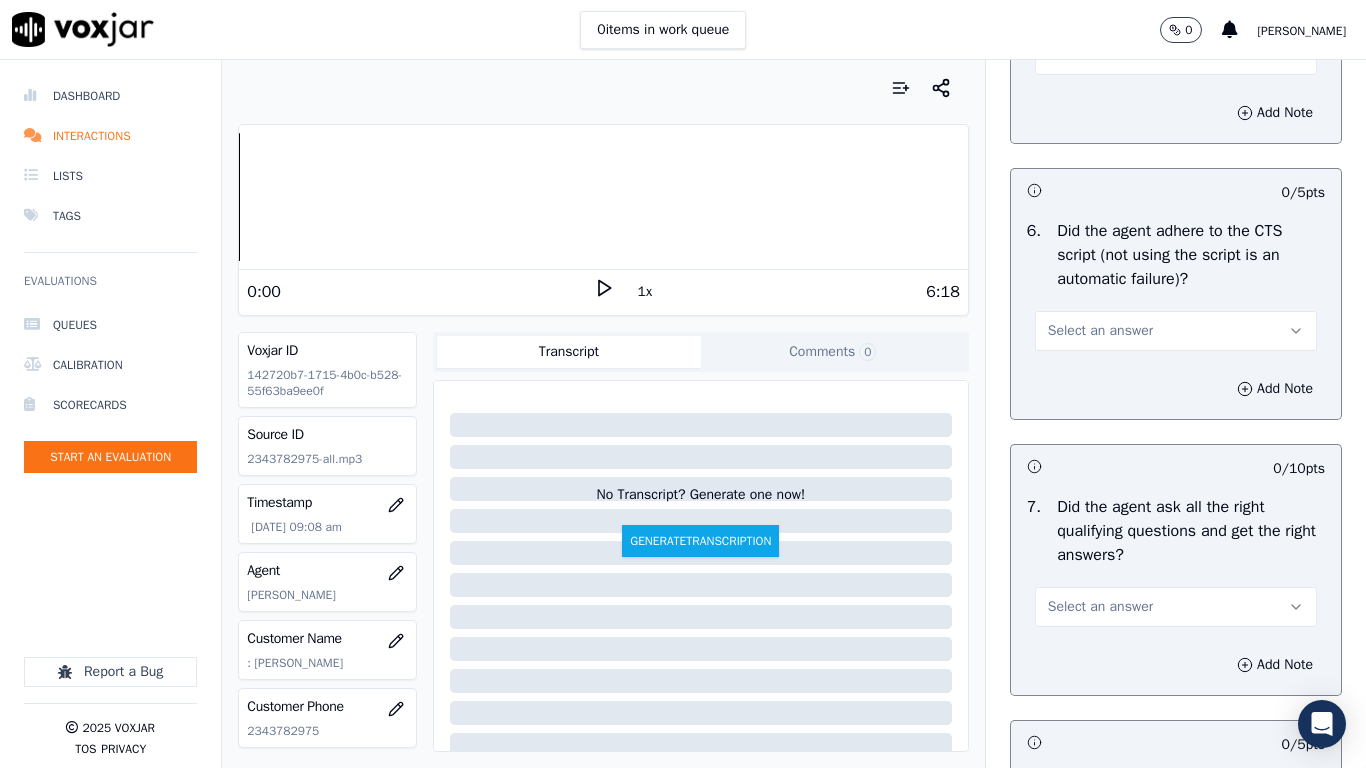 click on "Select an answer" at bounding box center [1100, 331] 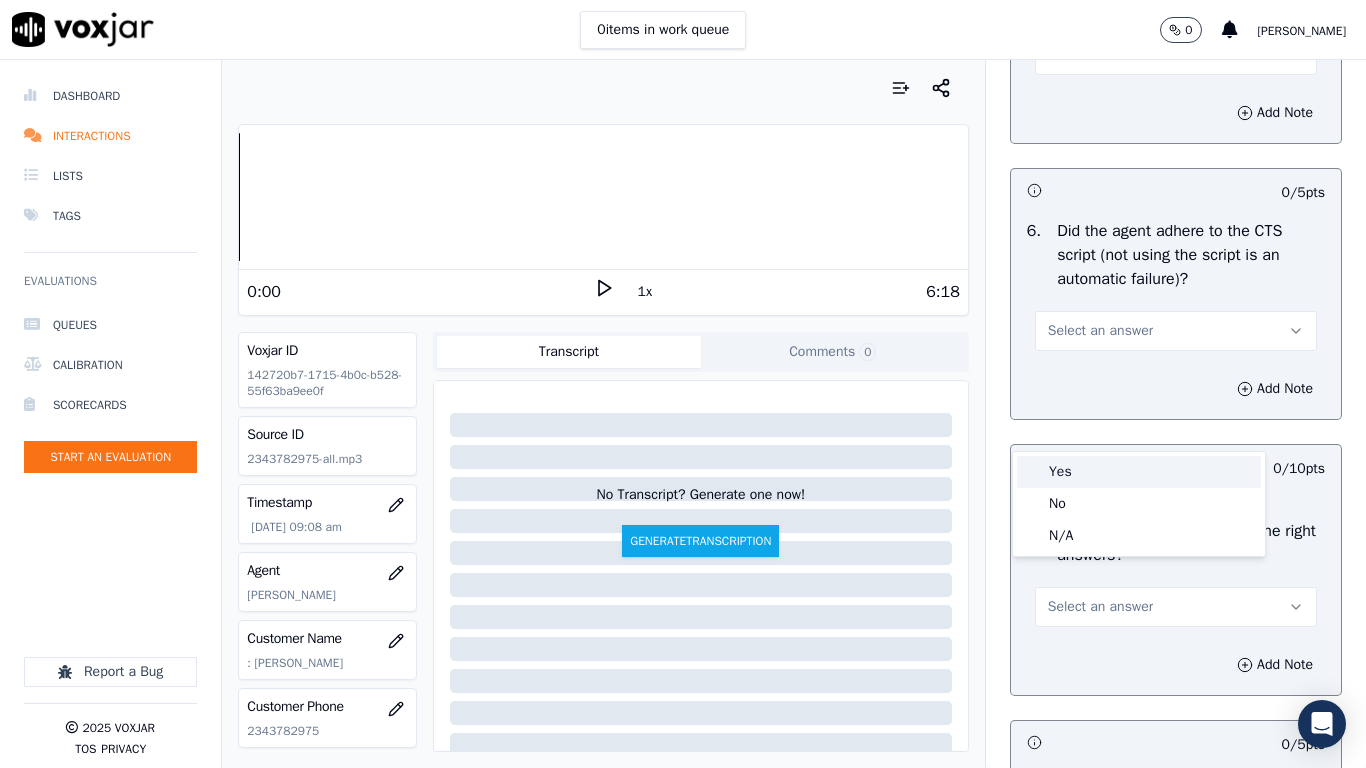click on "Yes" at bounding box center [1139, 472] 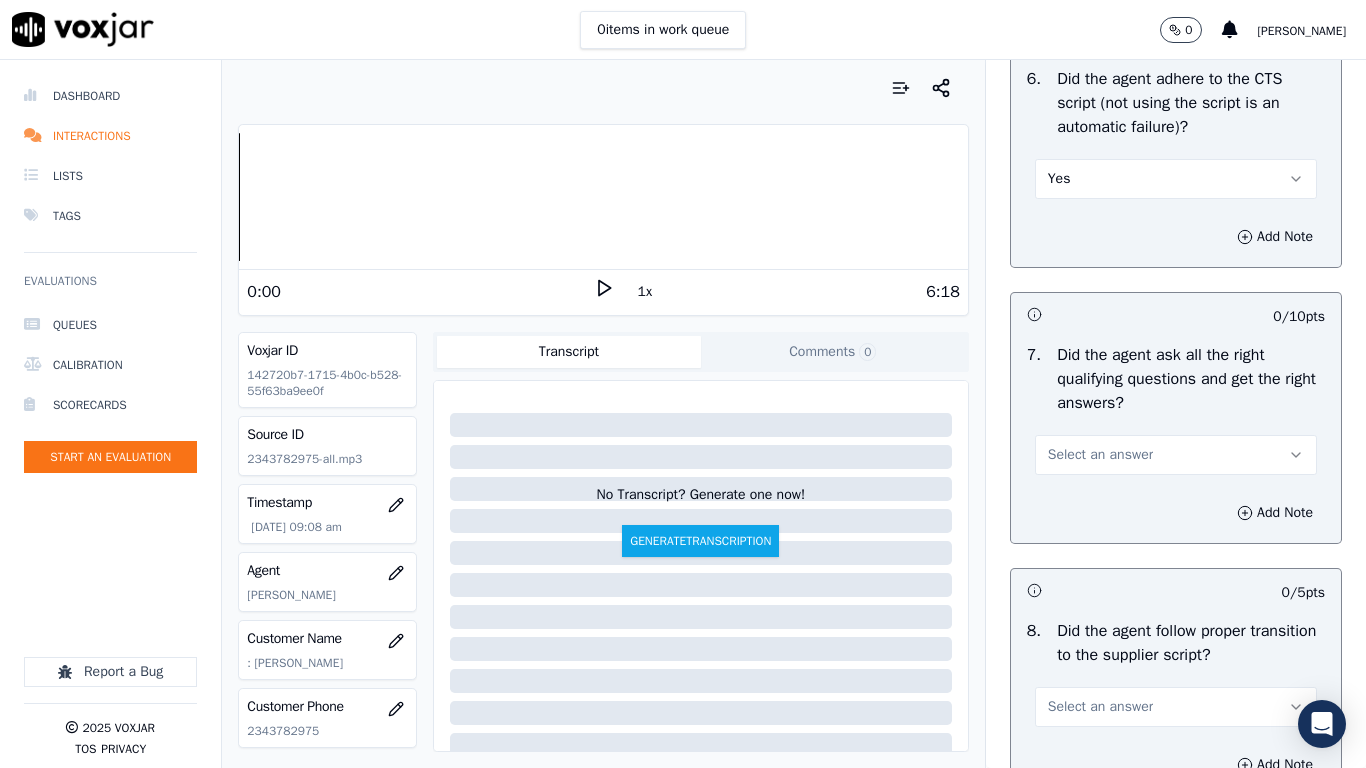 scroll, scrollTop: 4700, scrollLeft: 0, axis: vertical 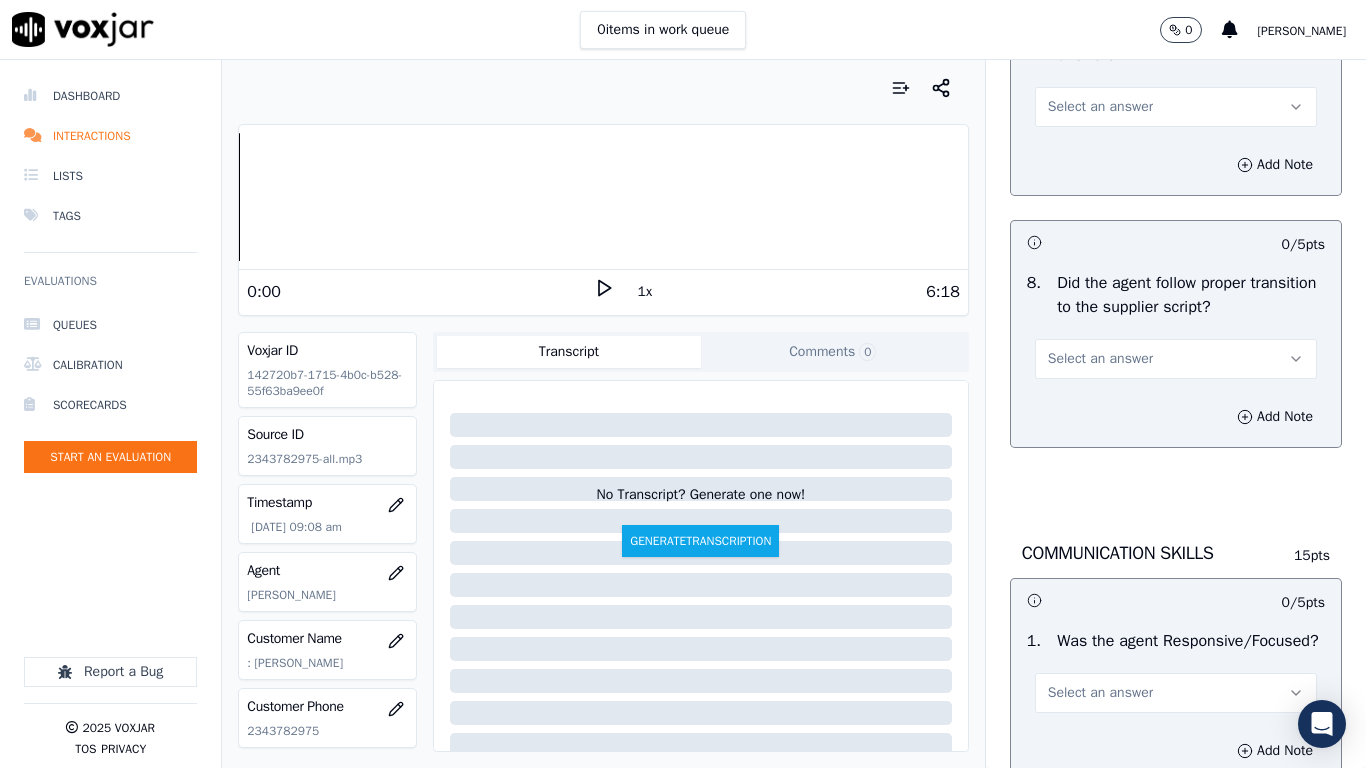 click on "Select an answer" at bounding box center (1176, 107) 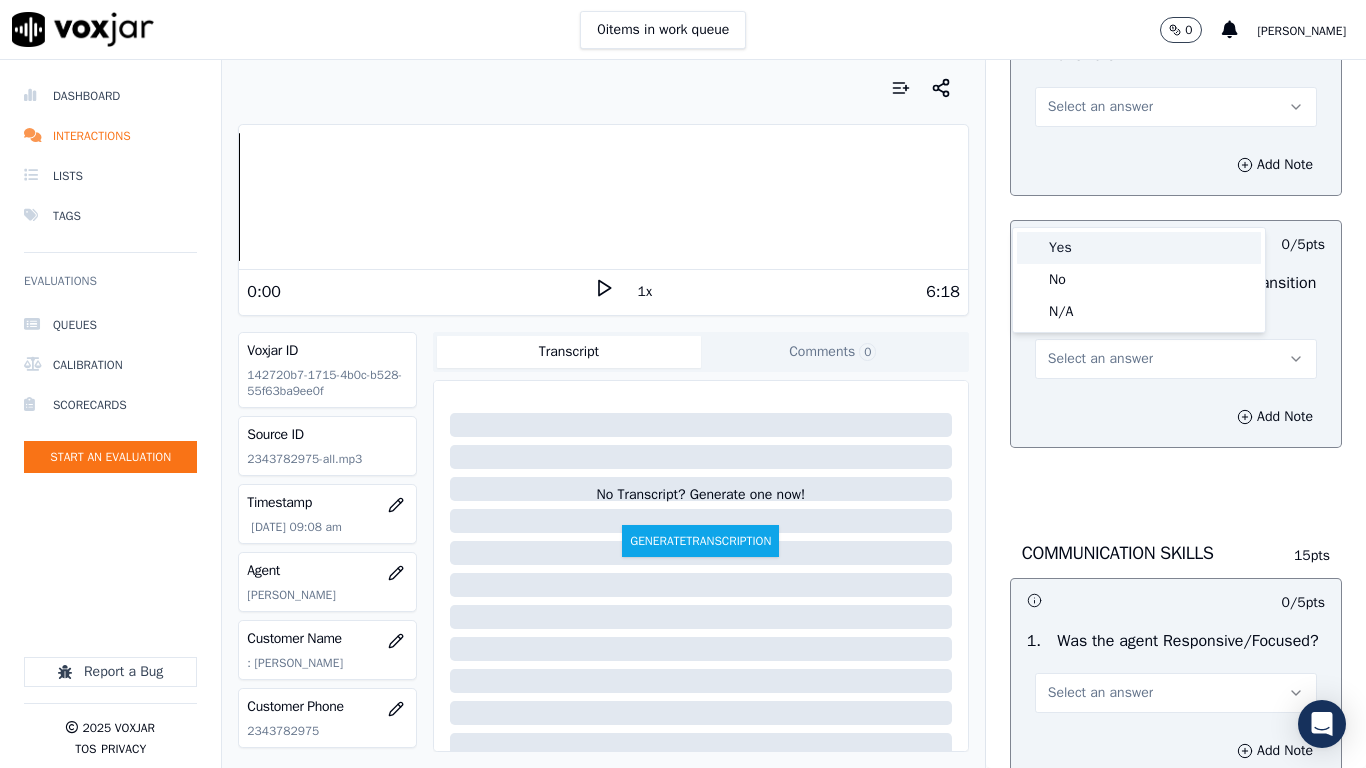 drag, startPoint x: 1081, startPoint y: 256, endPoint x: 1100, endPoint y: 415, distance: 160.1312 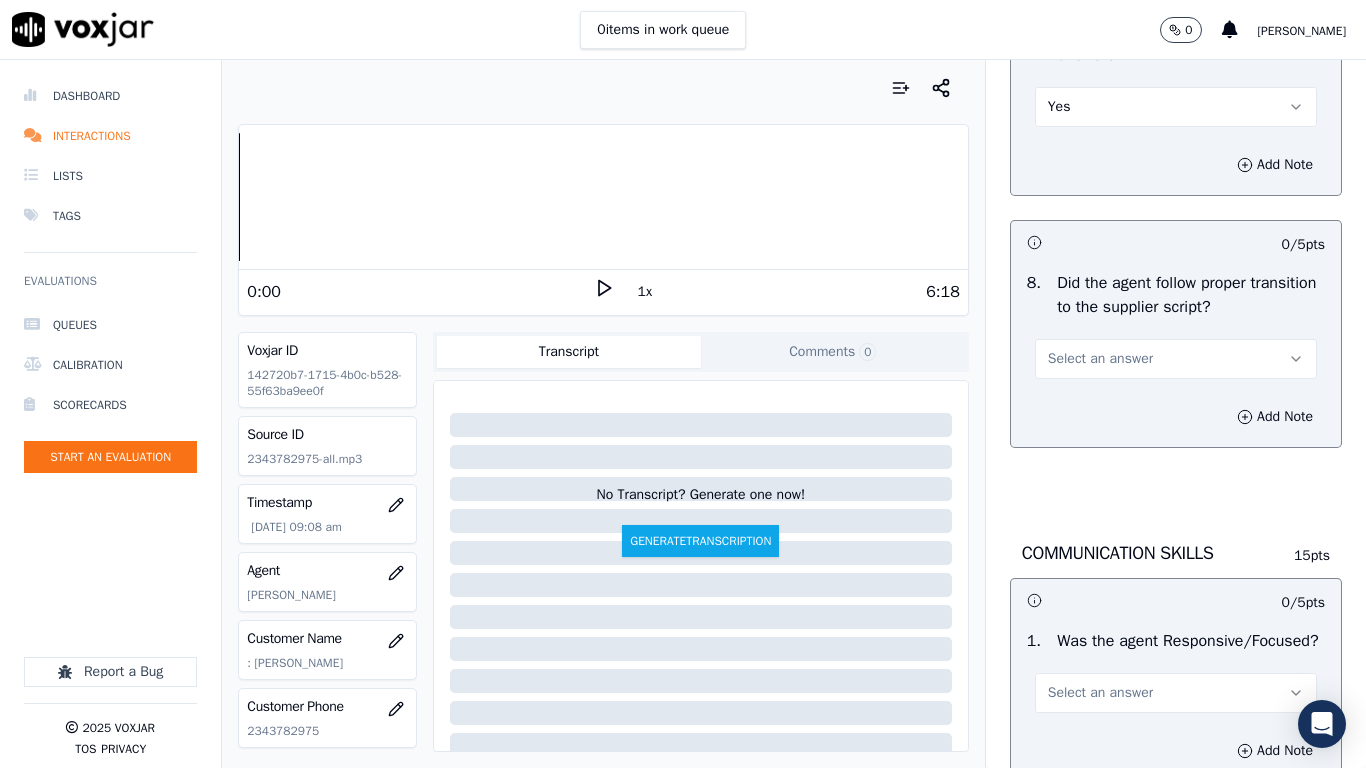 click on "Select an answer" at bounding box center [1100, 359] 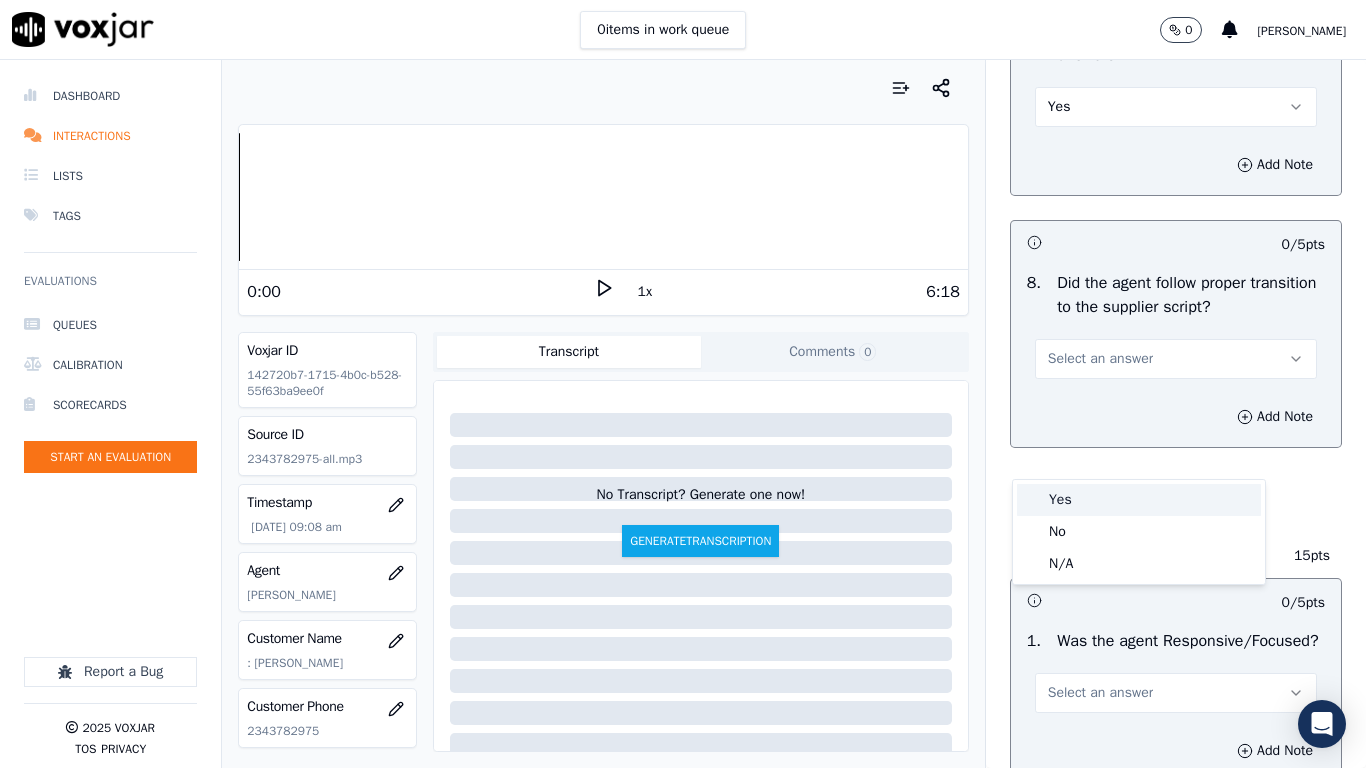 click on "Yes" at bounding box center (1139, 500) 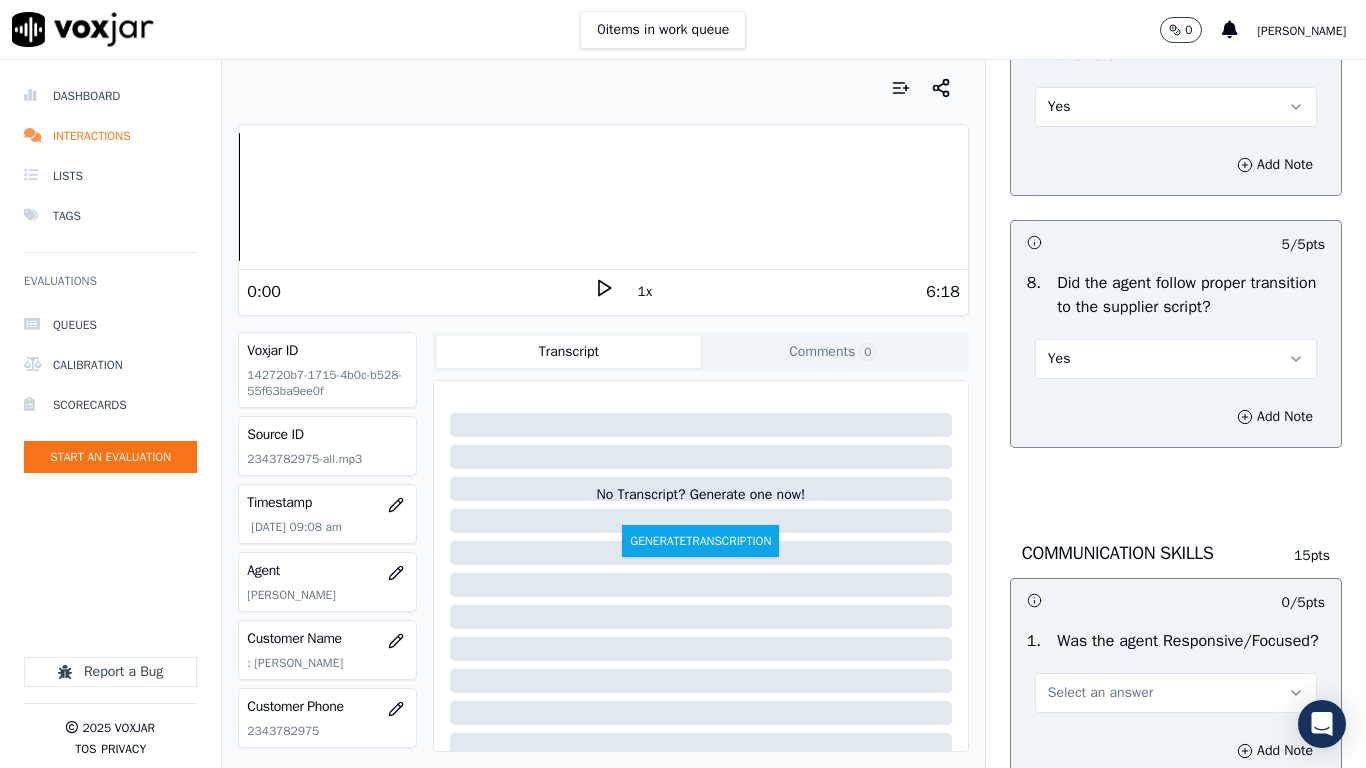 scroll, scrollTop: 5100, scrollLeft: 0, axis: vertical 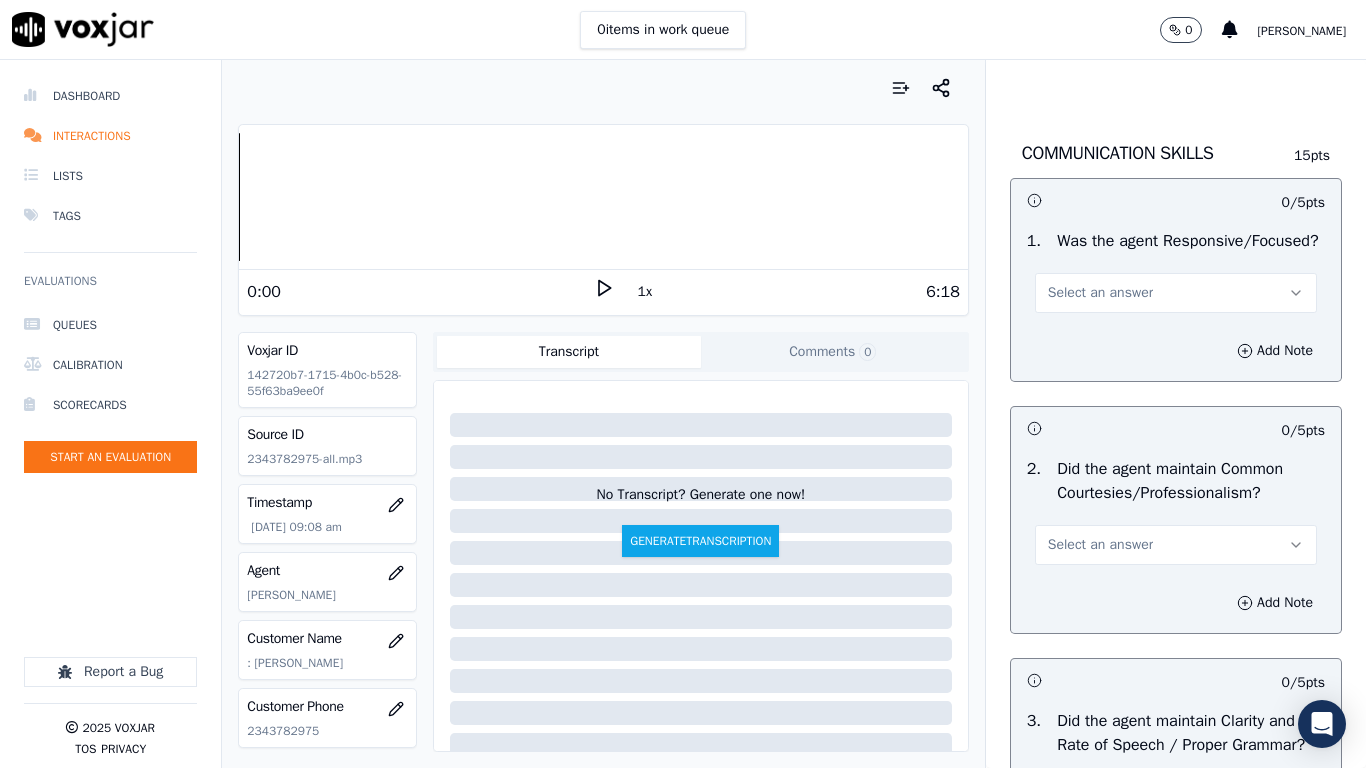 click on "Select an answer" at bounding box center (1100, 293) 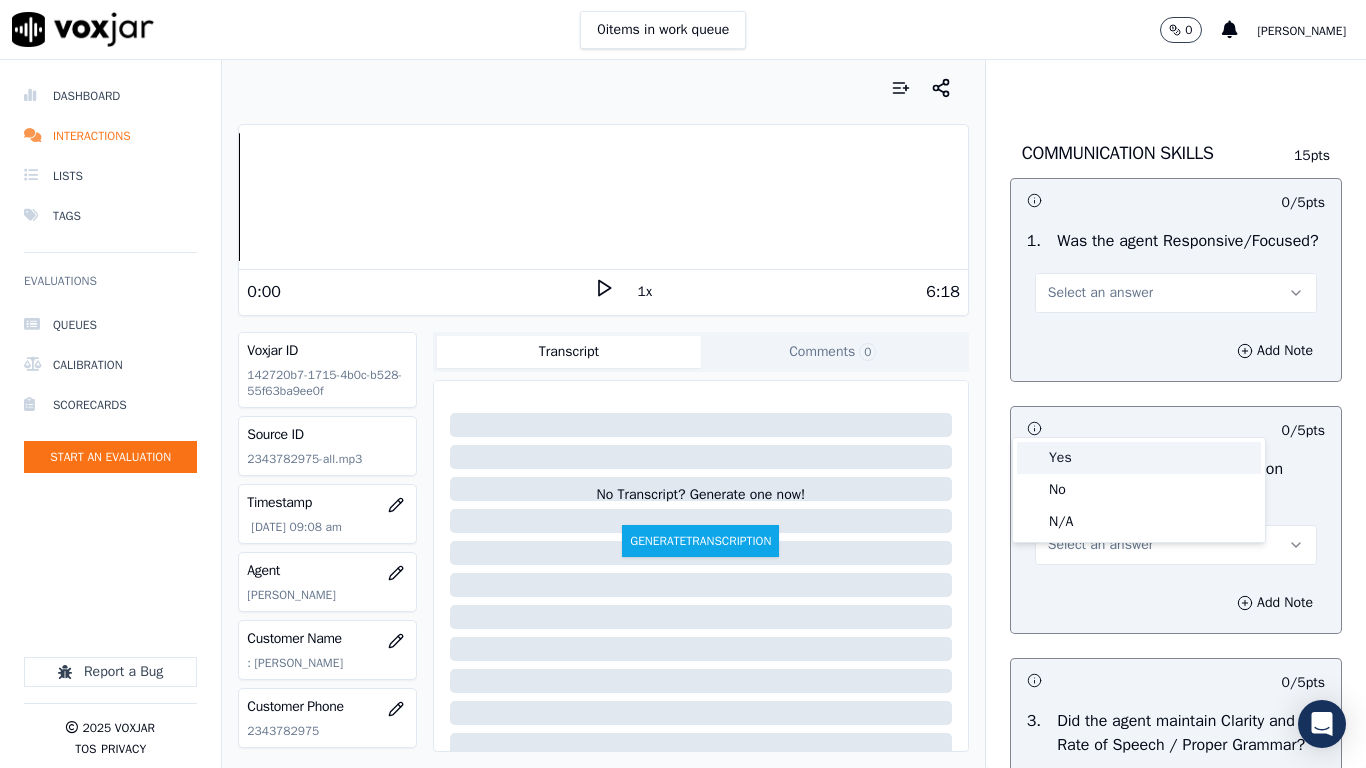 click on "Yes" at bounding box center [1139, 458] 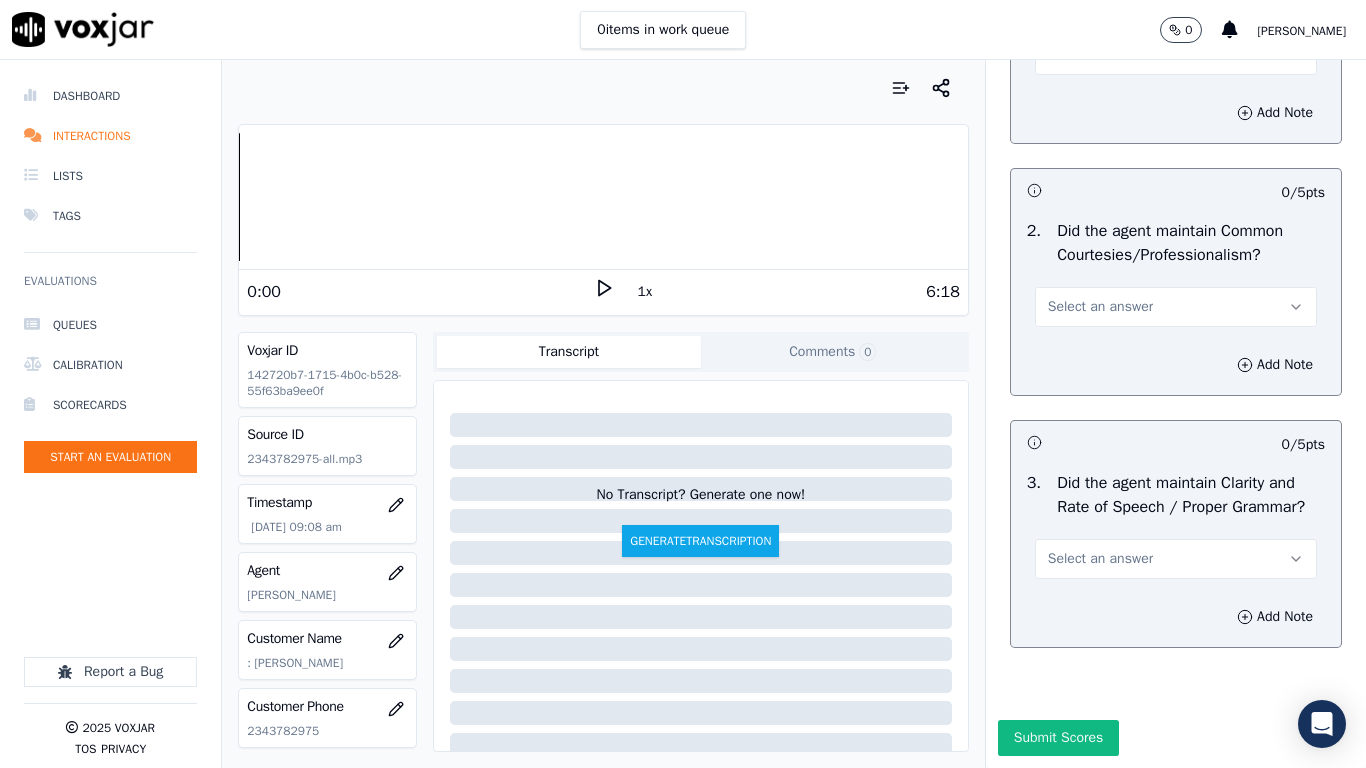 scroll, scrollTop: 5500, scrollLeft: 0, axis: vertical 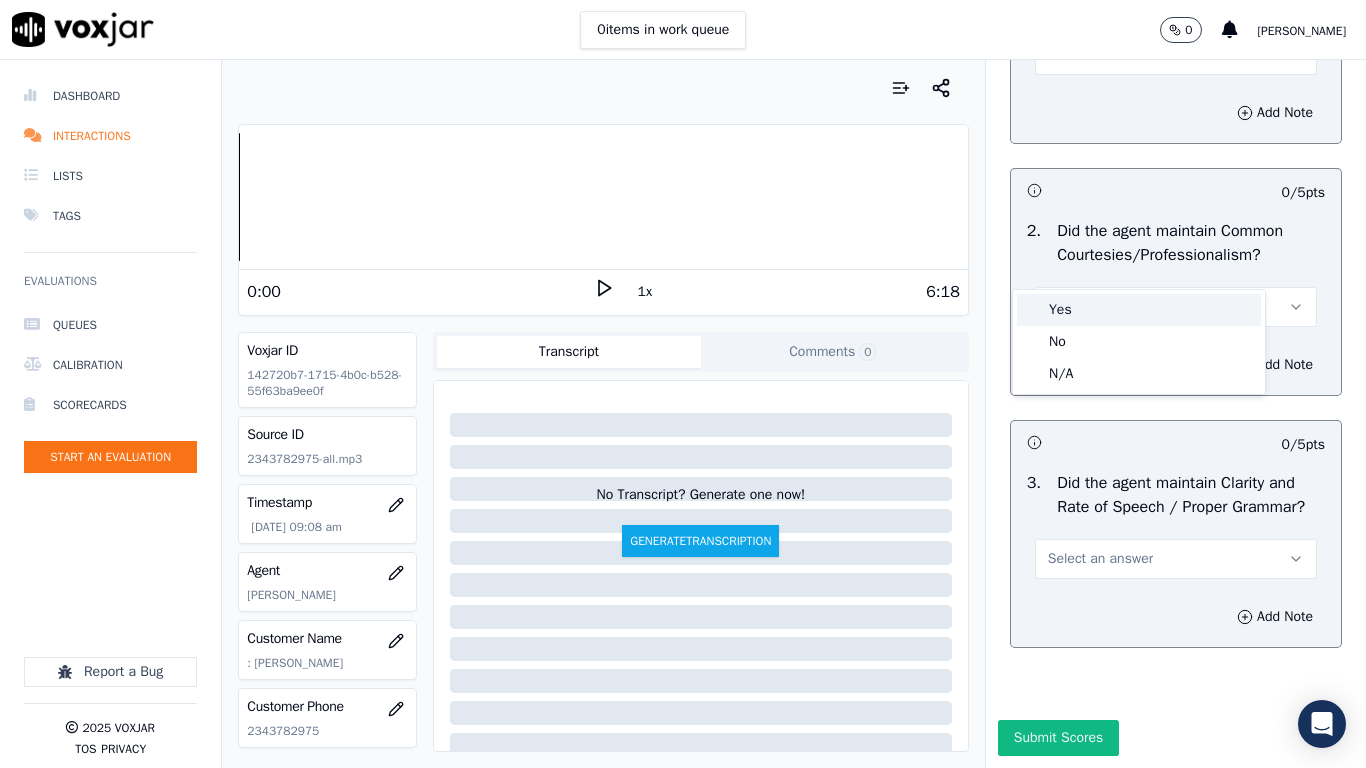 click on "Yes" at bounding box center (1139, 310) 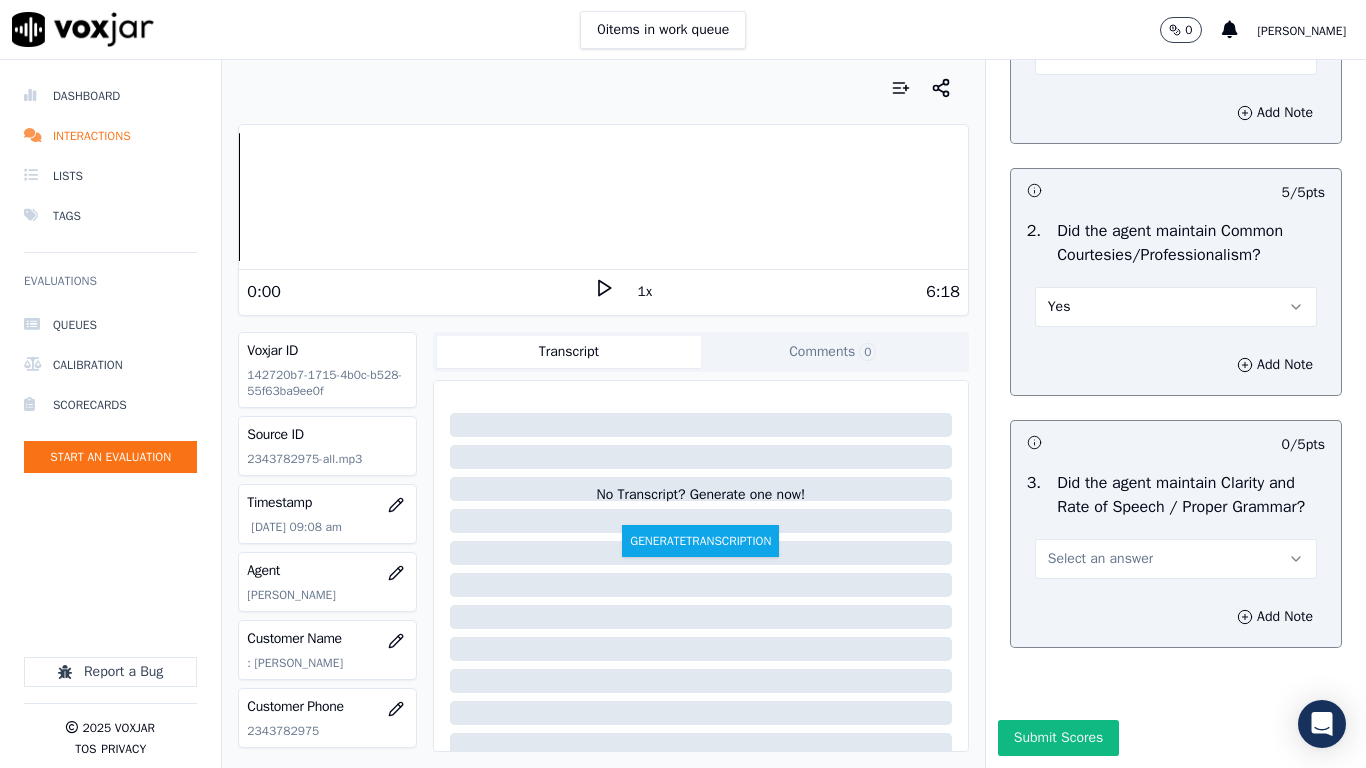 click on "Select an answer" at bounding box center (1100, 559) 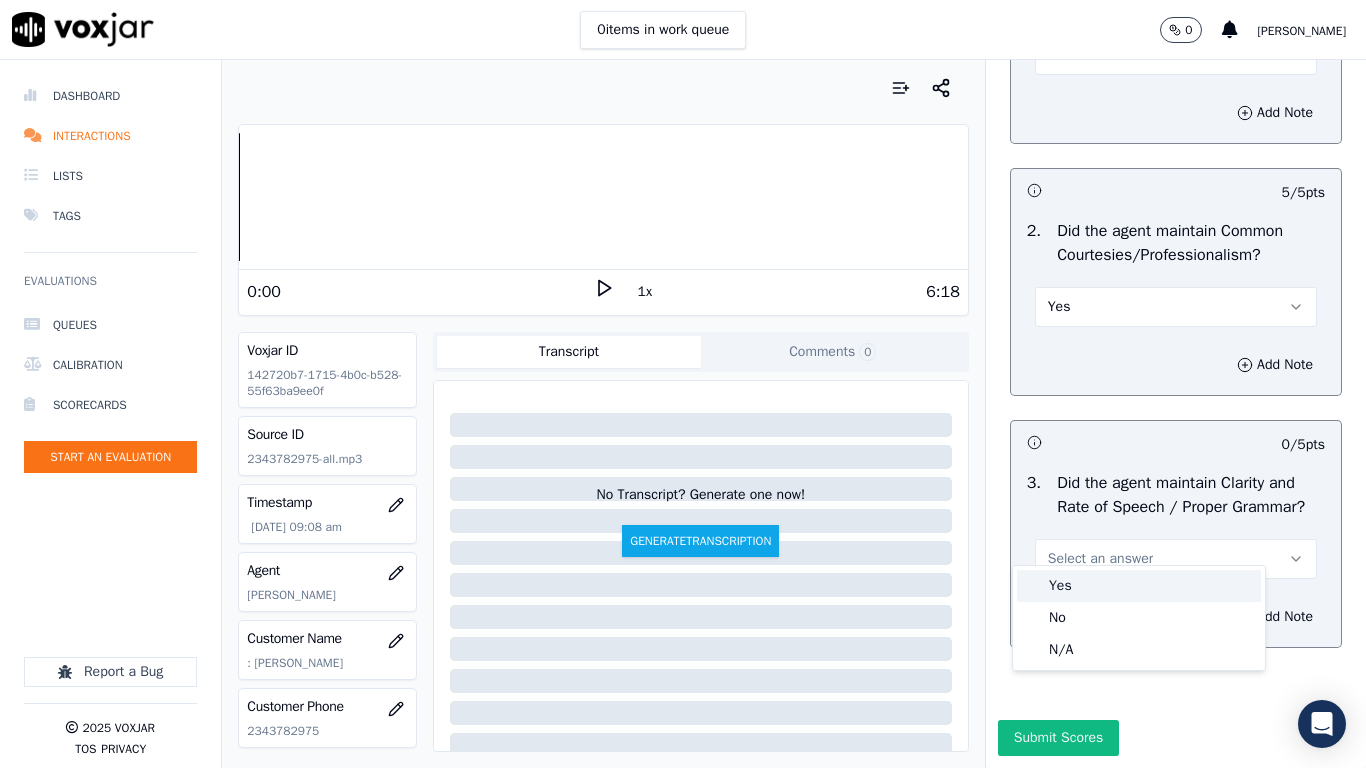 click on "Yes" at bounding box center [1139, 586] 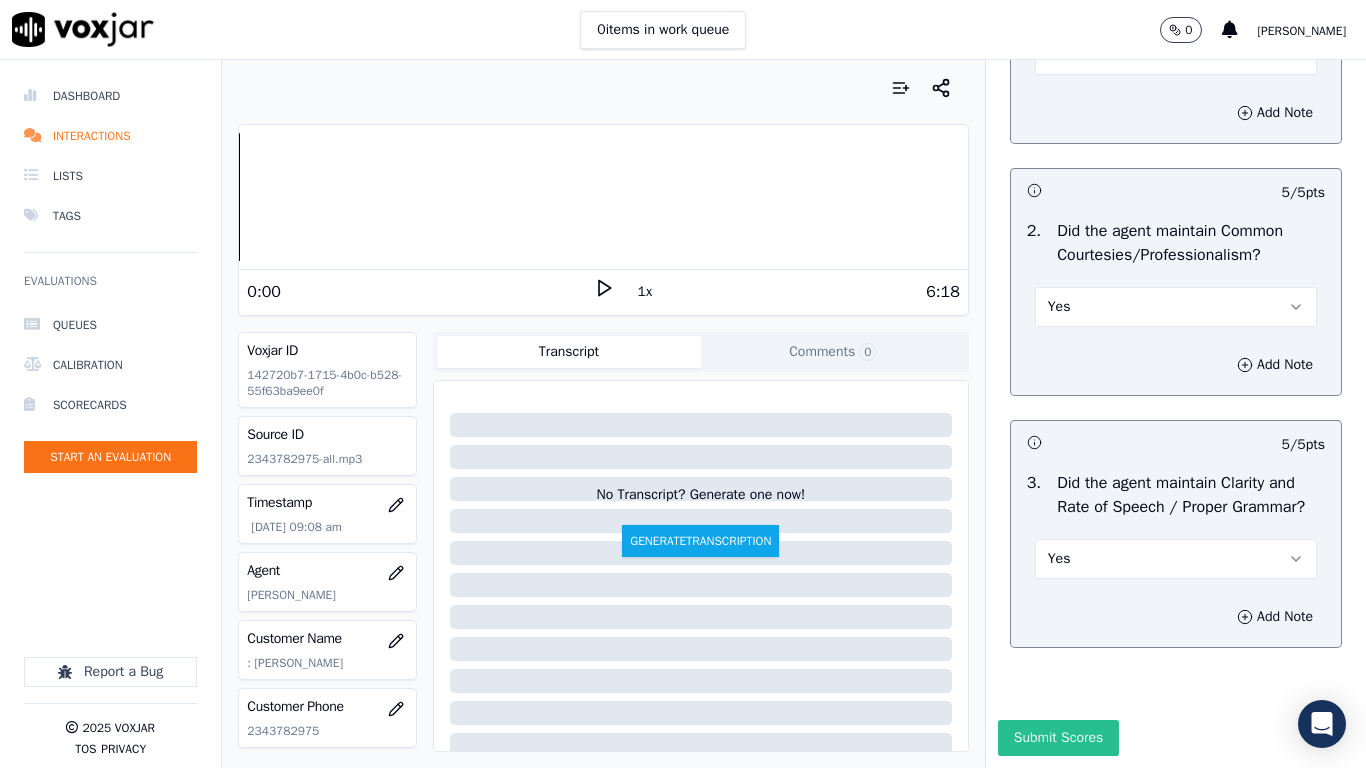 click on "Submit Scores" at bounding box center [1058, 738] 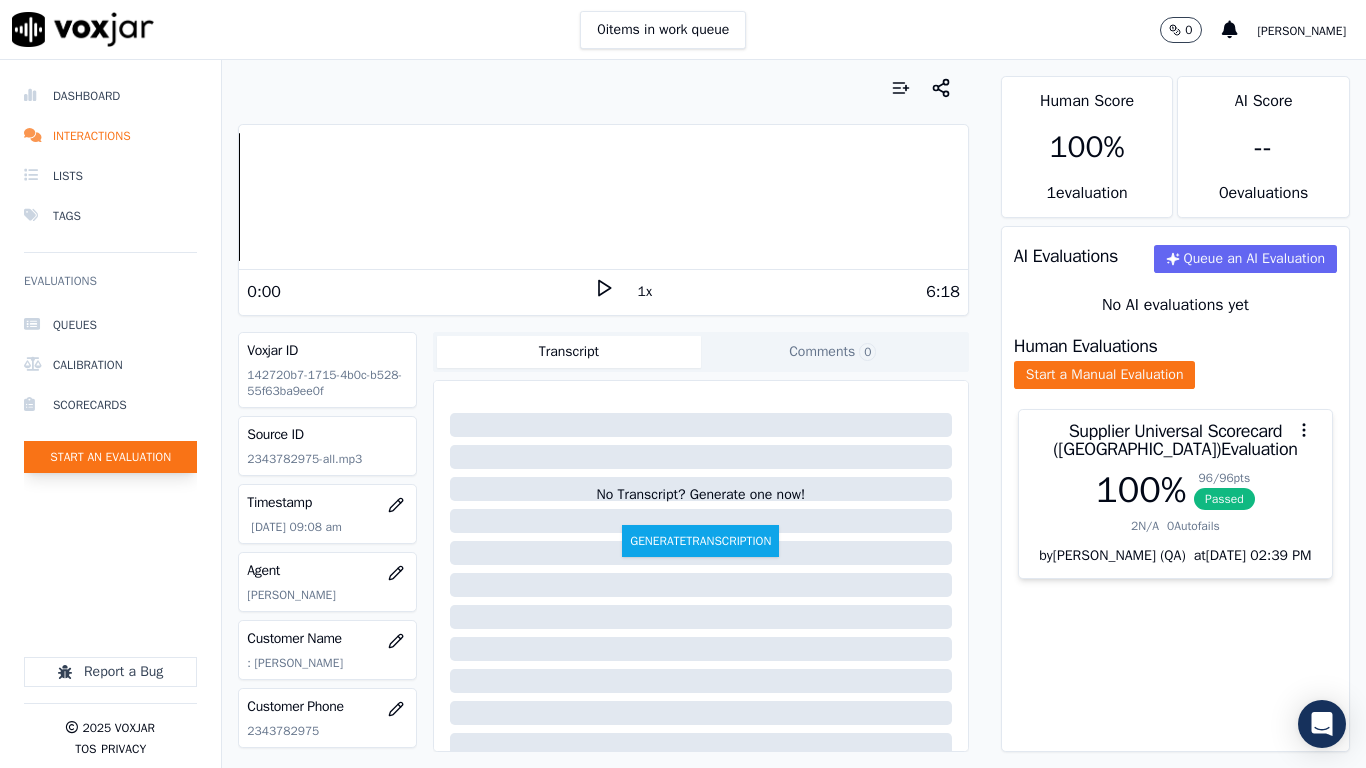 click on "Start an Evaluation" 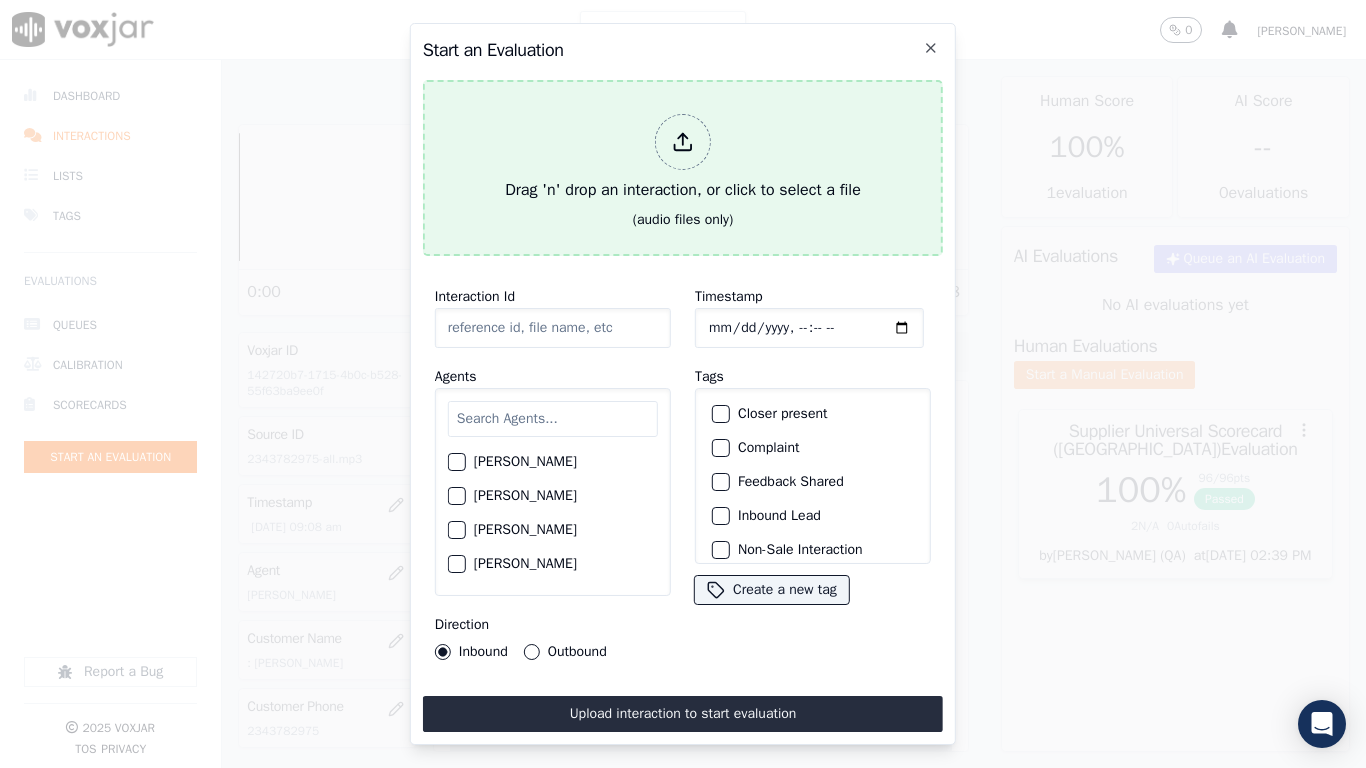 click on "Drag 'n' drop an interaction, or click to select a file" at bounding box center (683, 158) 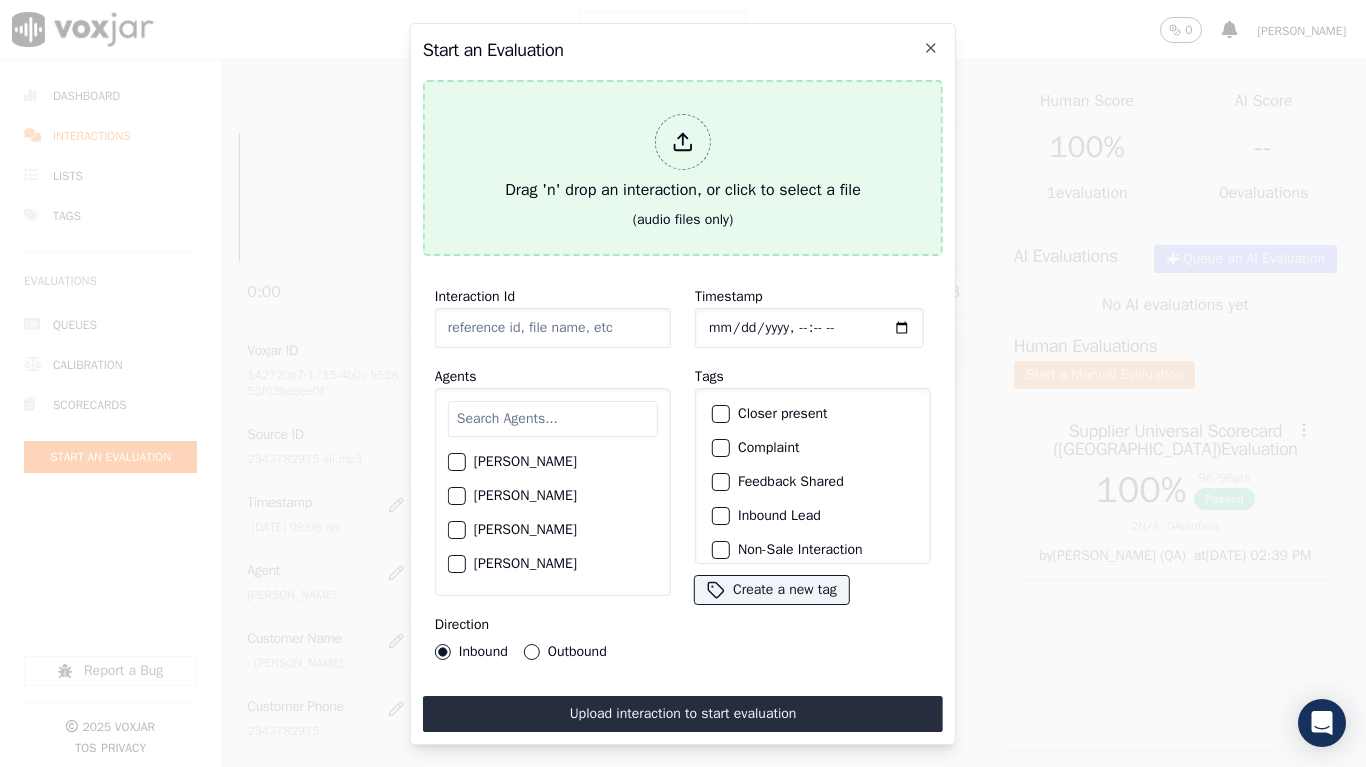 type on "20250725-144621_4199575994-all.mp3" 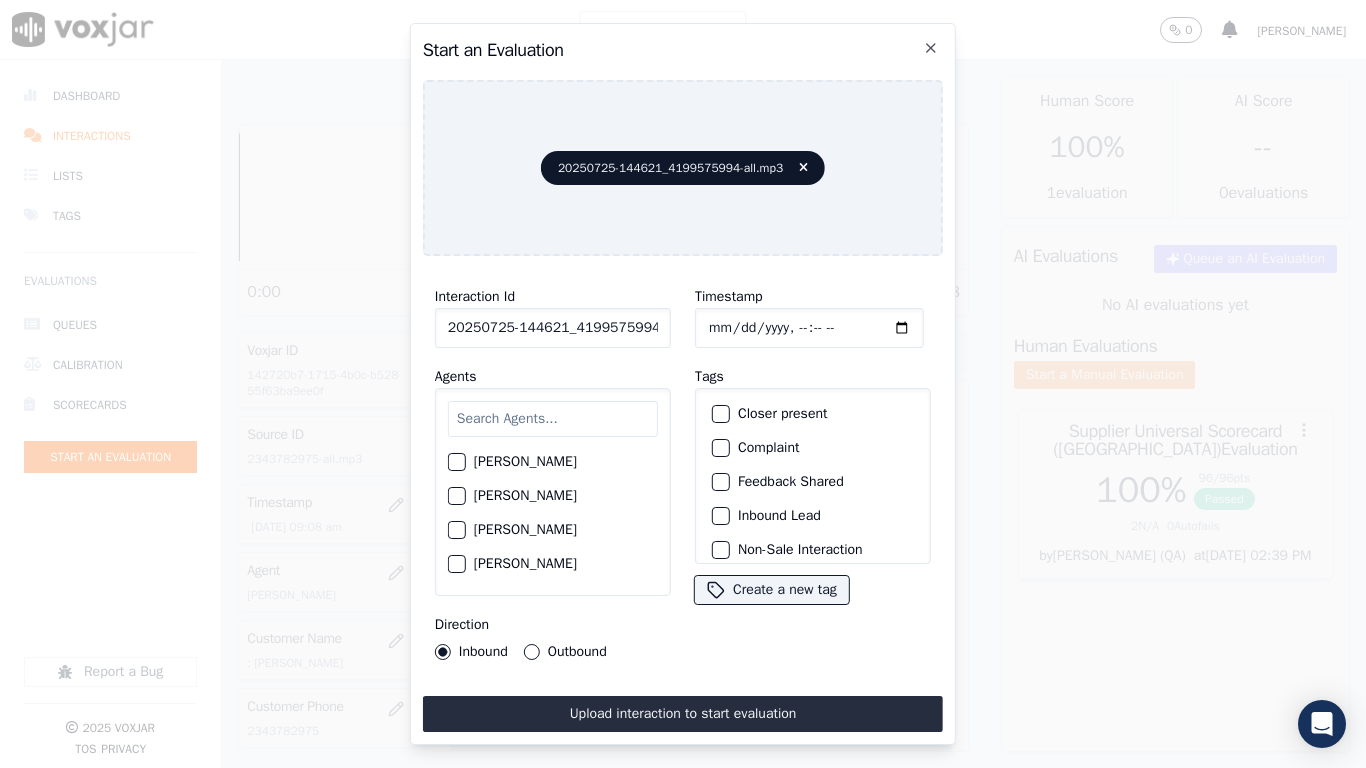 click at bounding box center [553, 419] 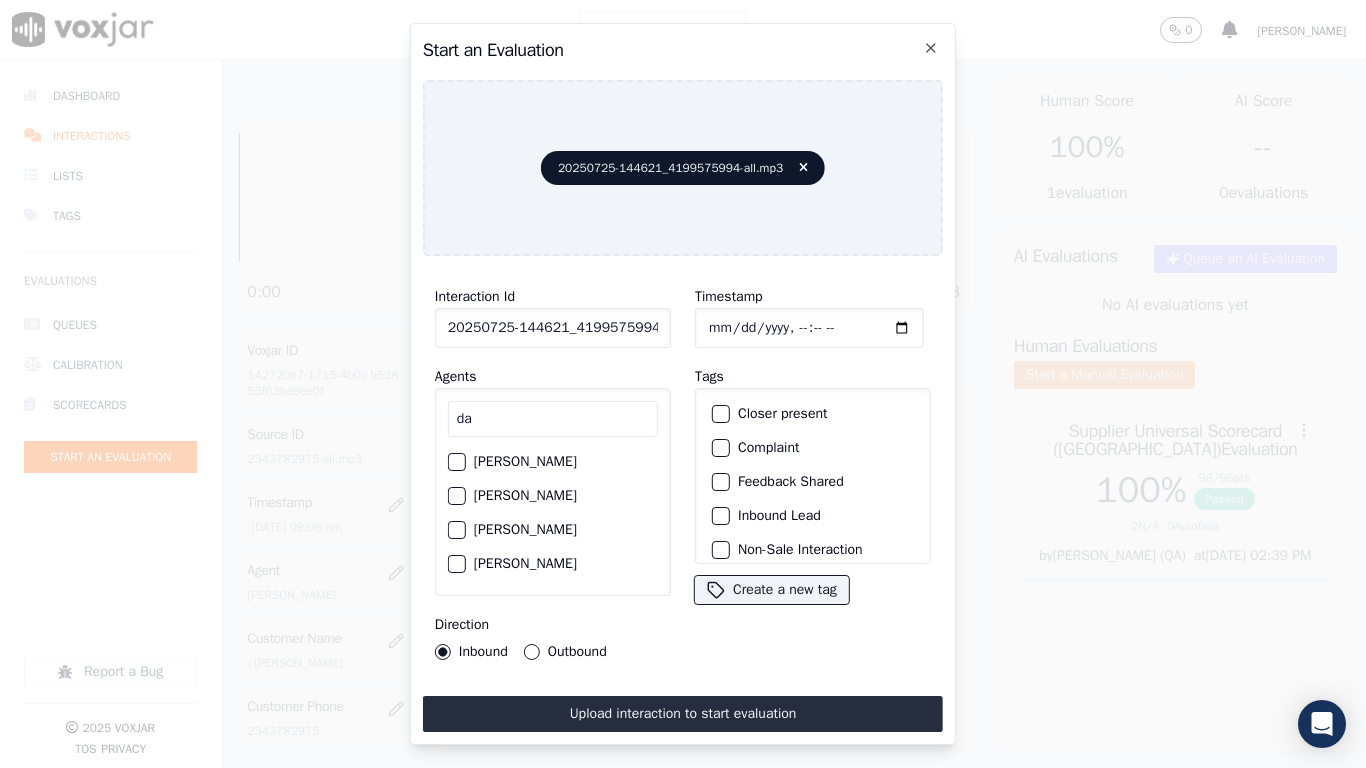 type on "da" 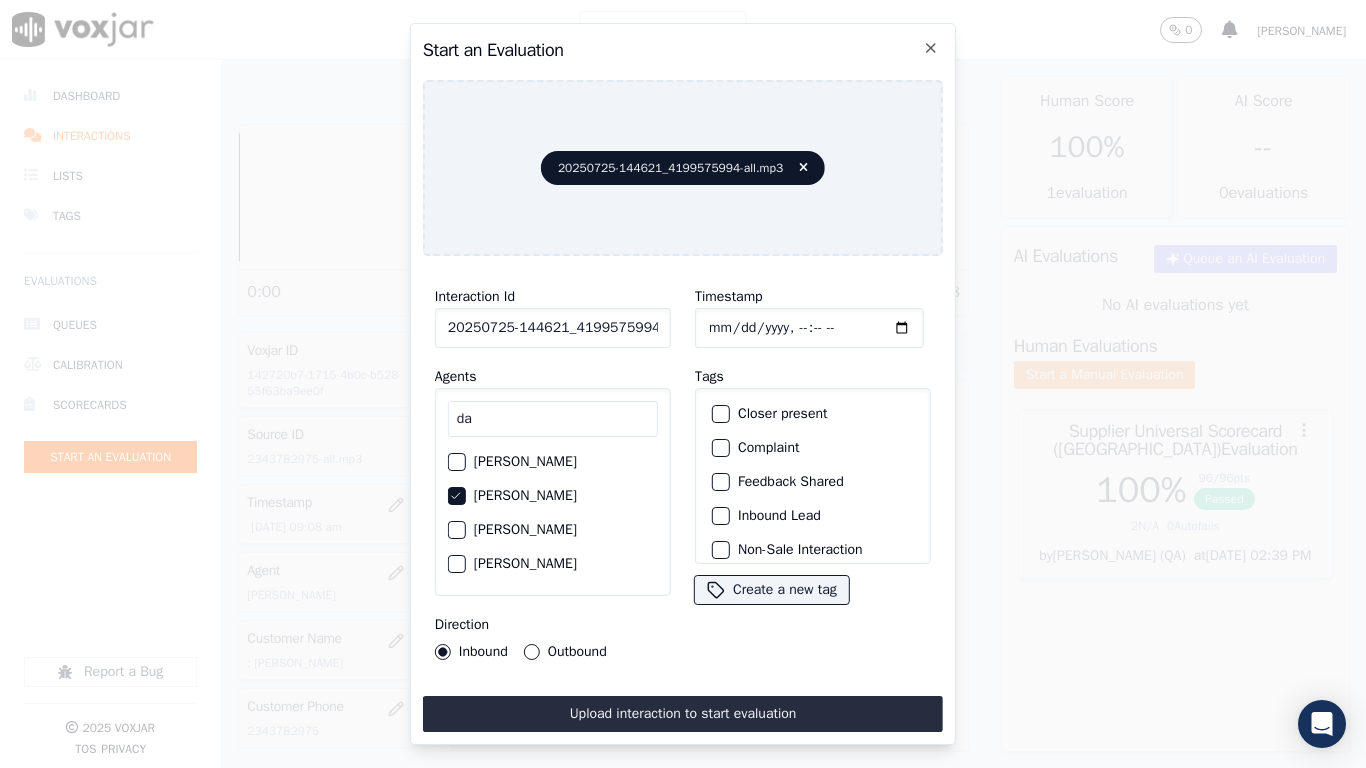 click on "Outbound" 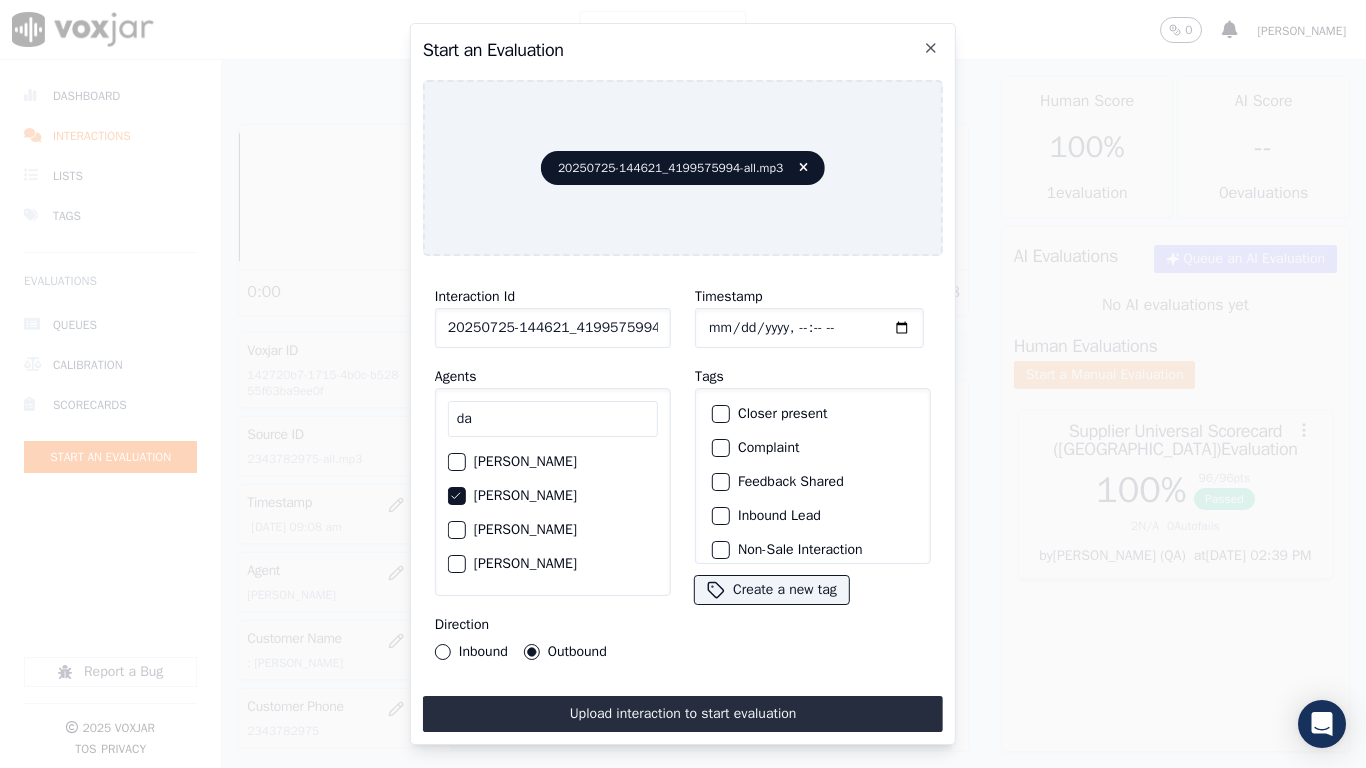 click on "Timestamp" 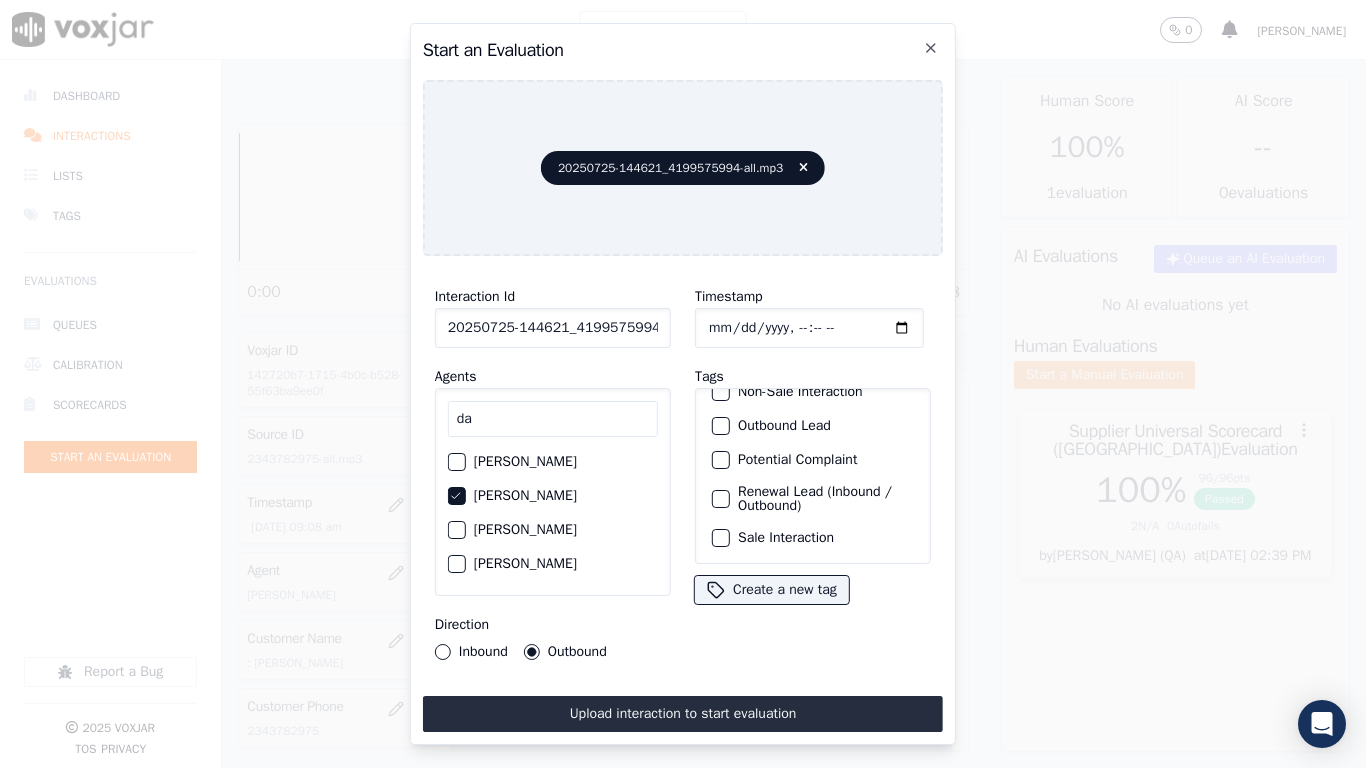 click on "Sale Interaction" 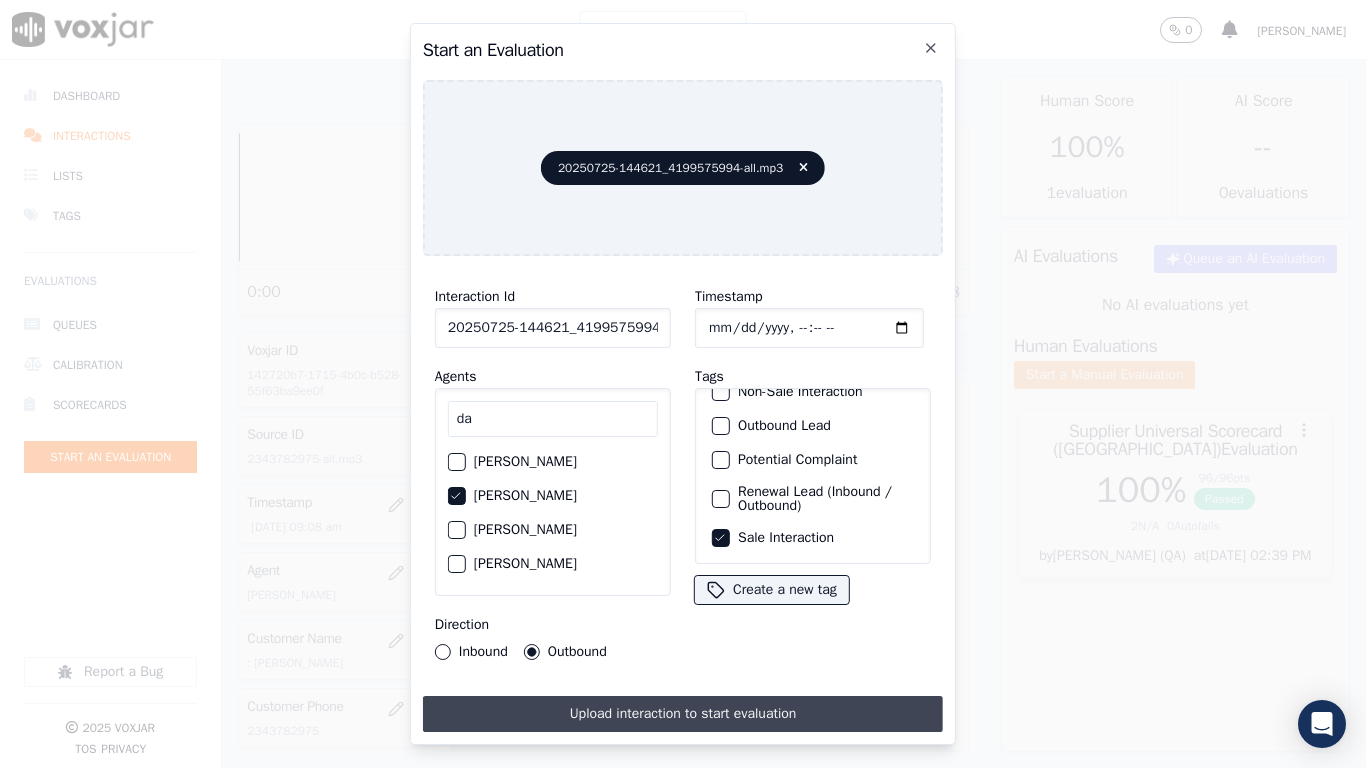click on "Upload interaction to start evaluation" at bounding box center (683, 714) 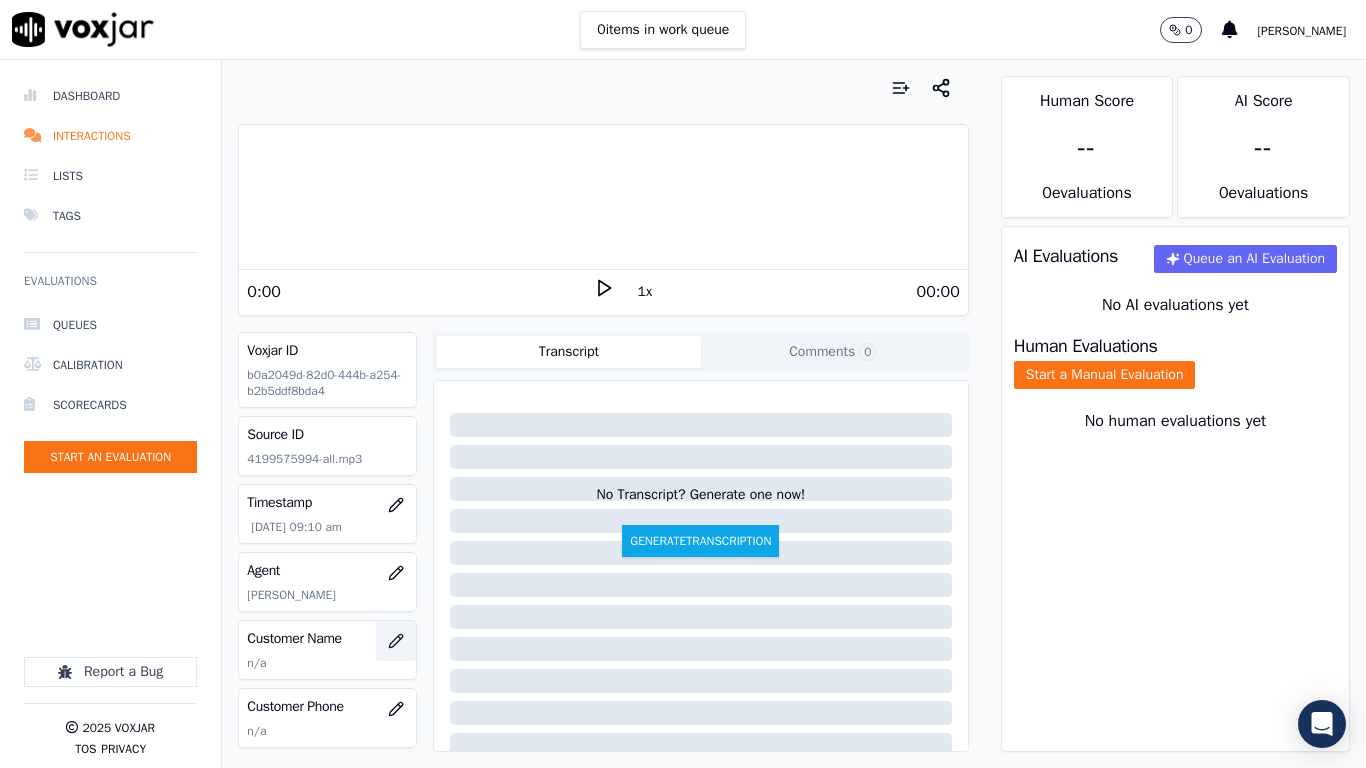 click 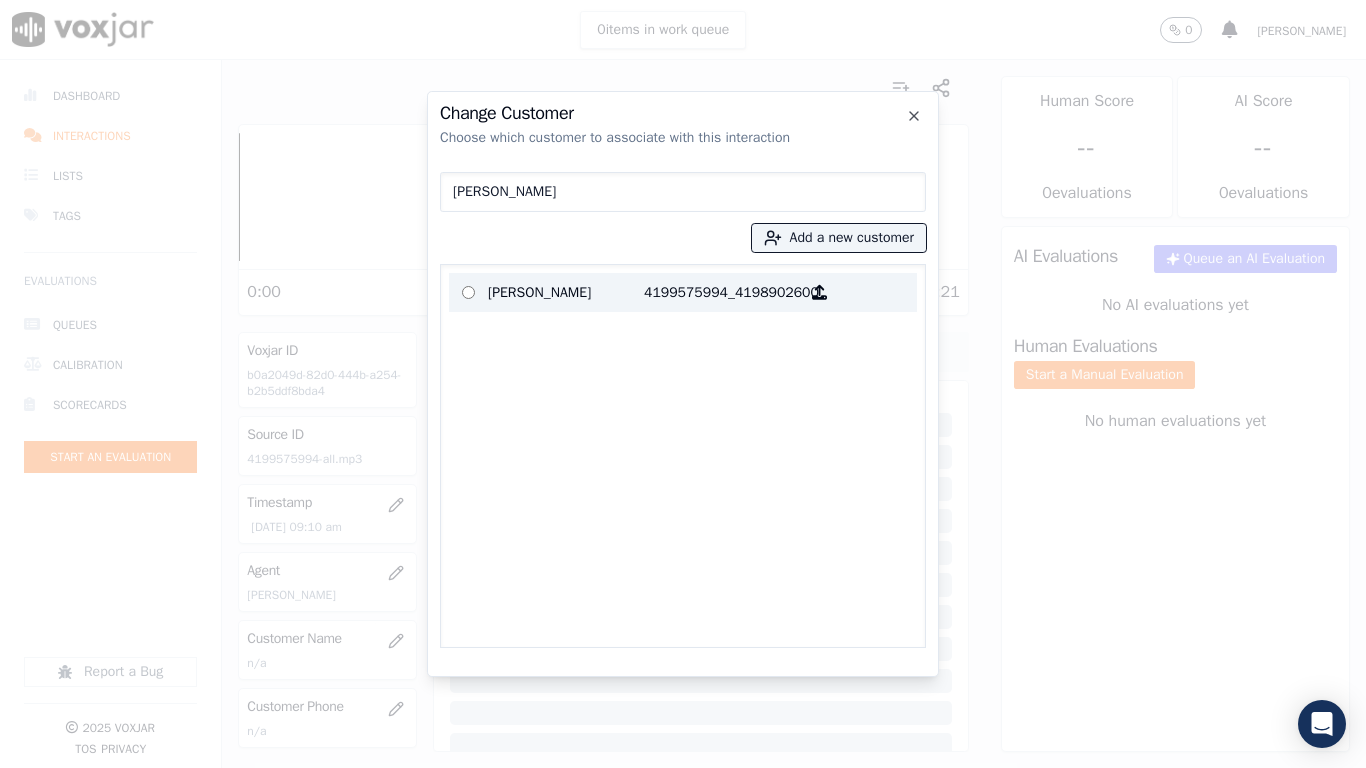 type on "[PERSON_NAME]" 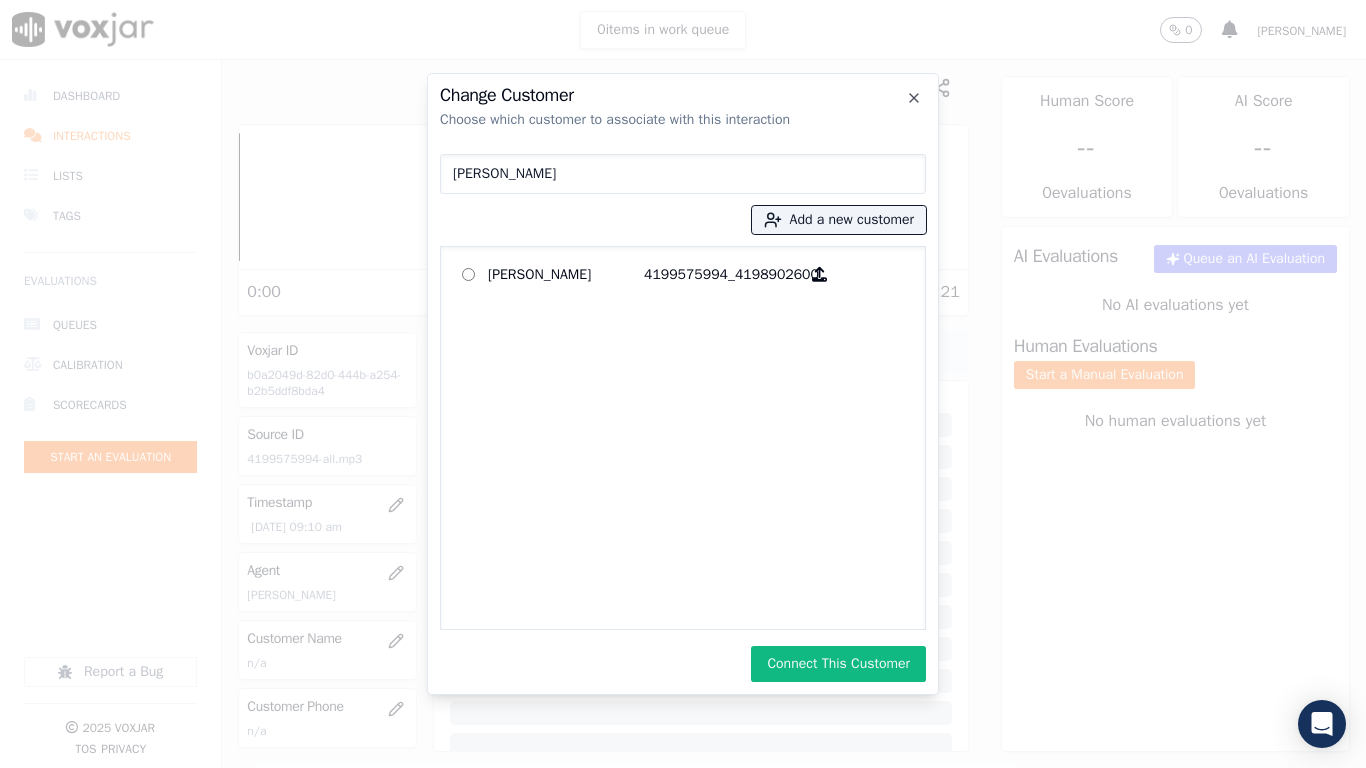 click on "Connect This Customer" at bounding box center [838, 664] 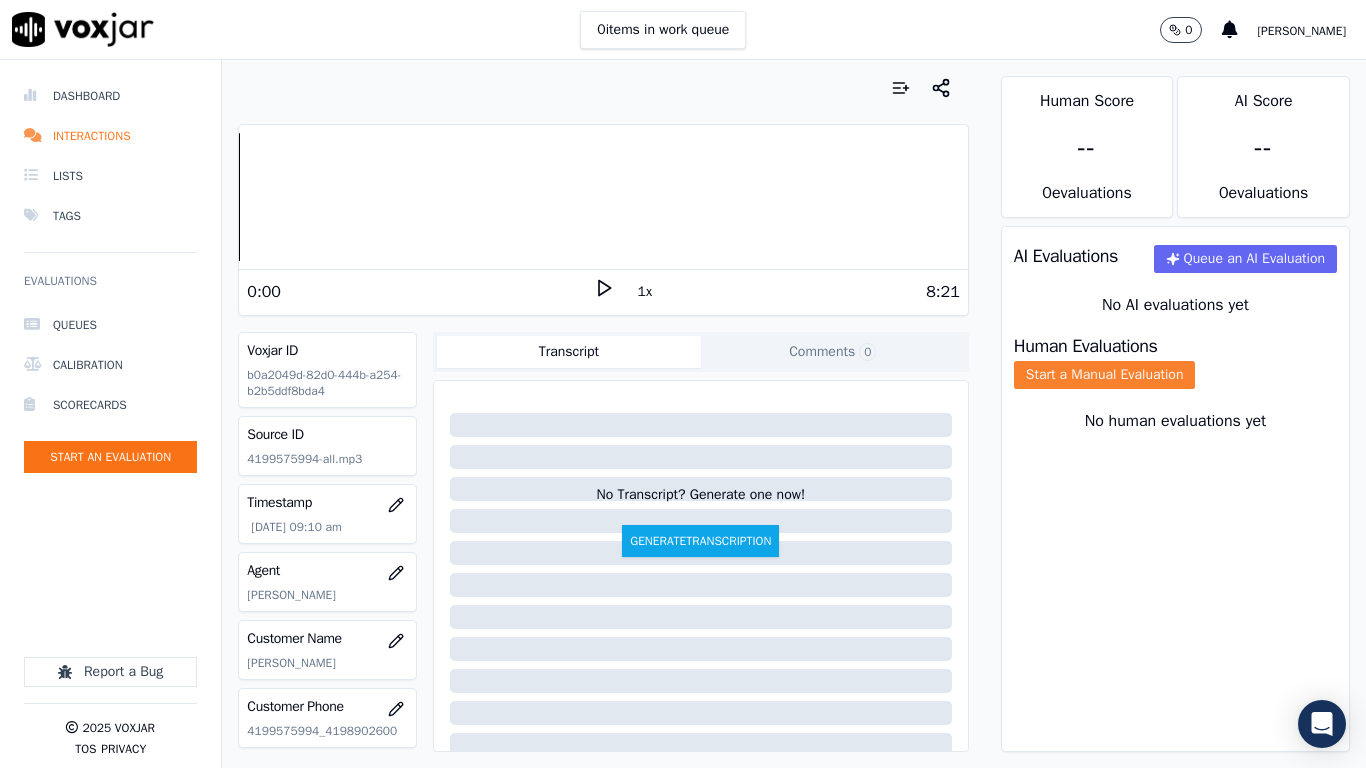 click on "Start a Manual Evaluation" 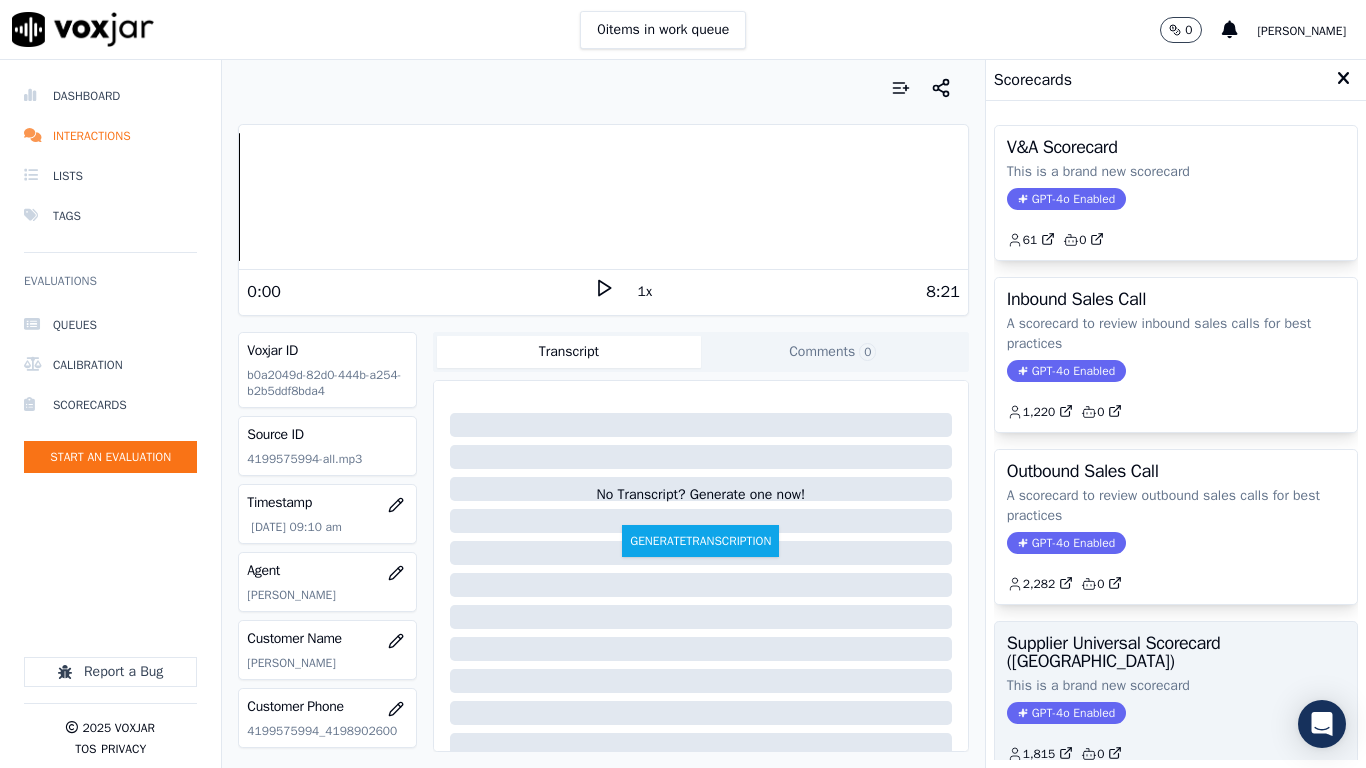 click on "Supplier Universal Scorecard ([GEOGRAPHIC_DATA])" at bounding box center [1176, 652] 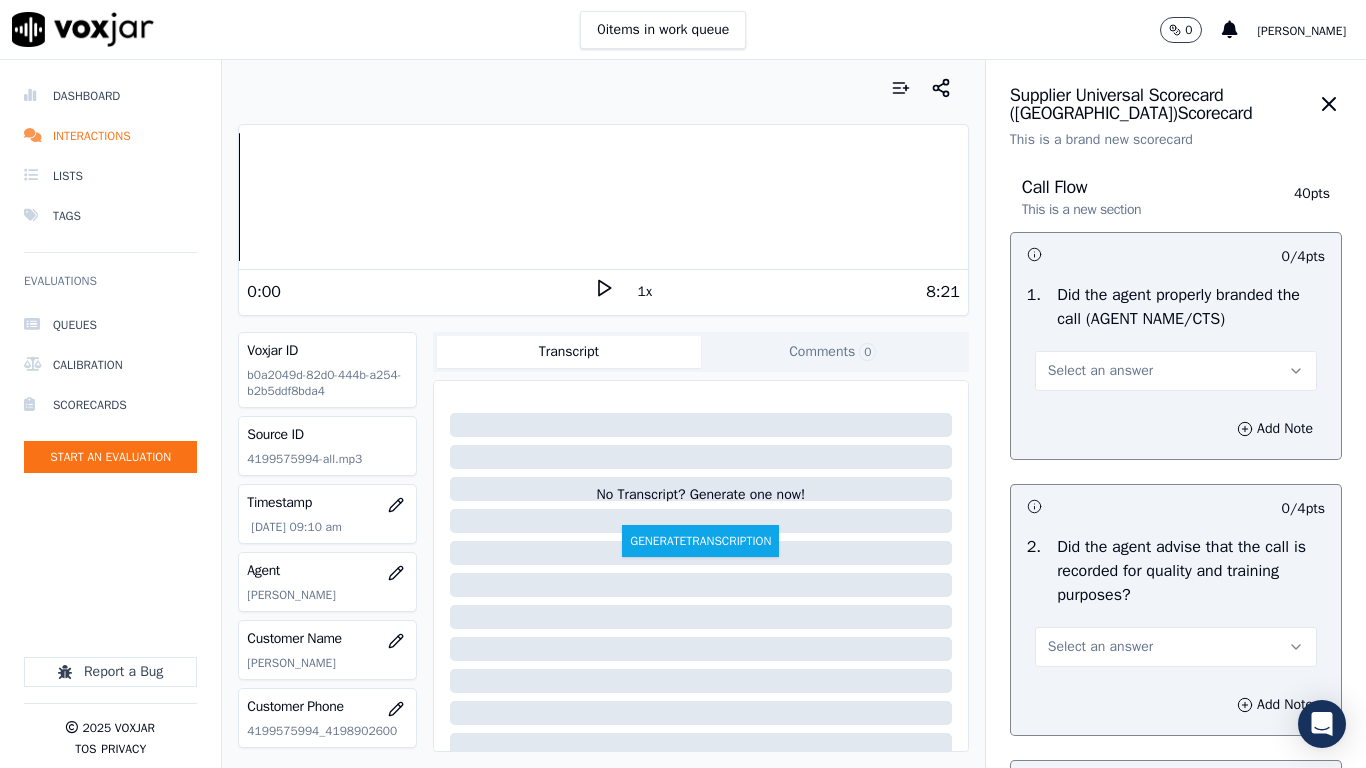click on "Select an answer" at bounding box center [1100, 371] 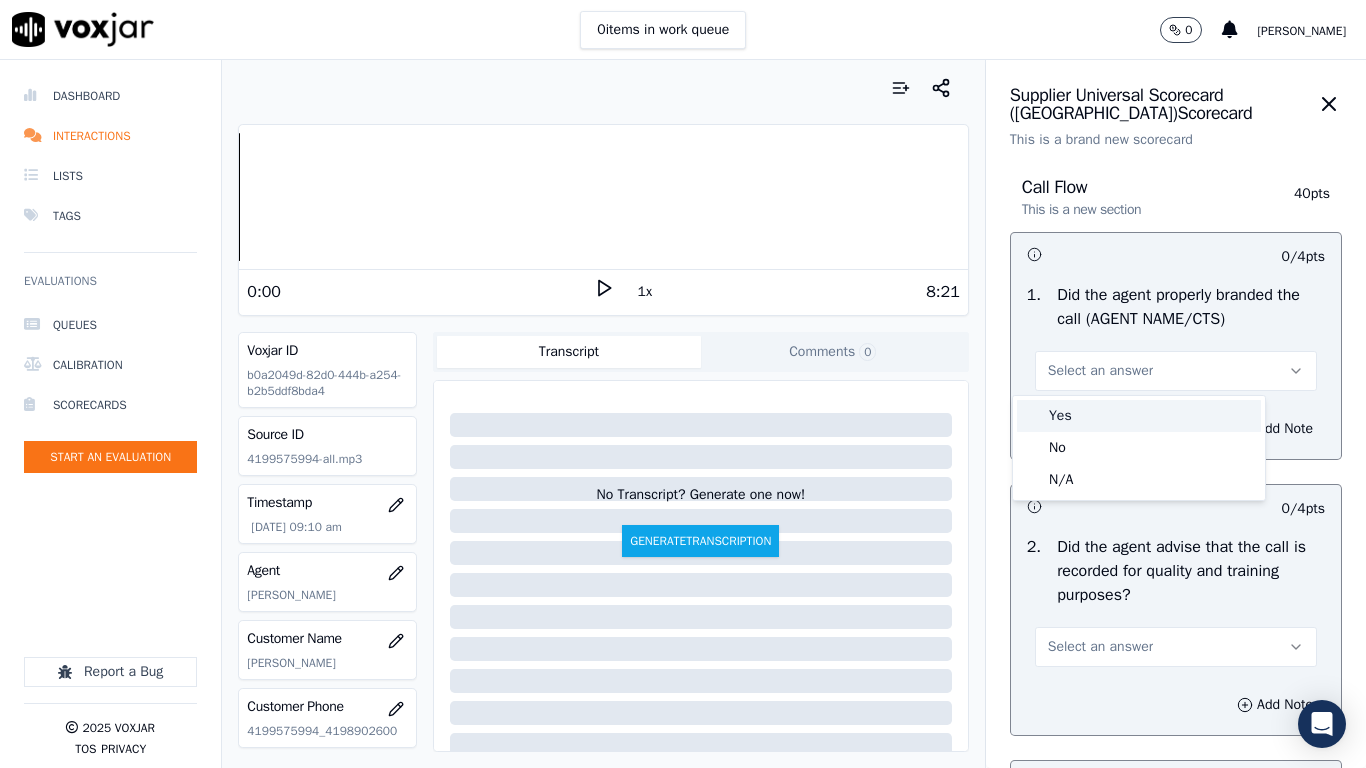 click on "Yes" at bounding box center (1139, 416) 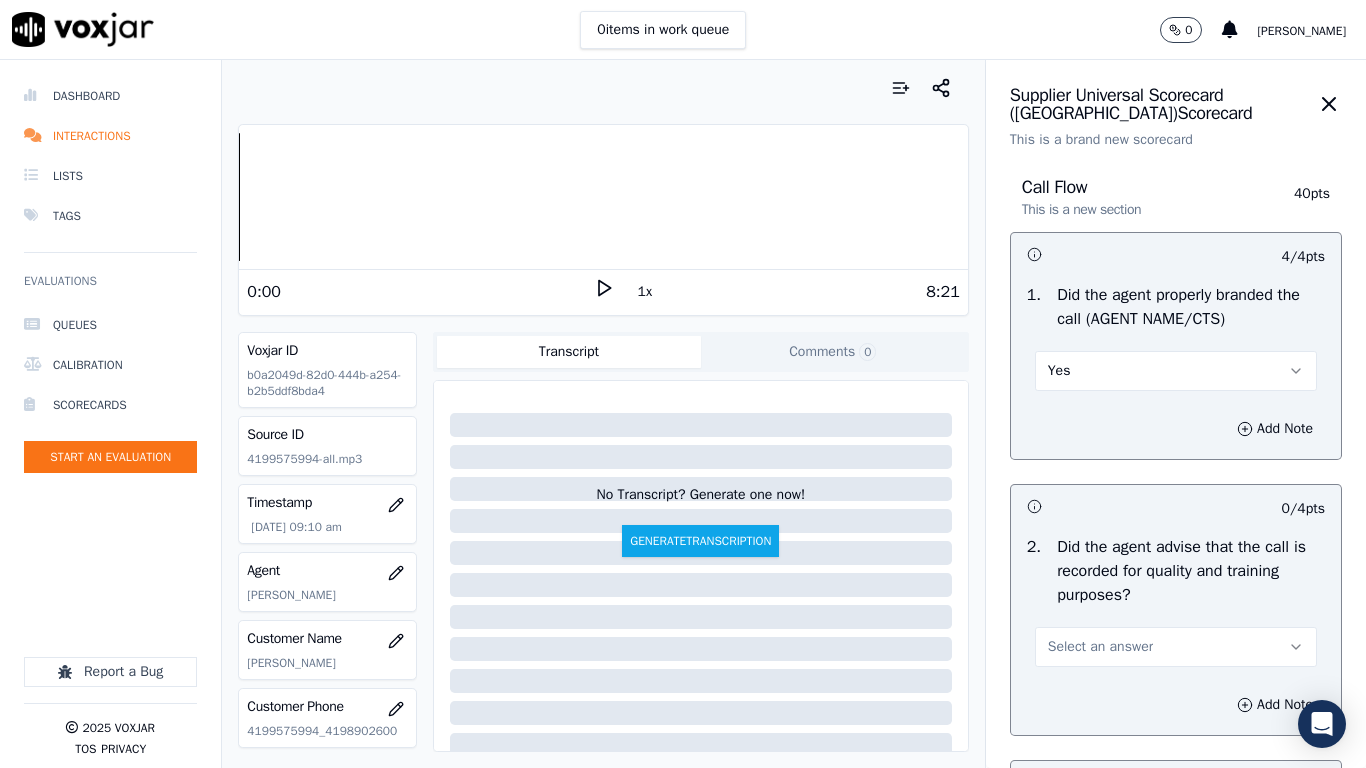 click on "Select an answer" at bounding box center (1176, 647) 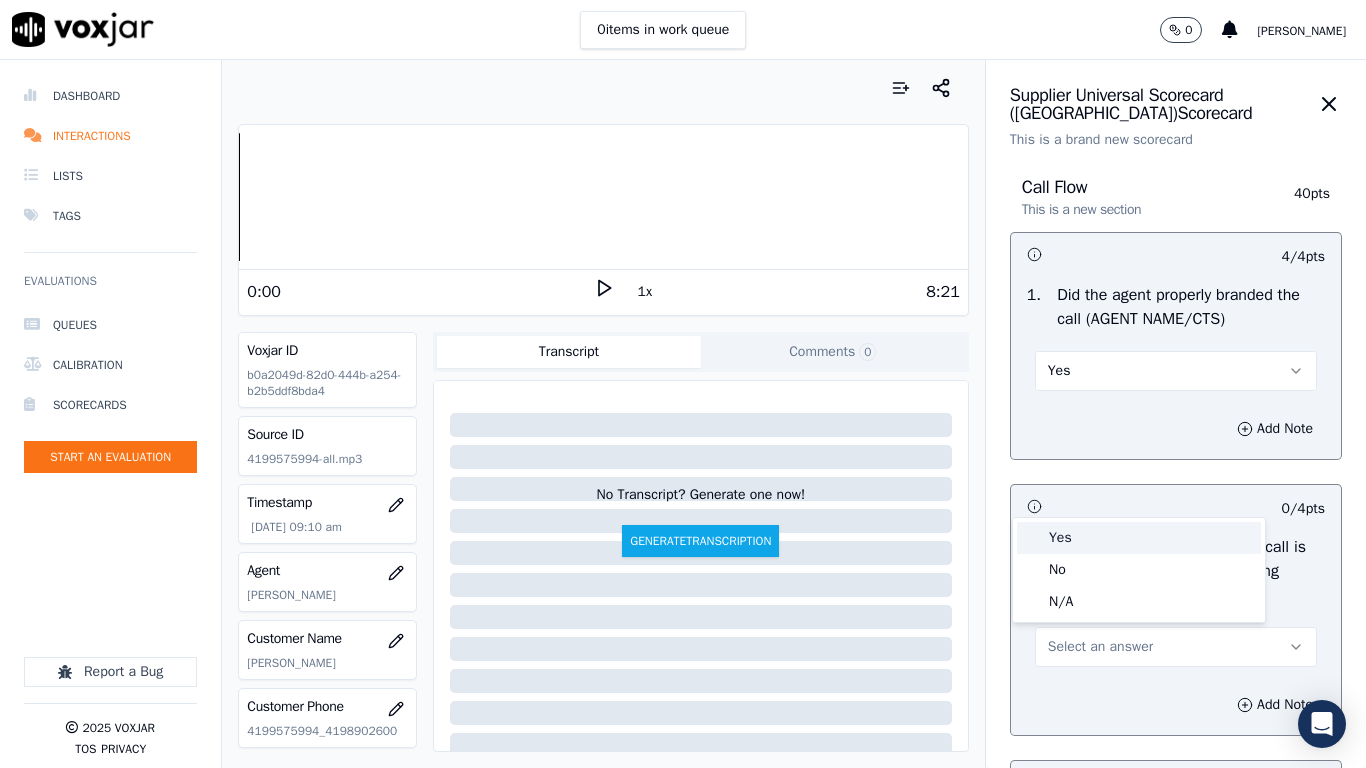 click on "Yes" at bounding box center [1139, 538] 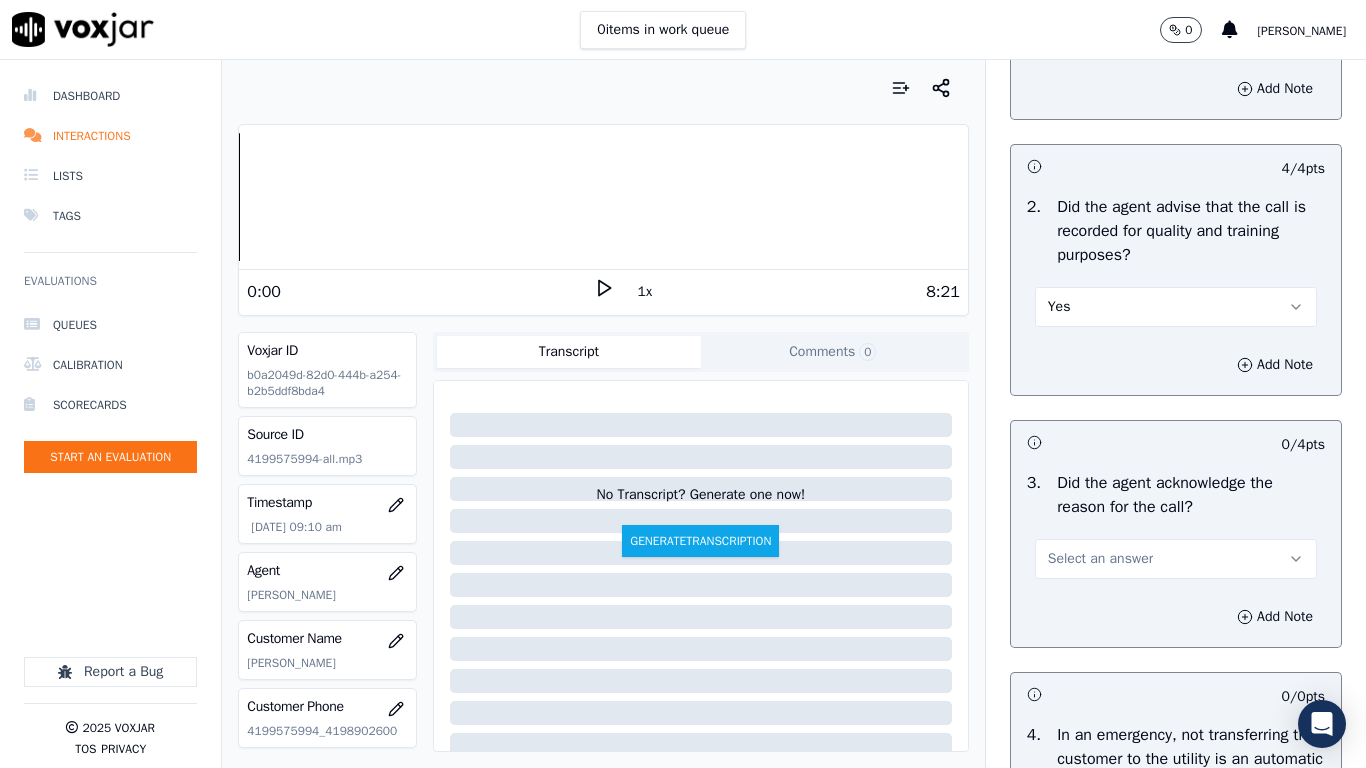 scroll, scrollTop: 700, scrollLeft: 0, axis: vertical 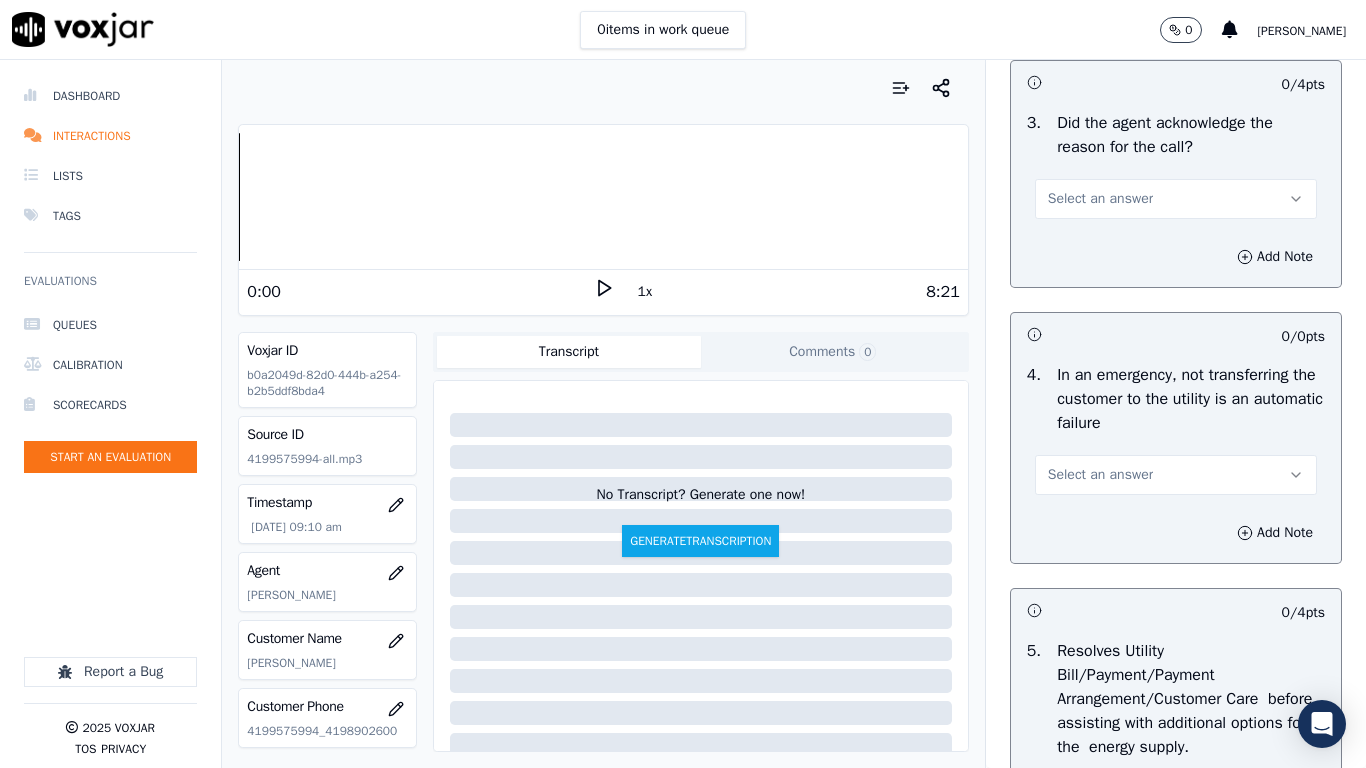 click on "Select an answer" at bounding box center (1176, 199) 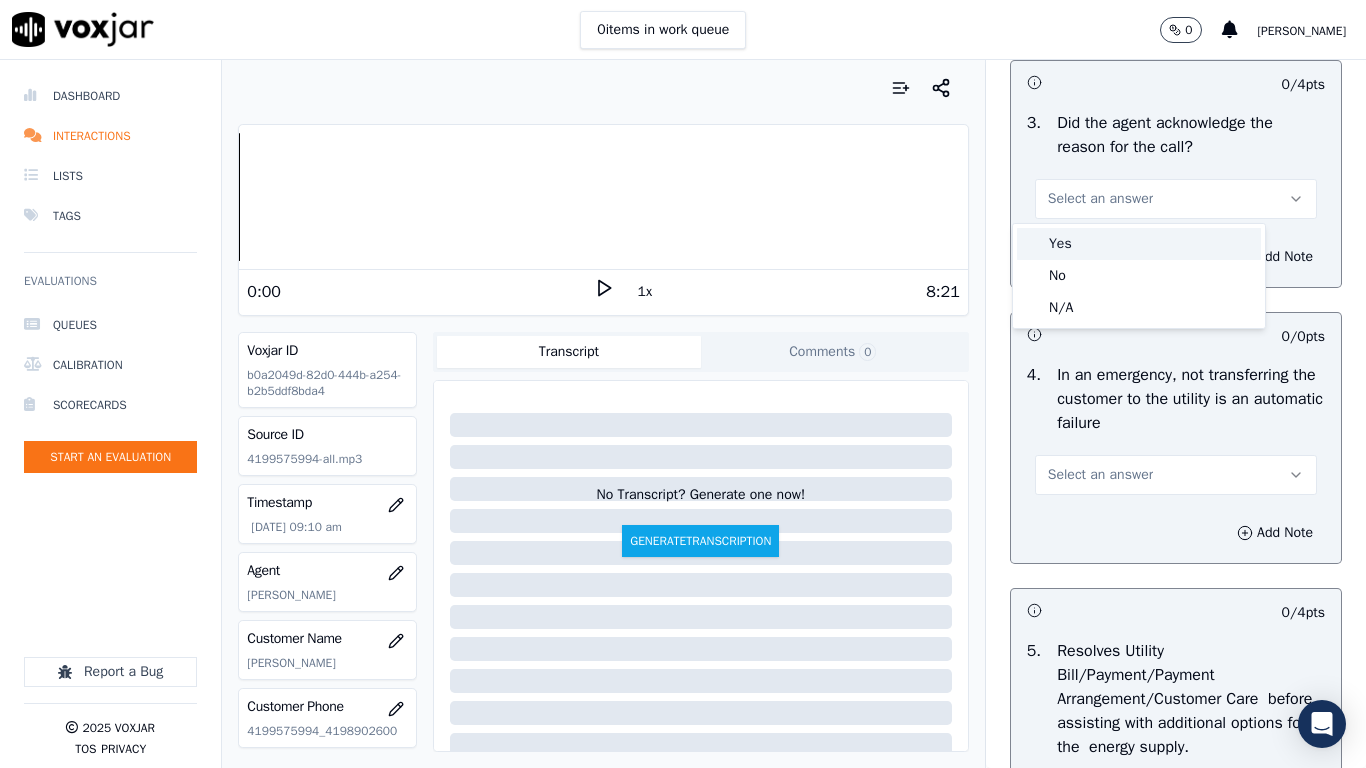click on "Yes" at bounding box center (1139, 244) 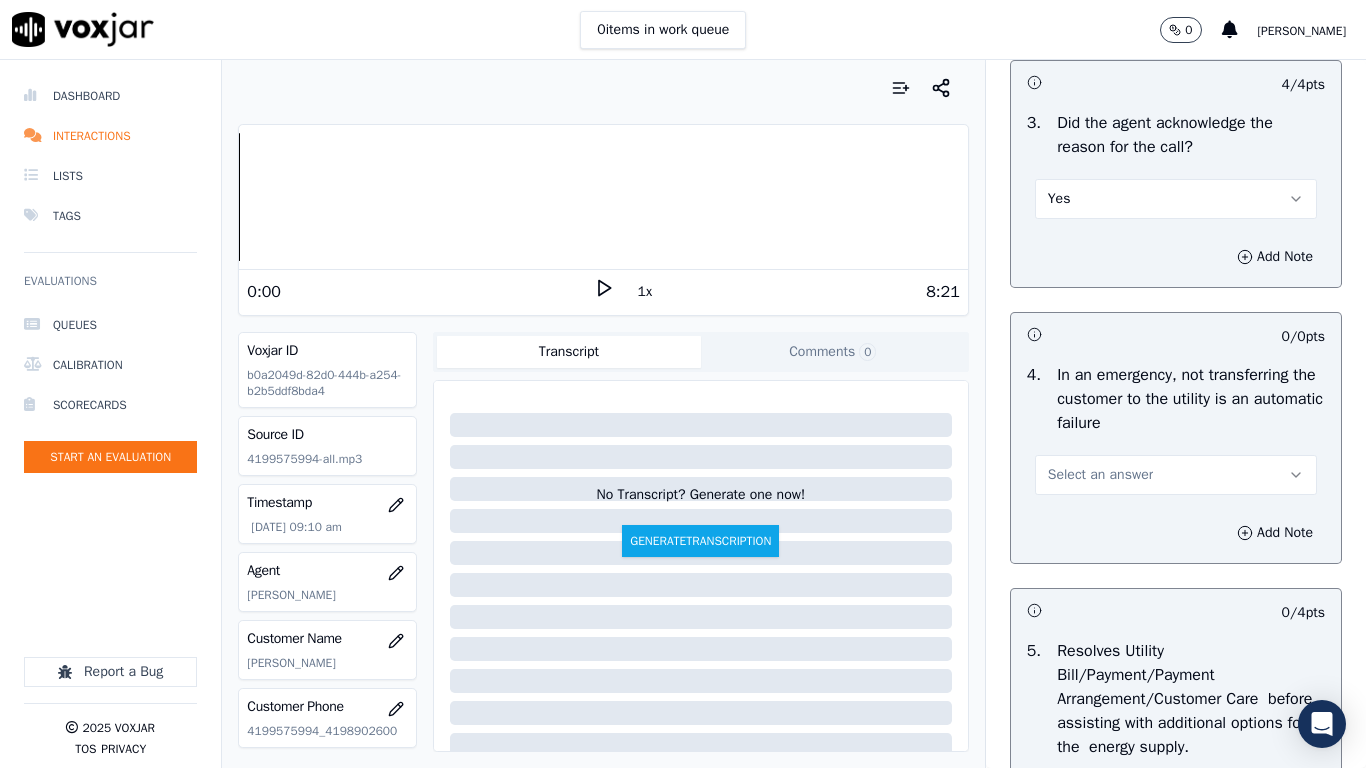 click on "Select an answer" at bounding box center (1100, 475) 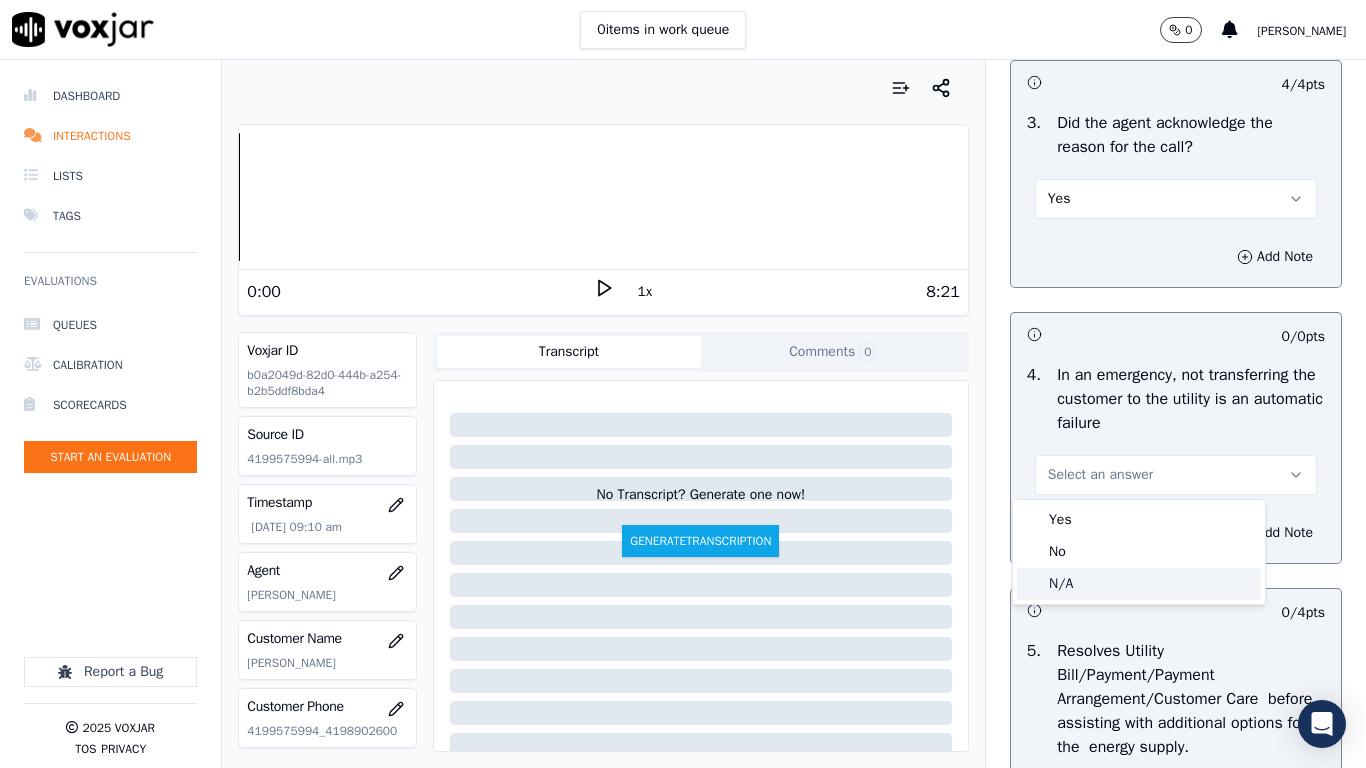 click on "N/A" 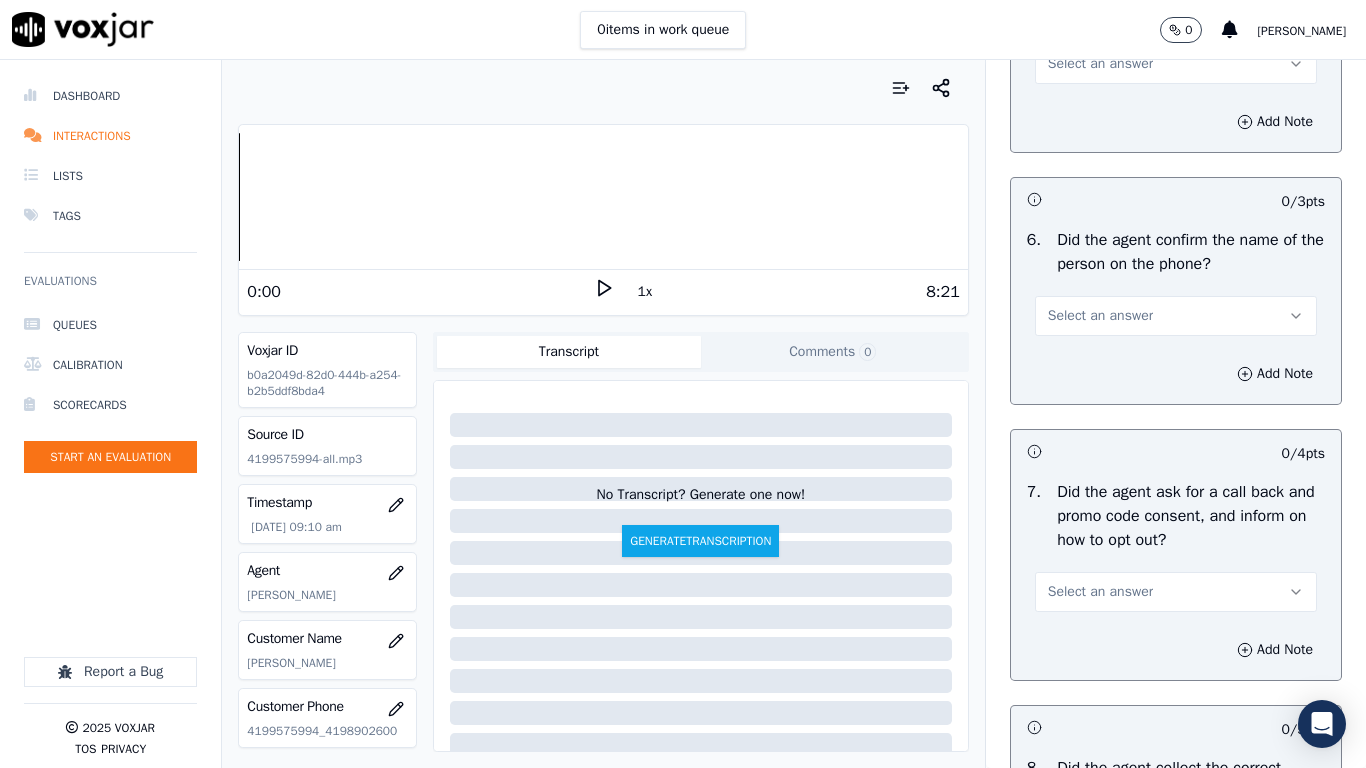 scroll, scrollTop: 1400, scrollLeft: 0, axis: vertical 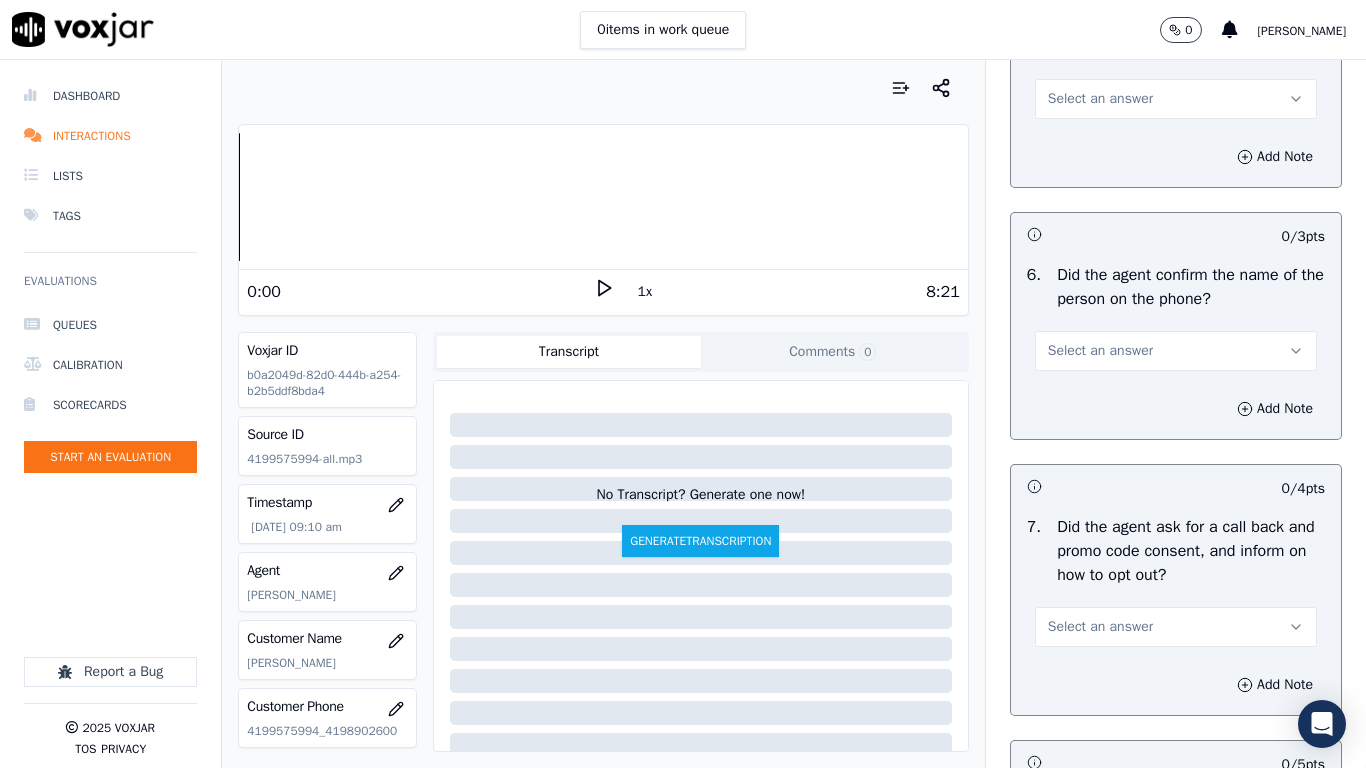 click on "Select an answer" at bounding box center (1100, 99) 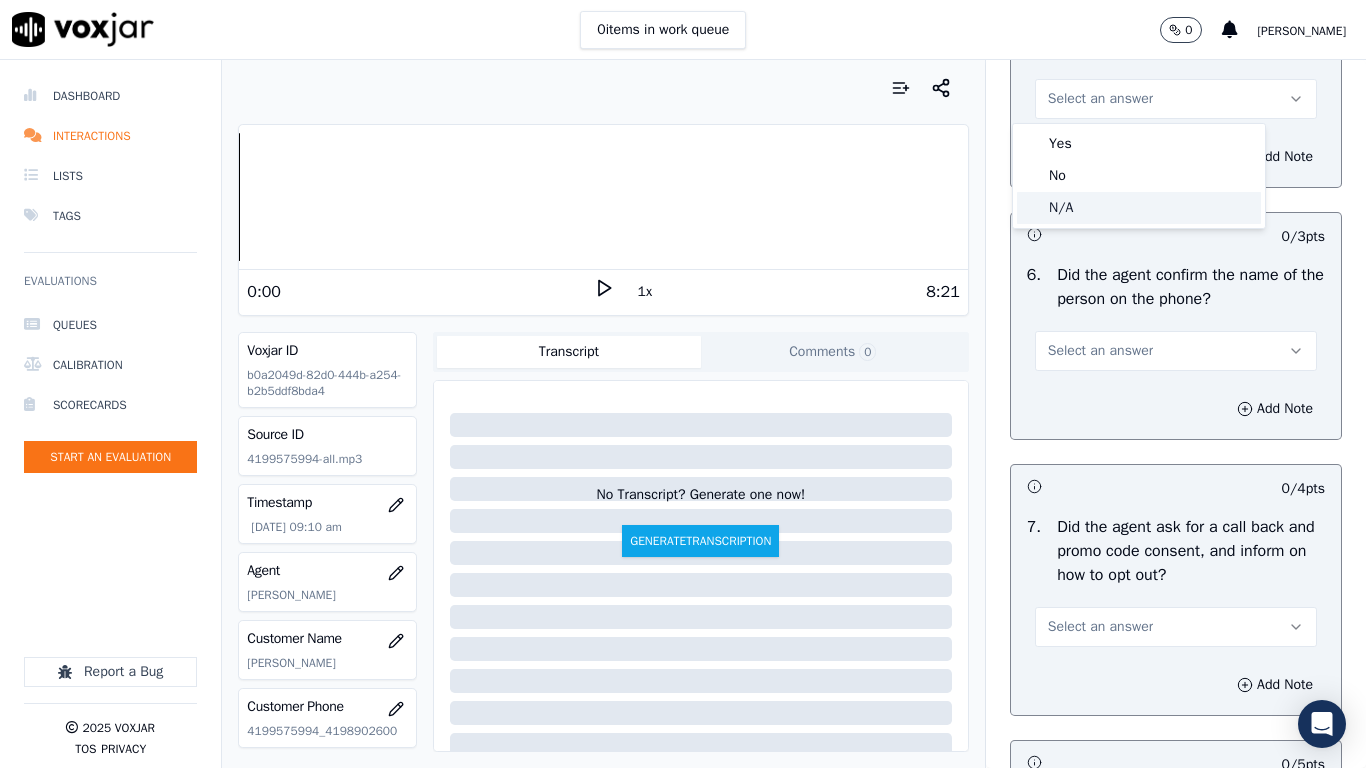 click on "N/A" 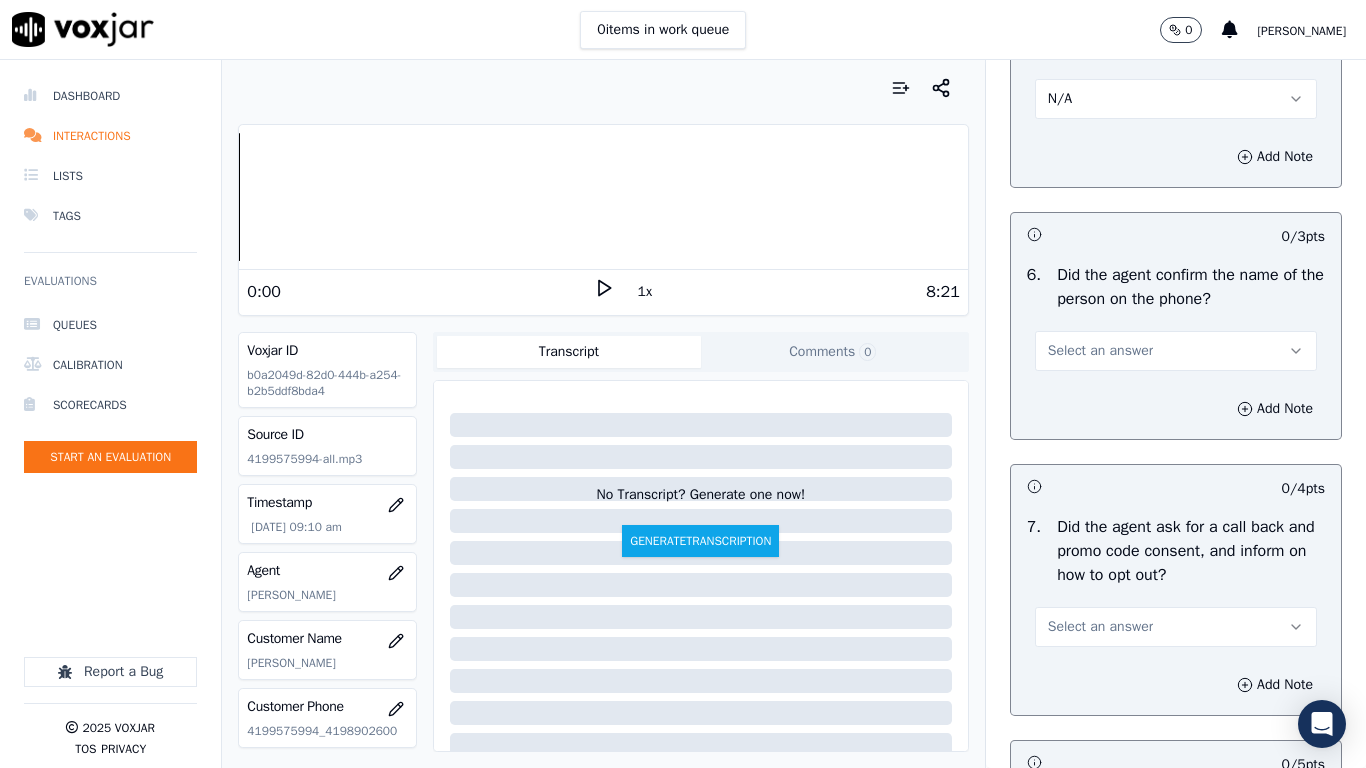click on "Select an answer" at bounding box center (1176, 351) 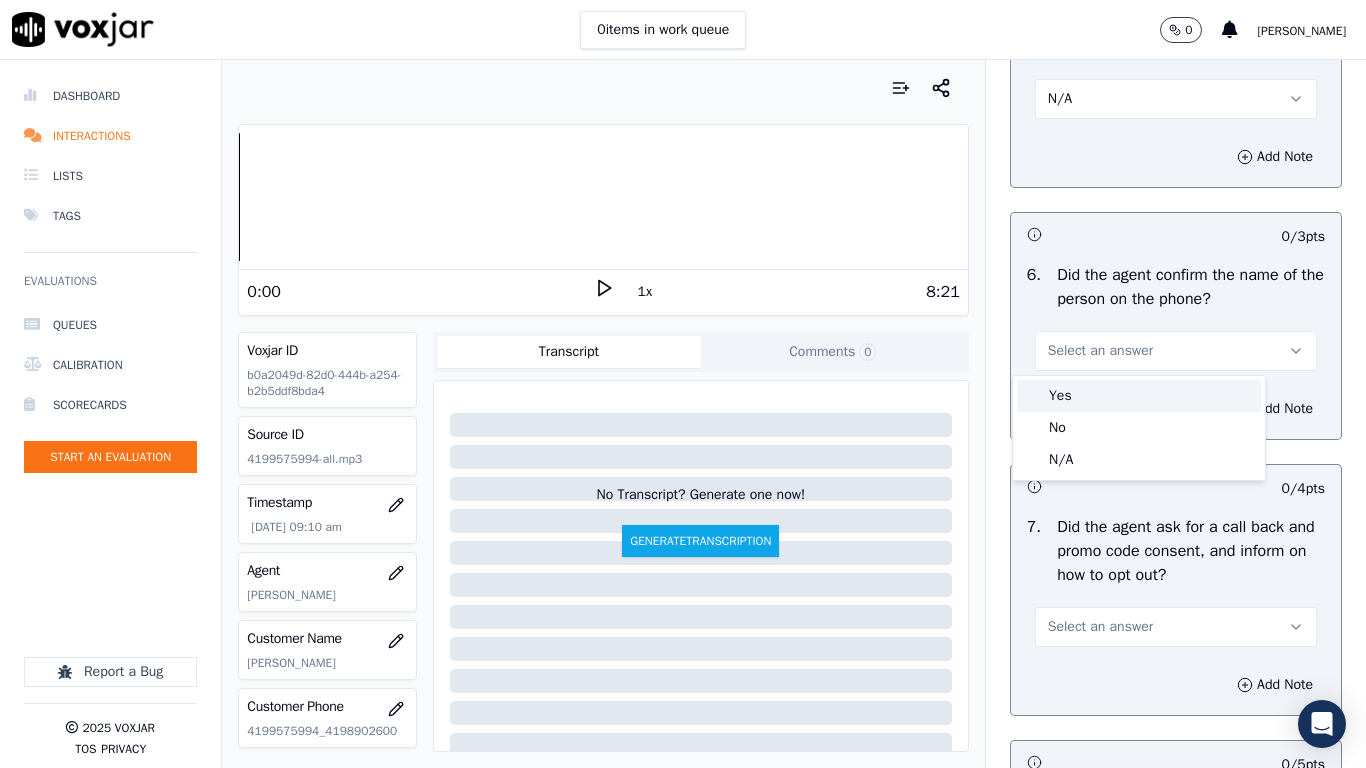 click on "Yes" at bounding box center (1139, 396) 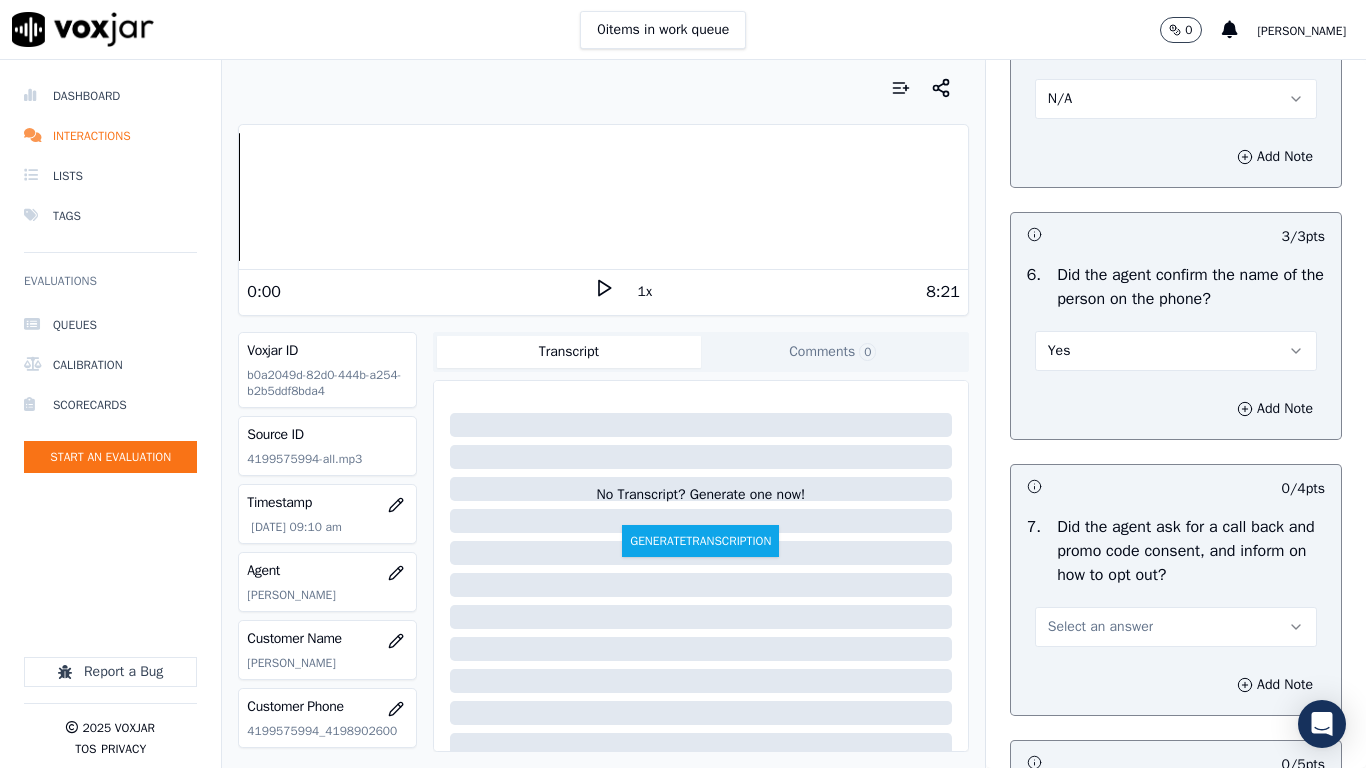 click on "Select an answer" at bounding box center [1100, 627] 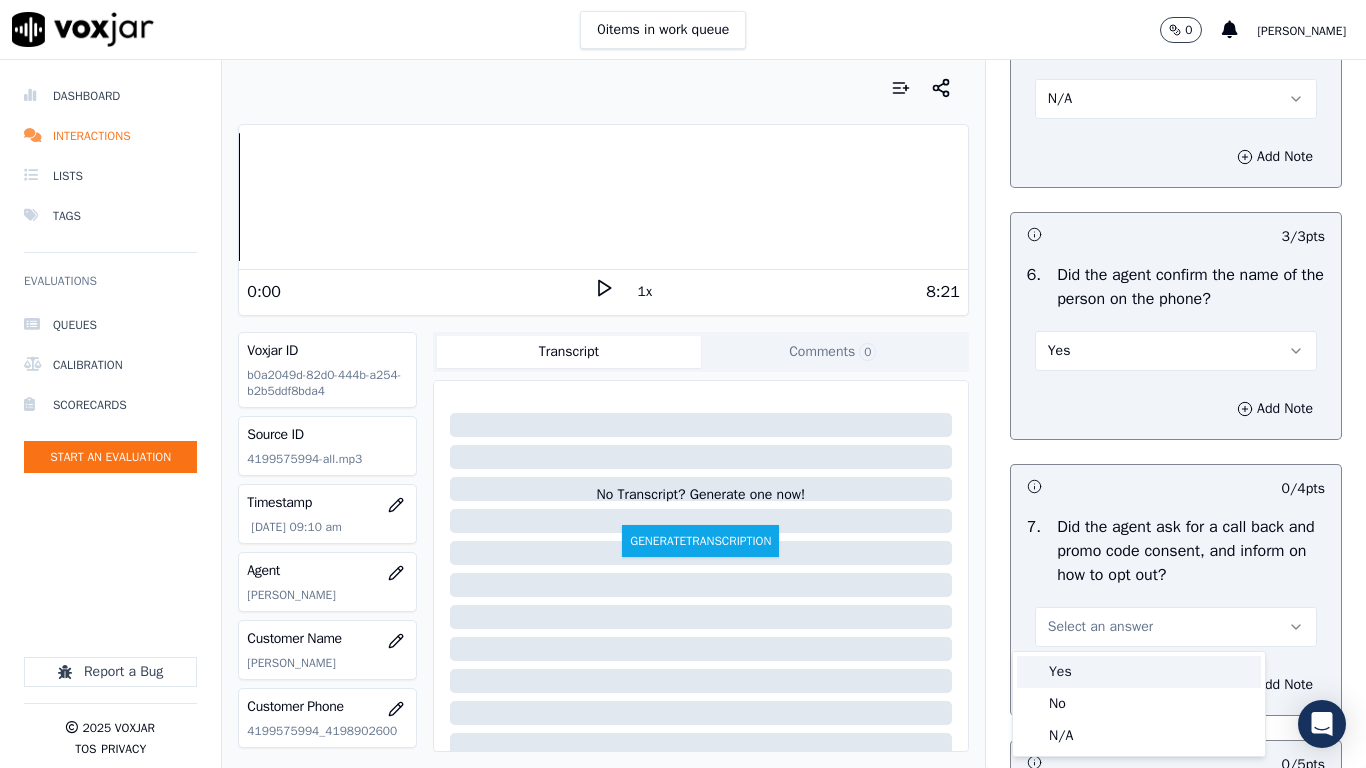 click on "Yes" at bounding box center [1139, 672] 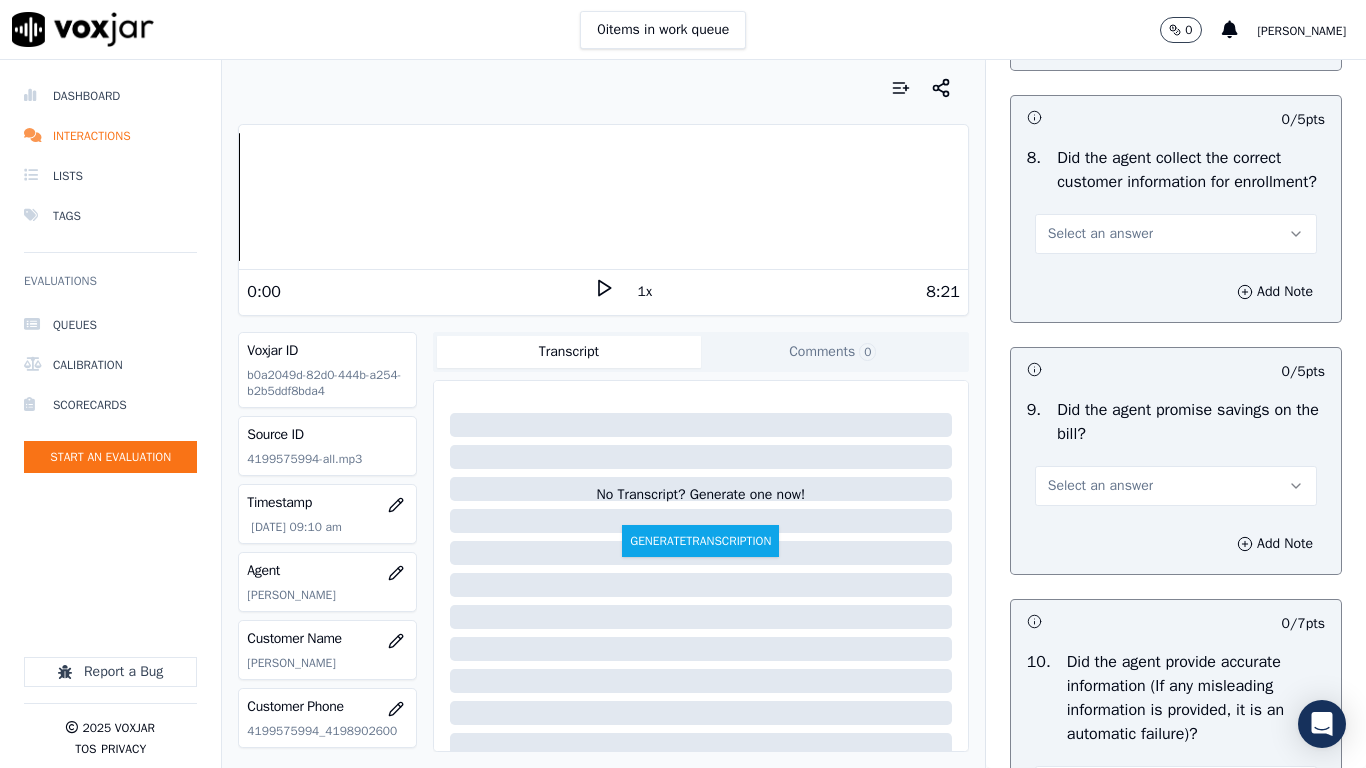 scroll, scrollTop: 2100, scrollLeft: 0, axis: vertical 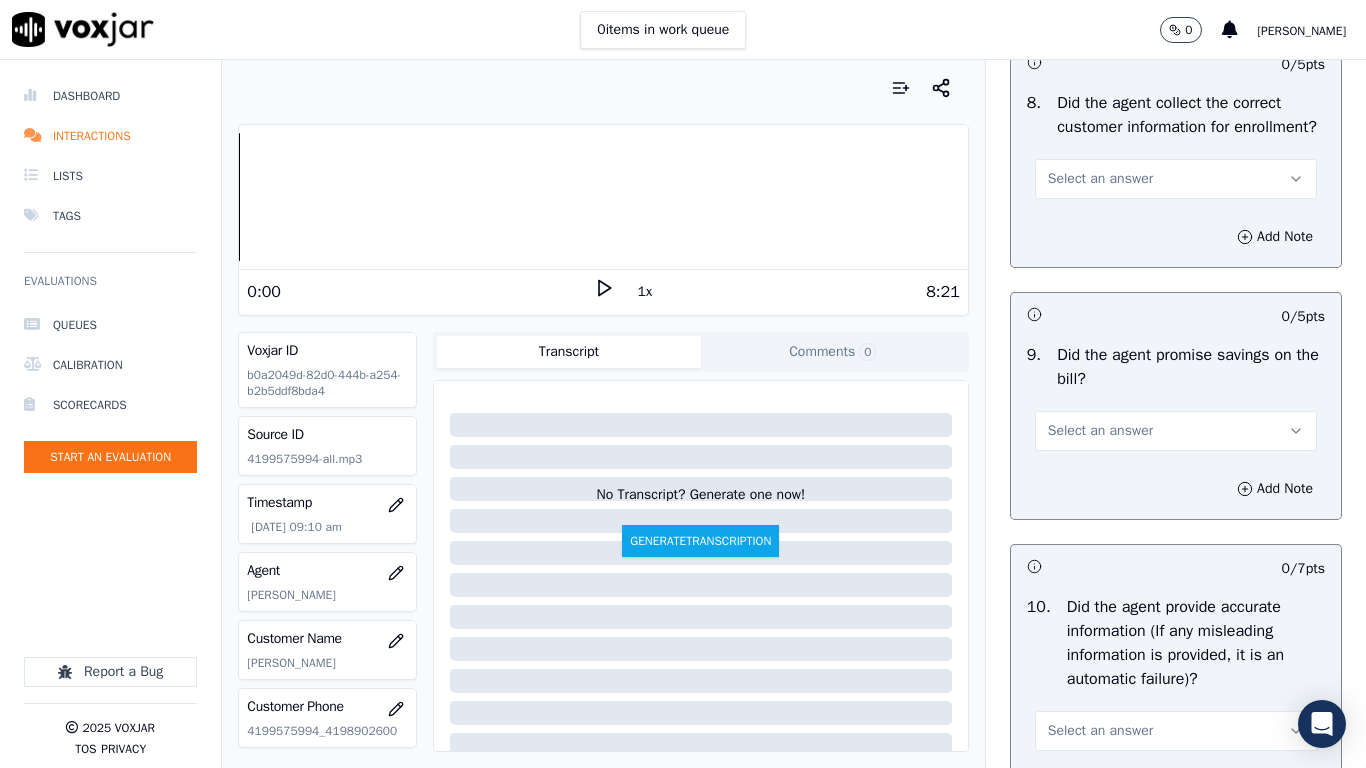 click on "Select an answer" at bounding box center [1100, 179] 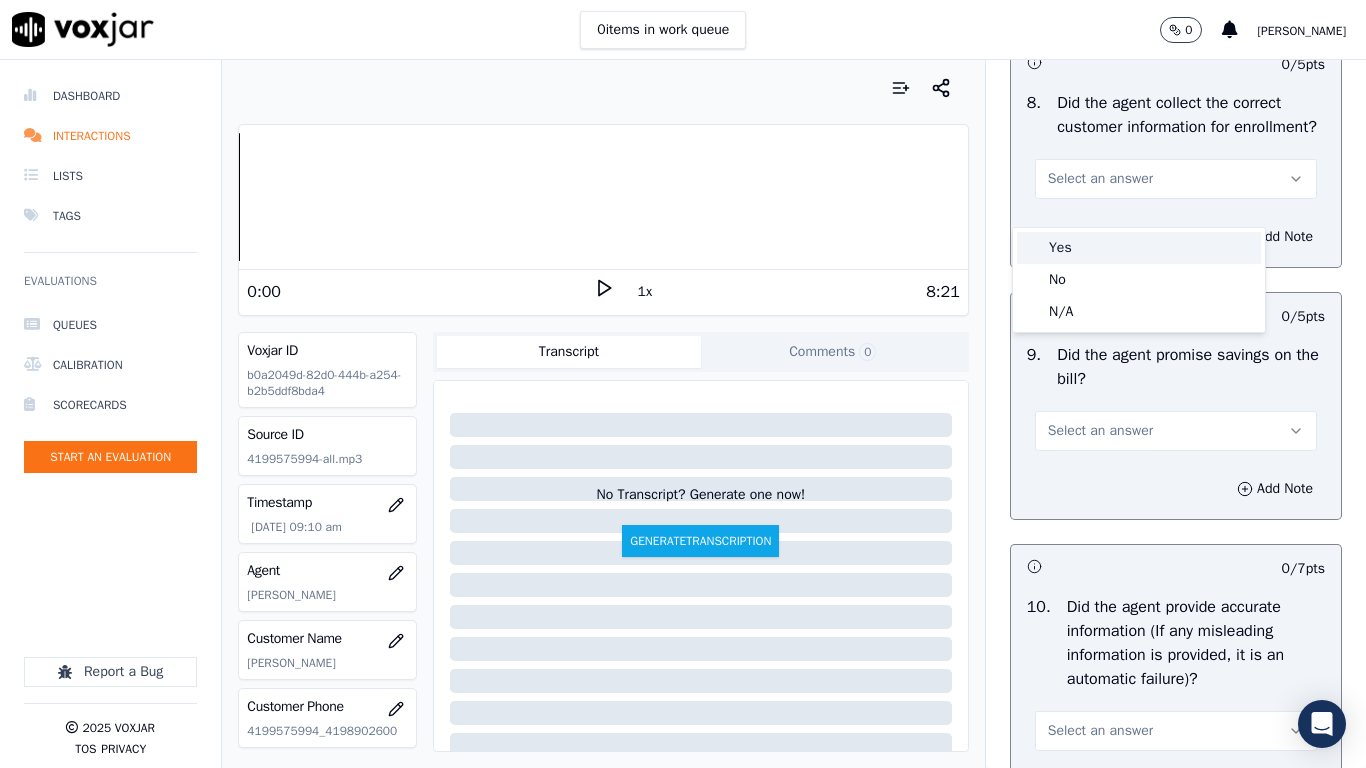 click on "Yes" at bounding box center [1139, 248] 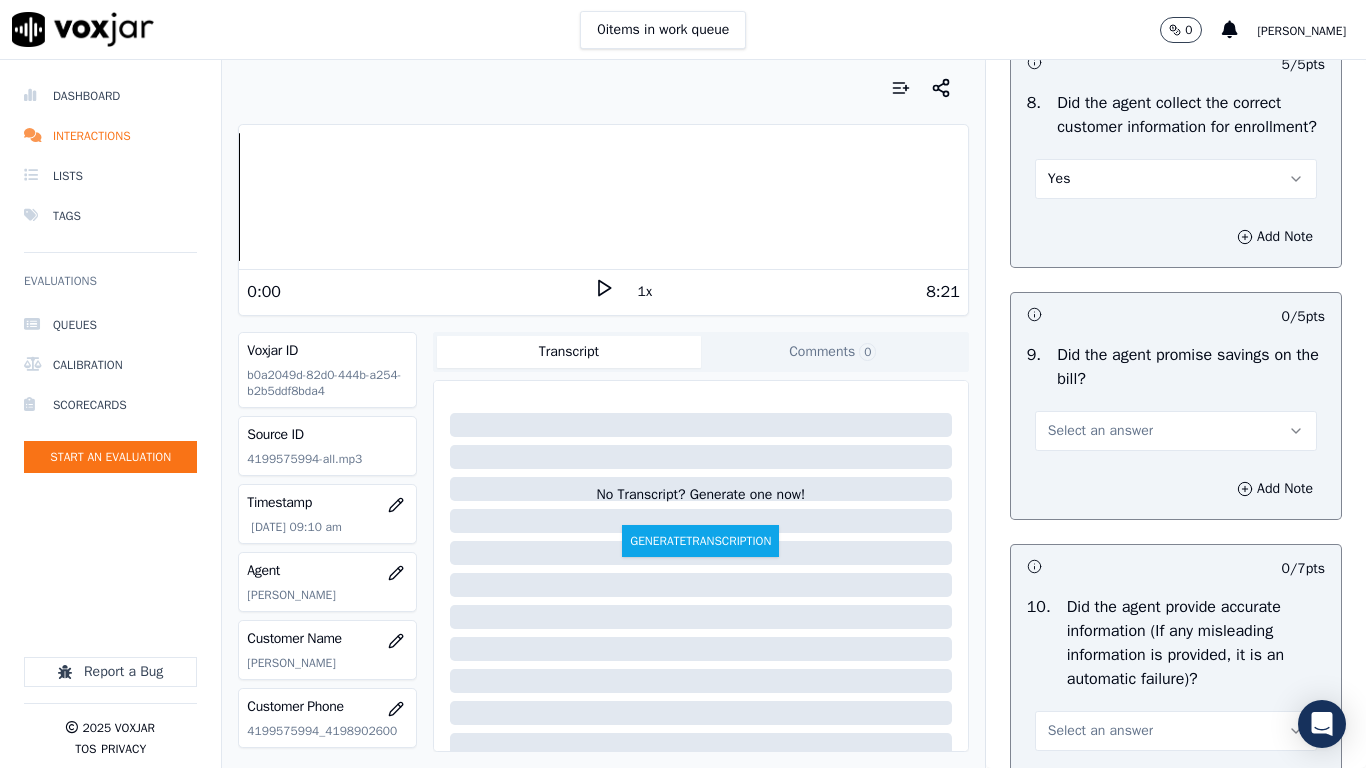 click on "Select an answer" at bounding box center (1176, 431) 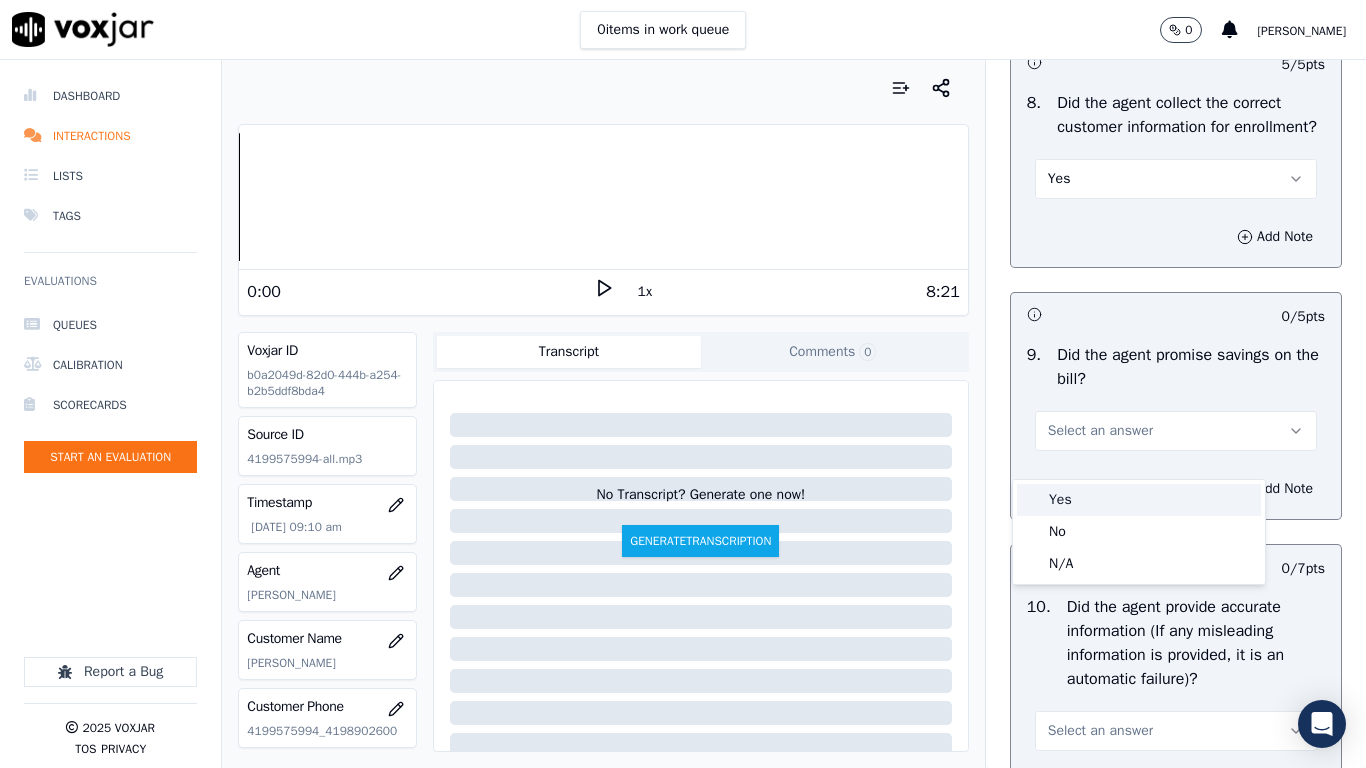 click on "Yes" at bounding box center (1139, 500) 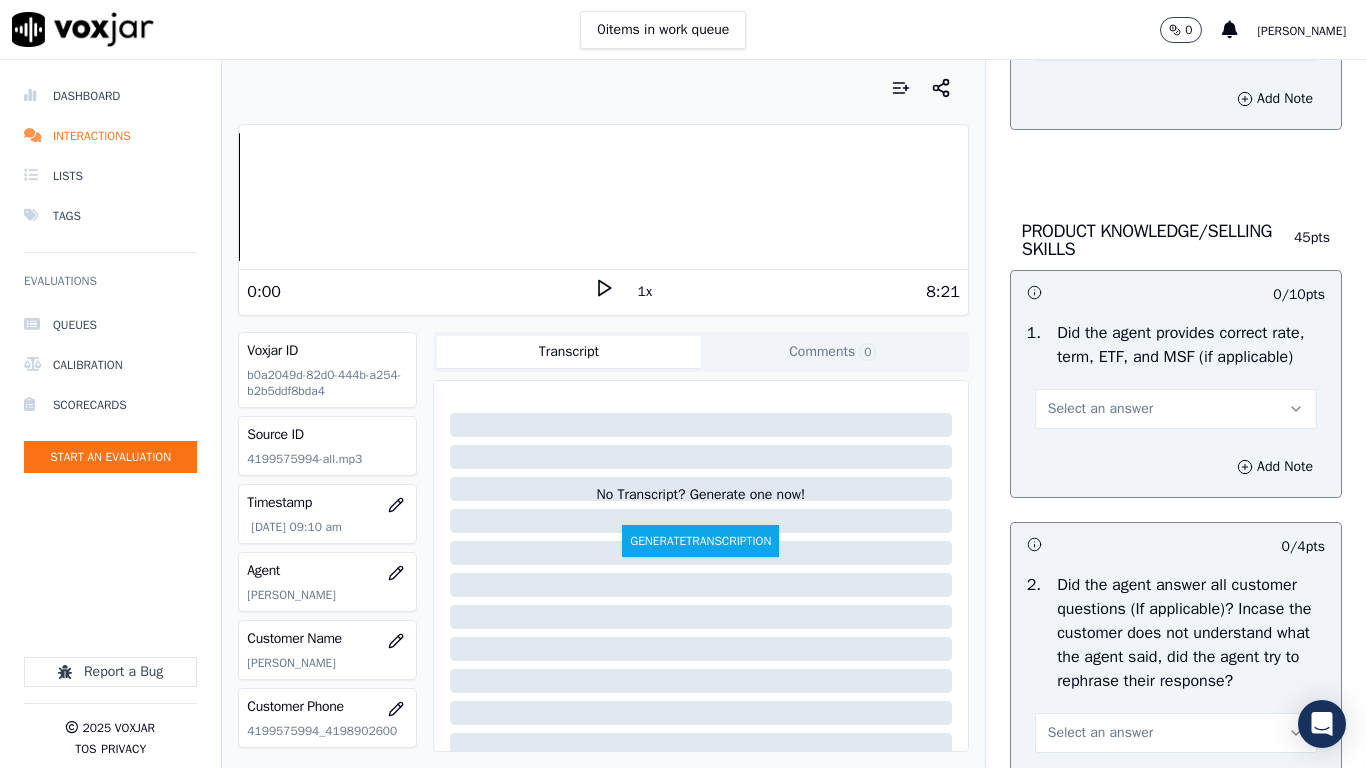 scroll, scrollTop: 2800, scrollLeft: 0, axis: vertical 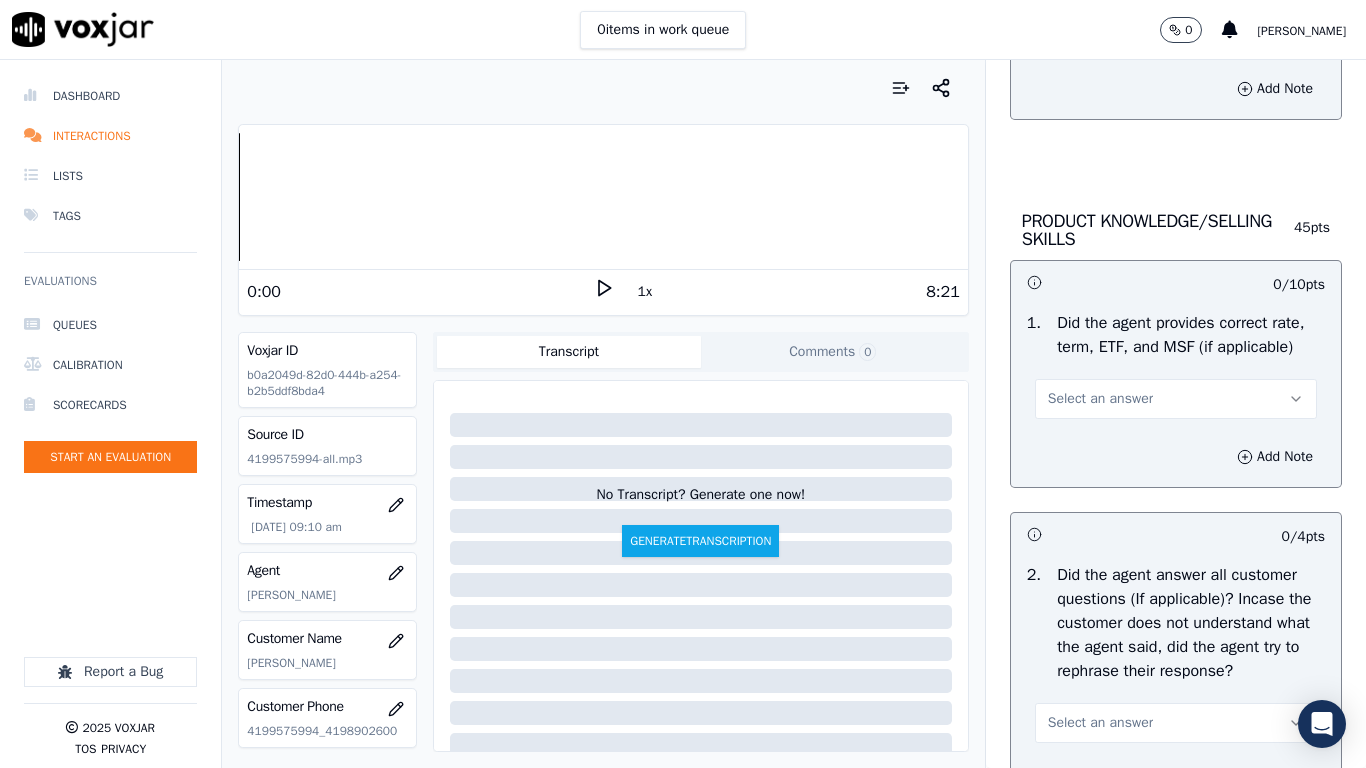 click on "Select an answer" at bounding box center (1176, 31) 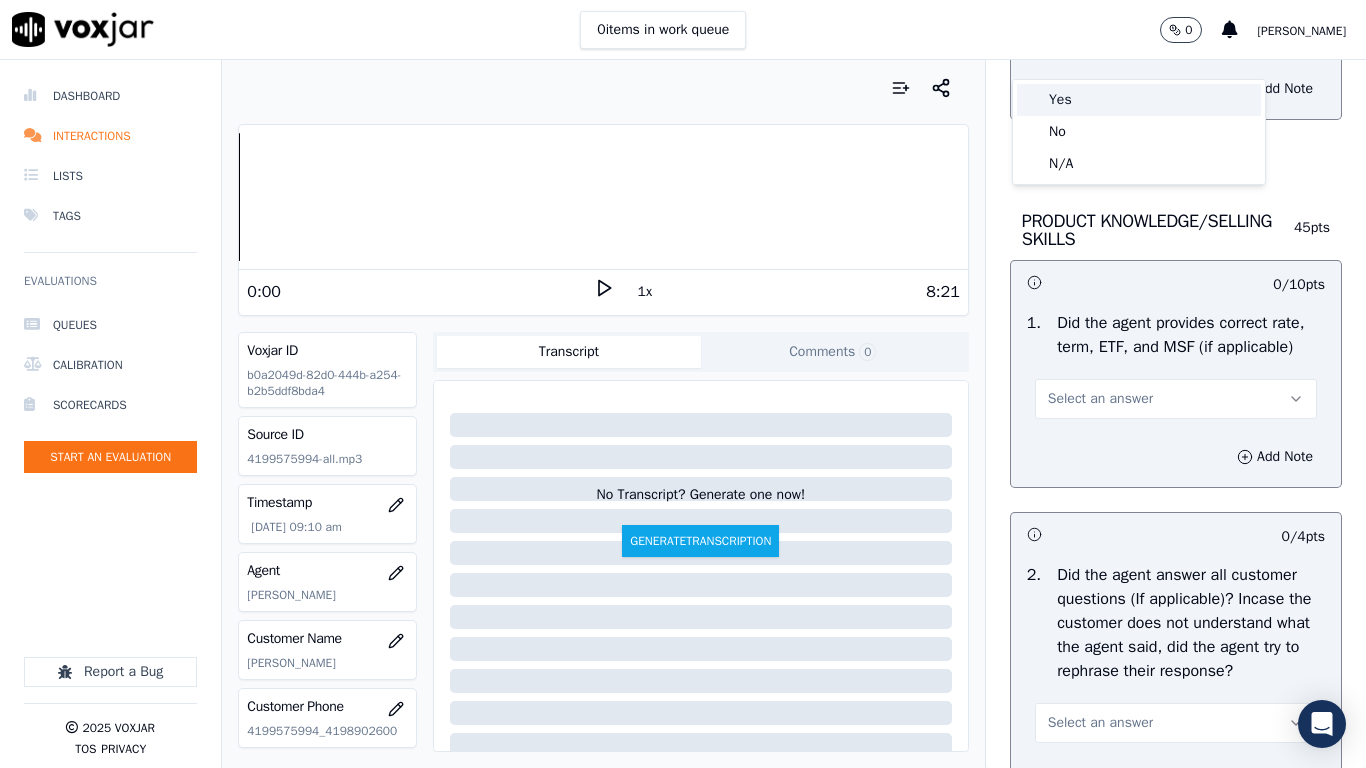 click on "Yes" at bounding box center [1139, 100] 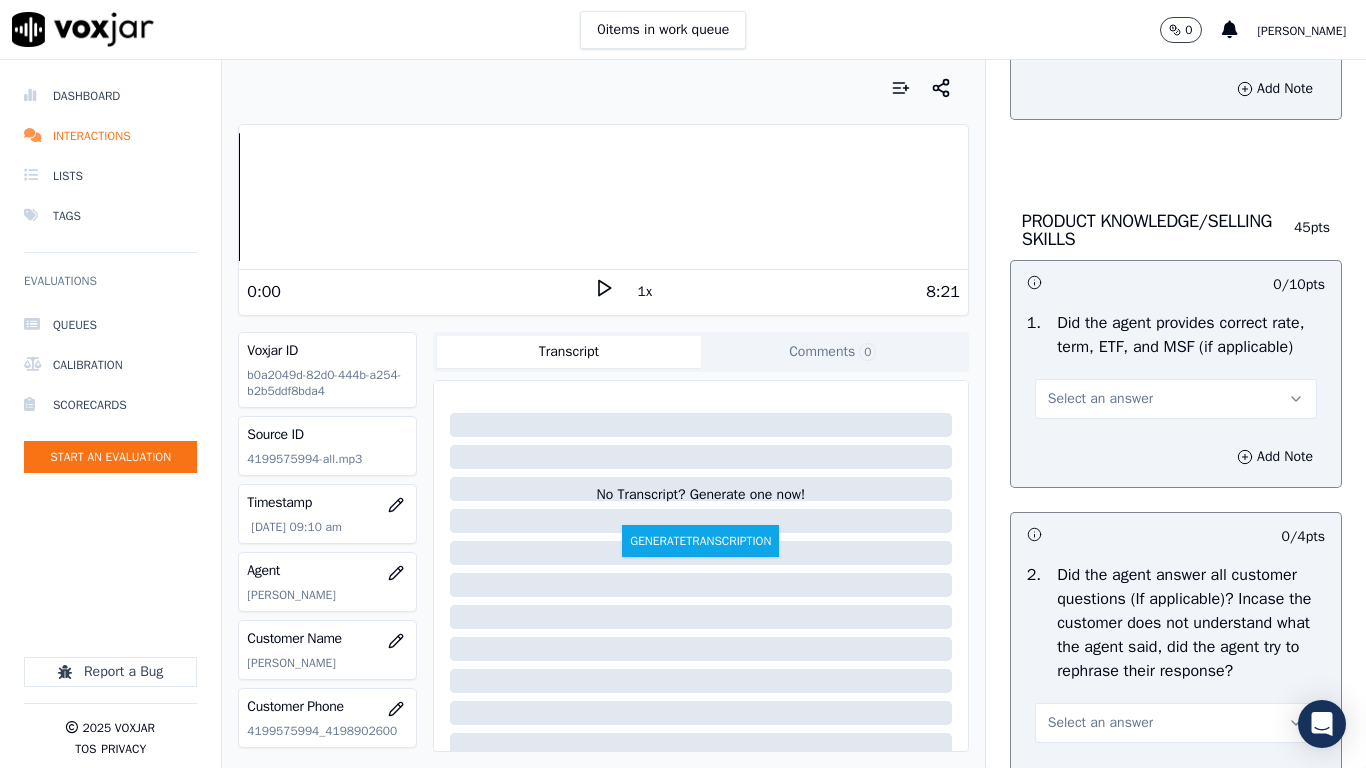 click on "Select an answer" at bounding box center (1176, 399) 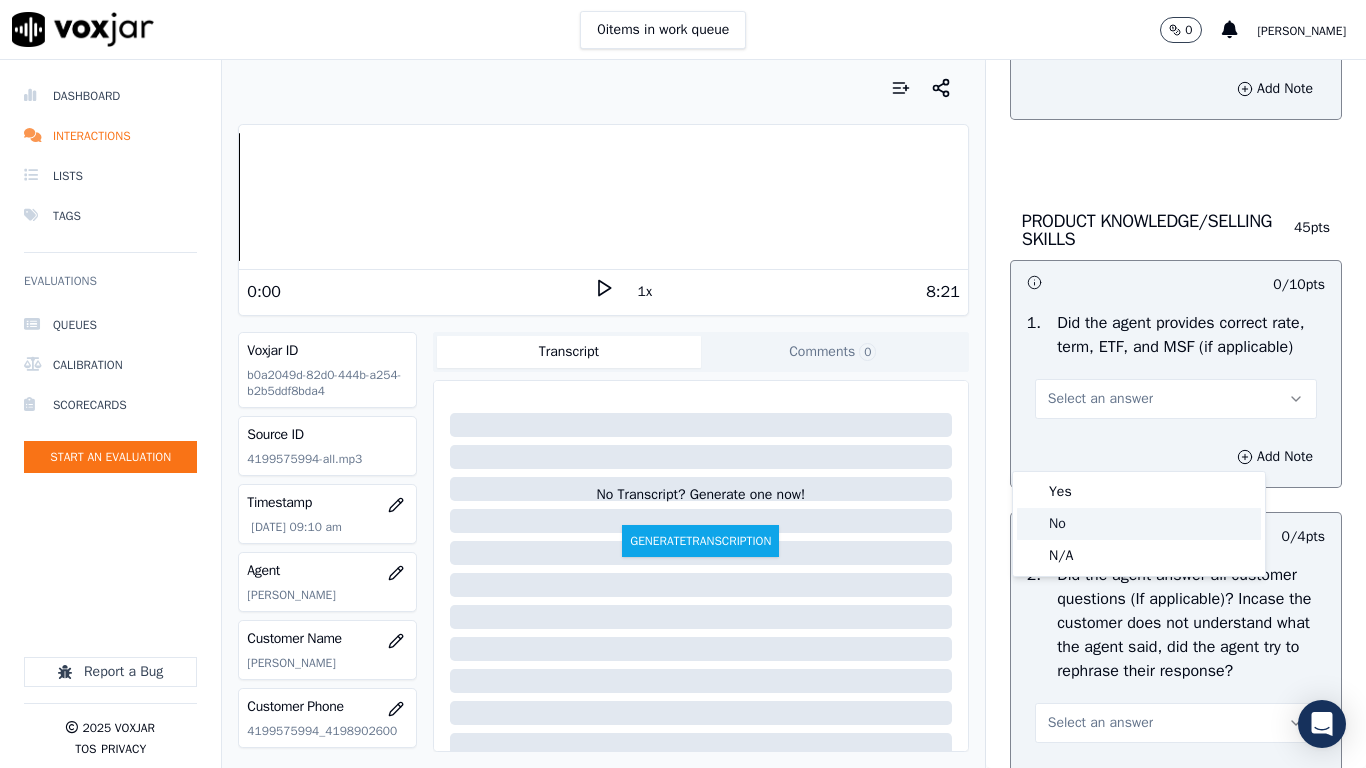 click on "No" 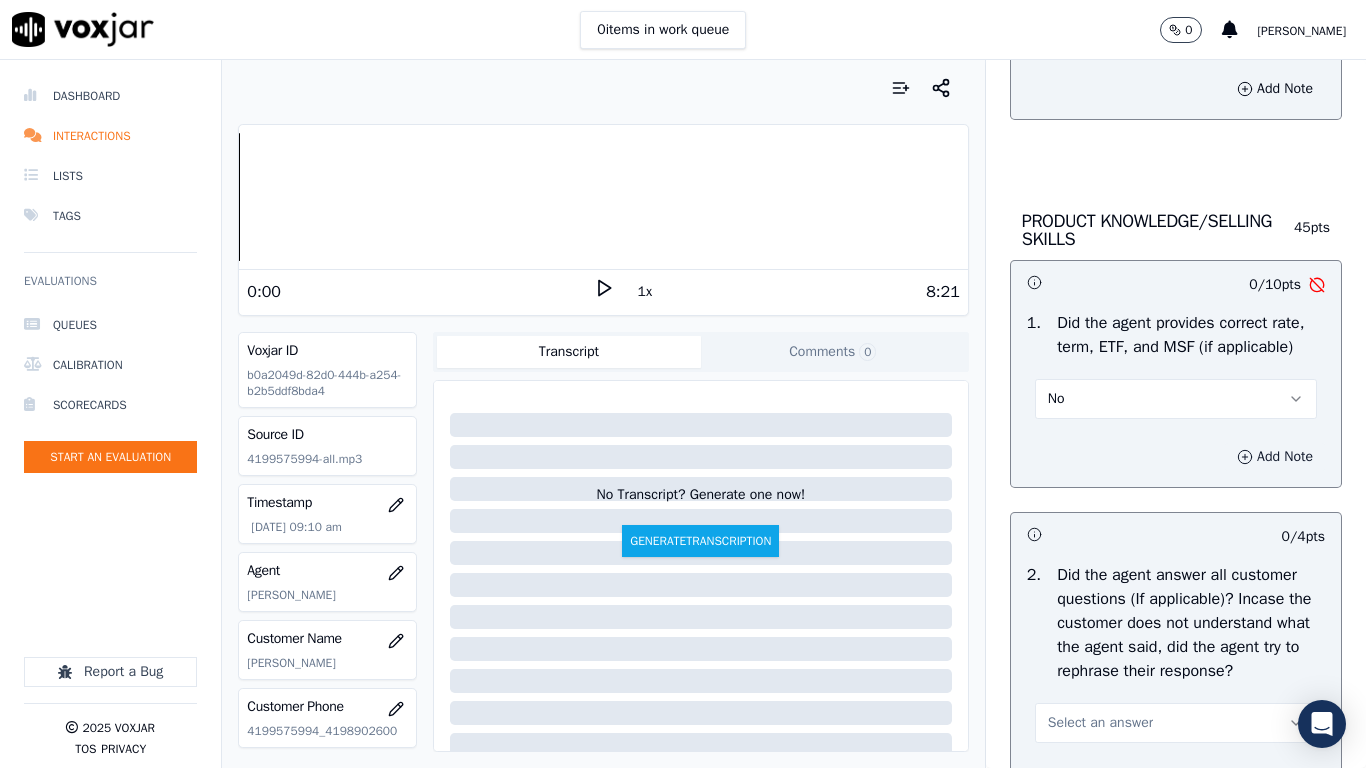 click on "Add Note" at bounding box center [1275, 457] 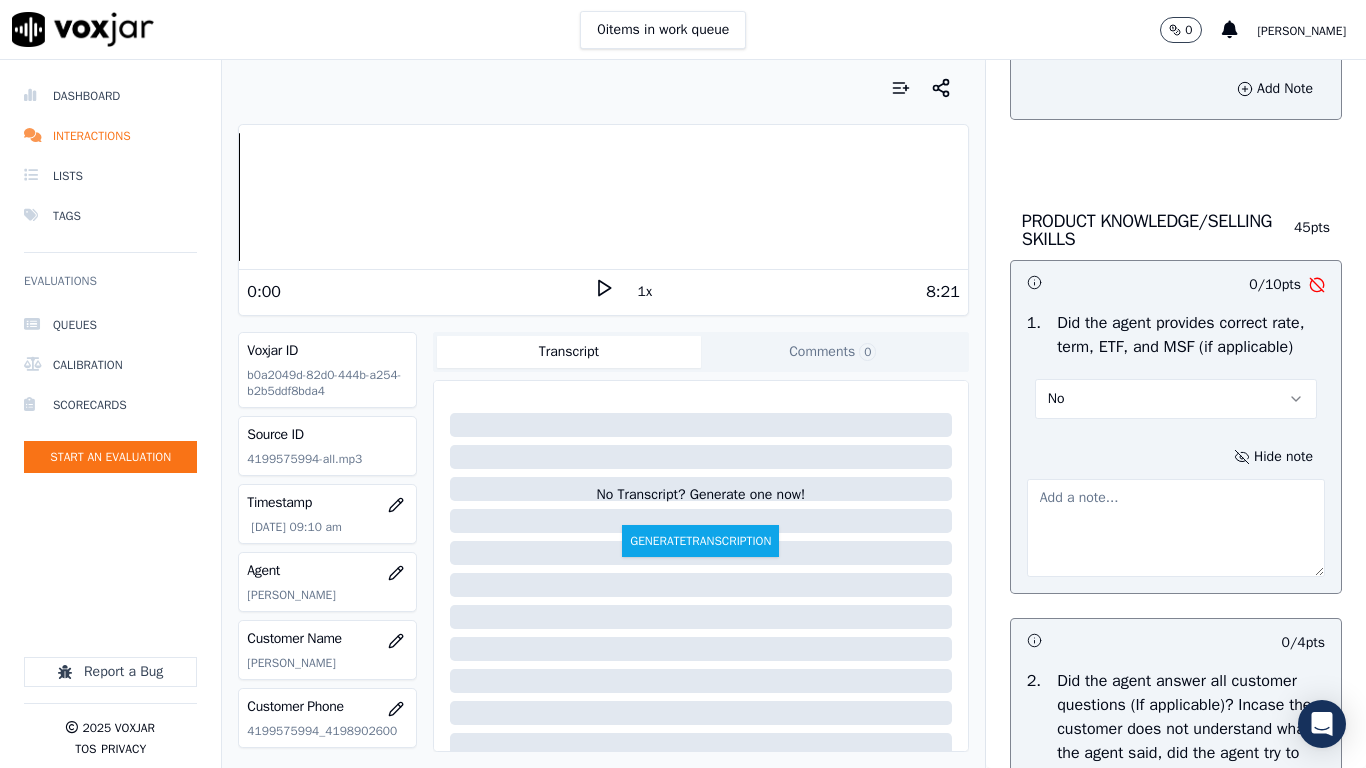 click at bounding box center [1176, 528] 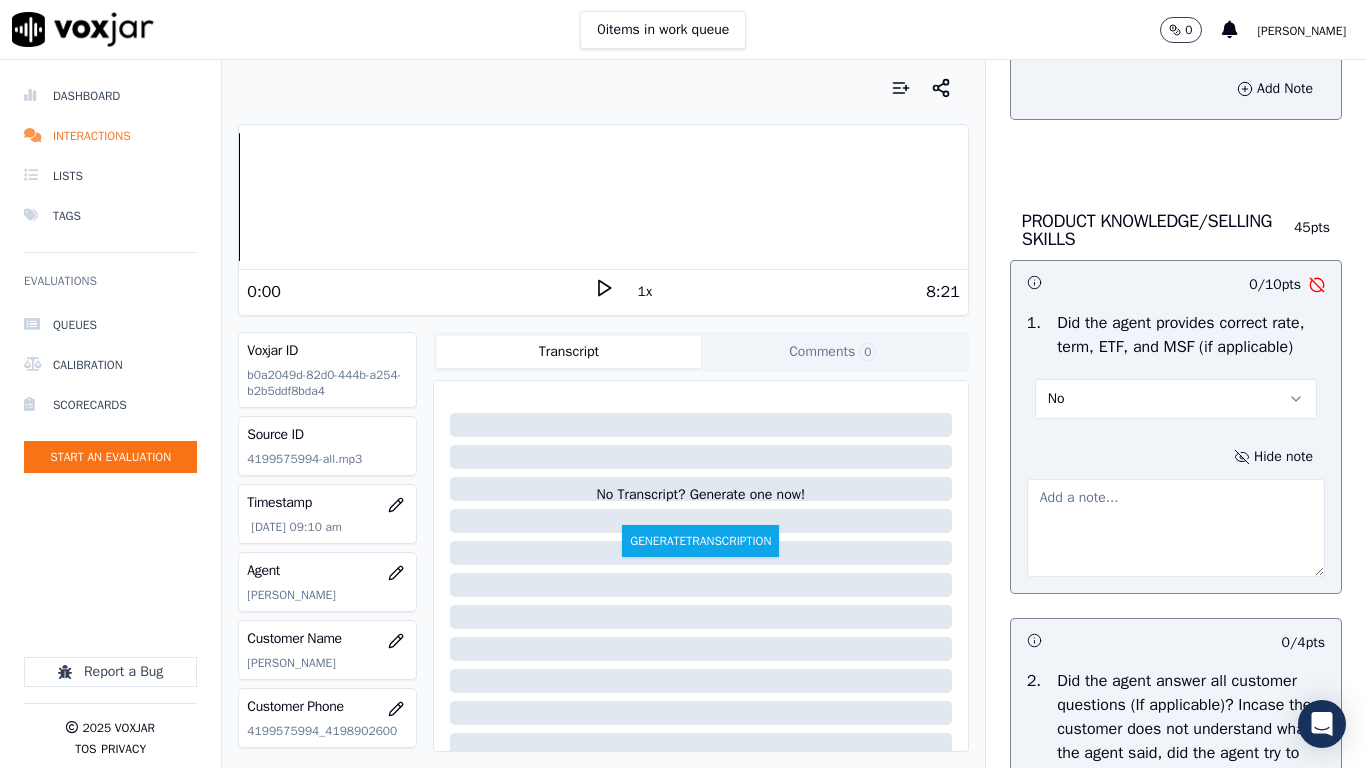 paste on "6.48sec Agent [PERSON_NAME] Incorrect rate of 69.9c/CCF whereas the correct rate is 65.5c/CCF" 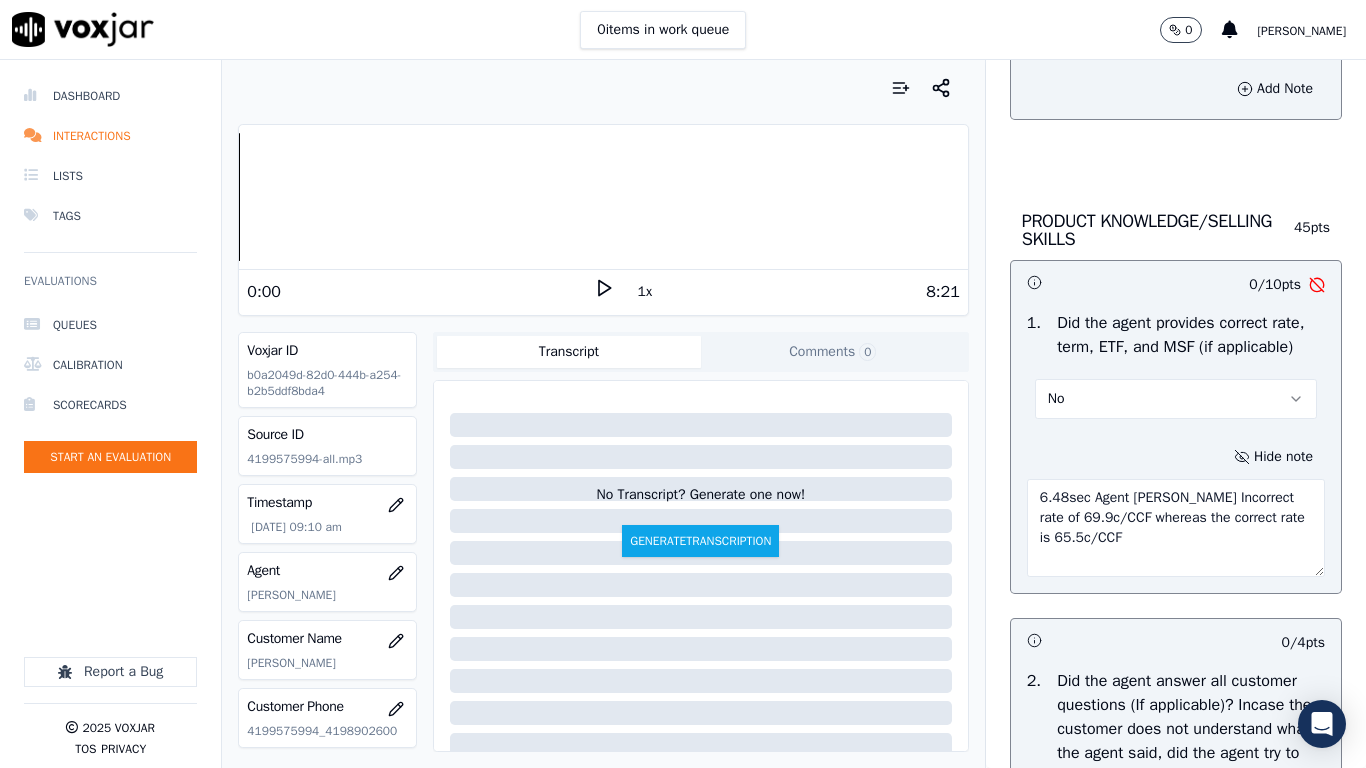 drag, startPoint x: 1118, startPoint y: 550, endPoint x: 1133, endPoint y: 544, distance: 16.155495 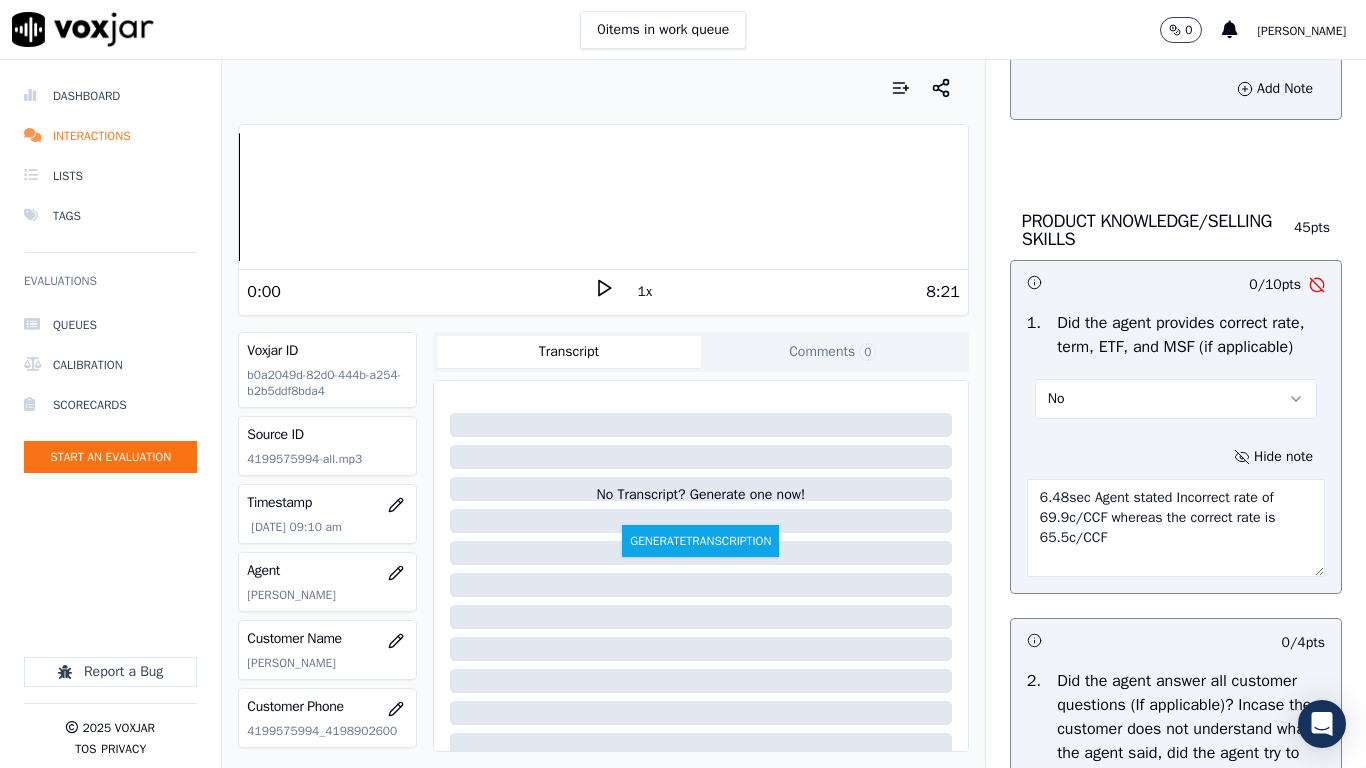click on "6.48sec Agent stated Incorrect rate of 69.9c/CCF whereas the correct rate is 65.5c/CCF" at bounding box center [1176, 528] 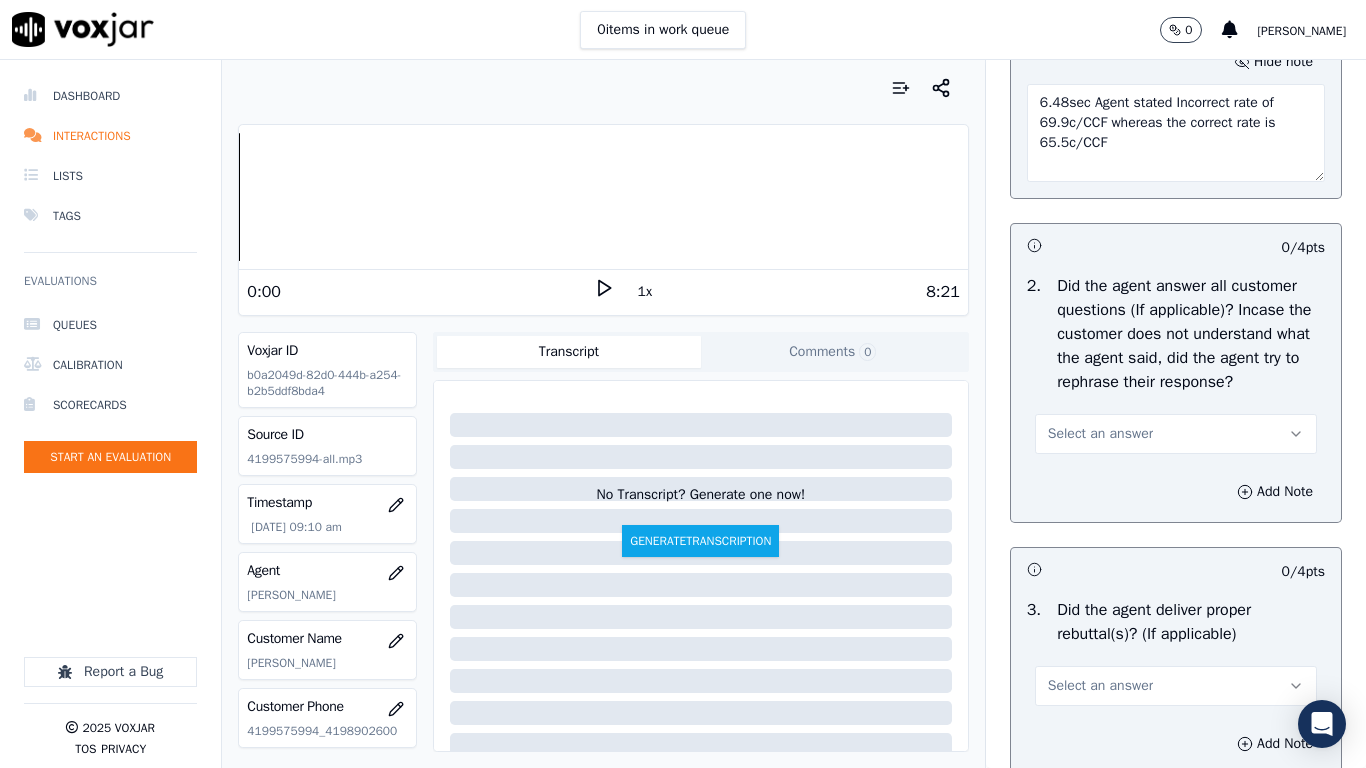 scroll, scrollTop: 3200, scrollLeft: 0, axis: vertical 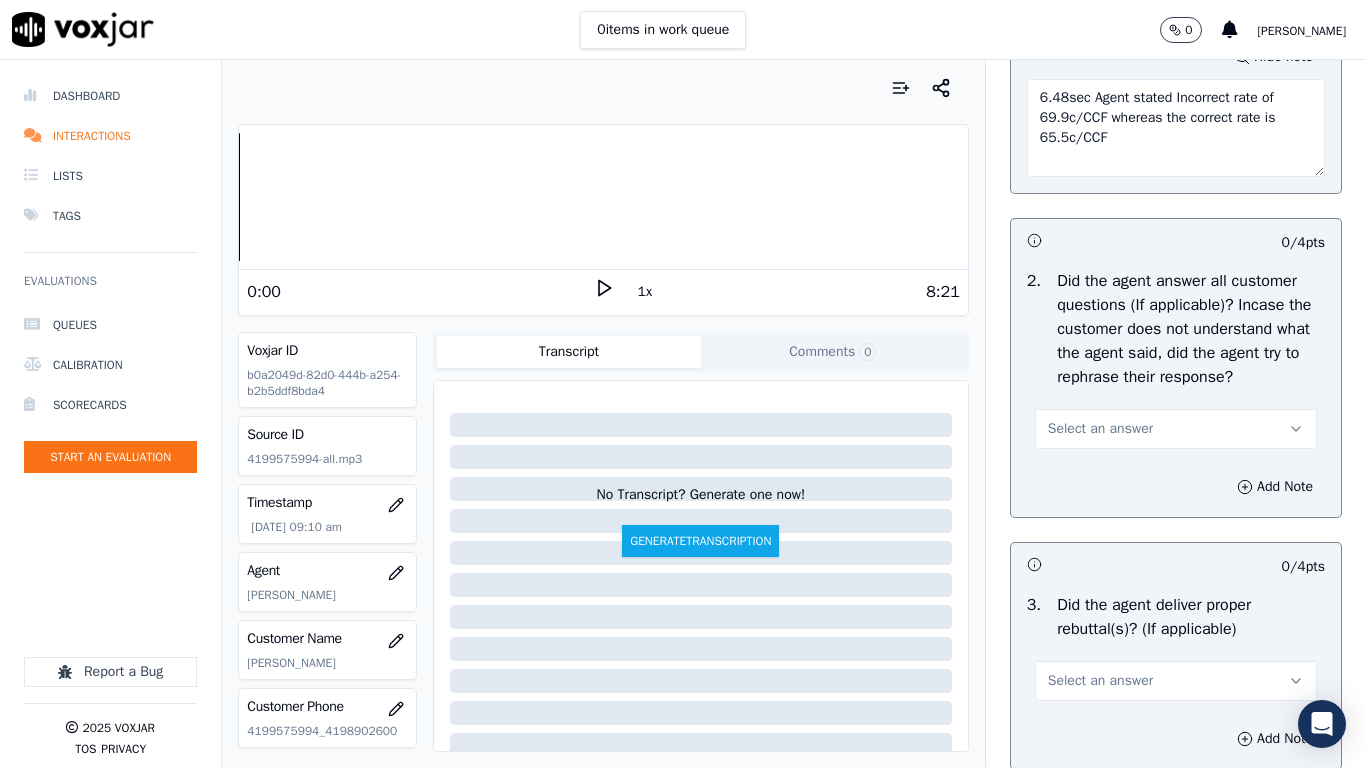 type on "6.48sec Agent stated Incorrect rate of 69.9c/CCF whereas the correct rate is 65.5c/CCF" 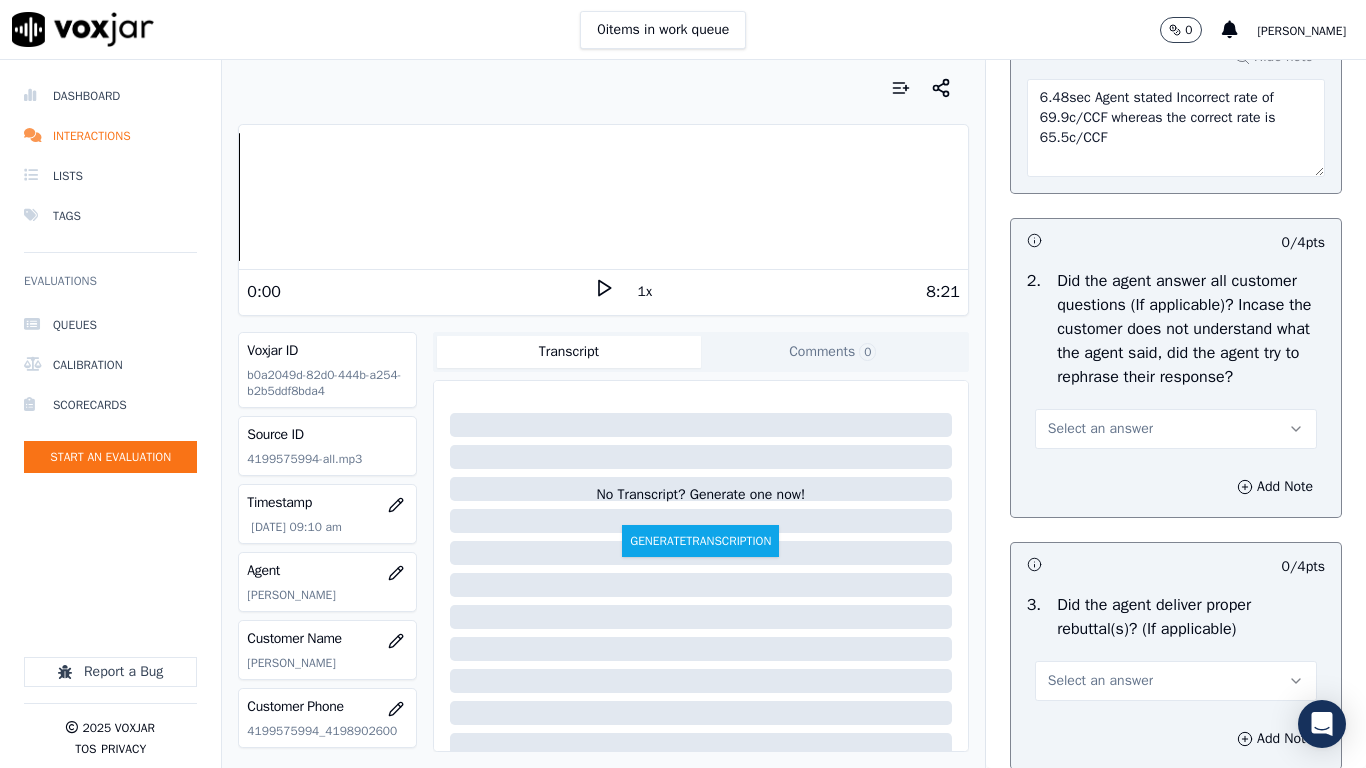 click on "Select an answer" at bounding box center (1100, 429) 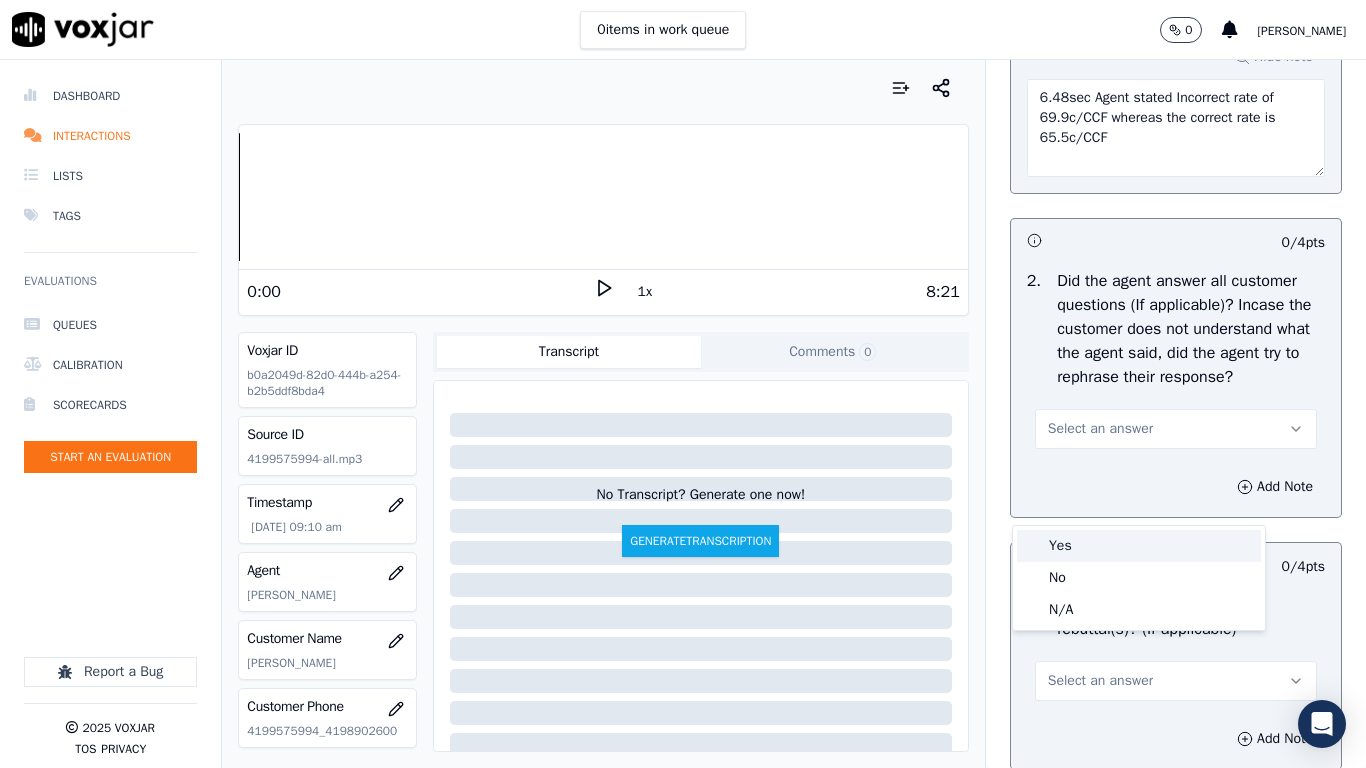 click on "Yes" at bounding box center (1139, 546) 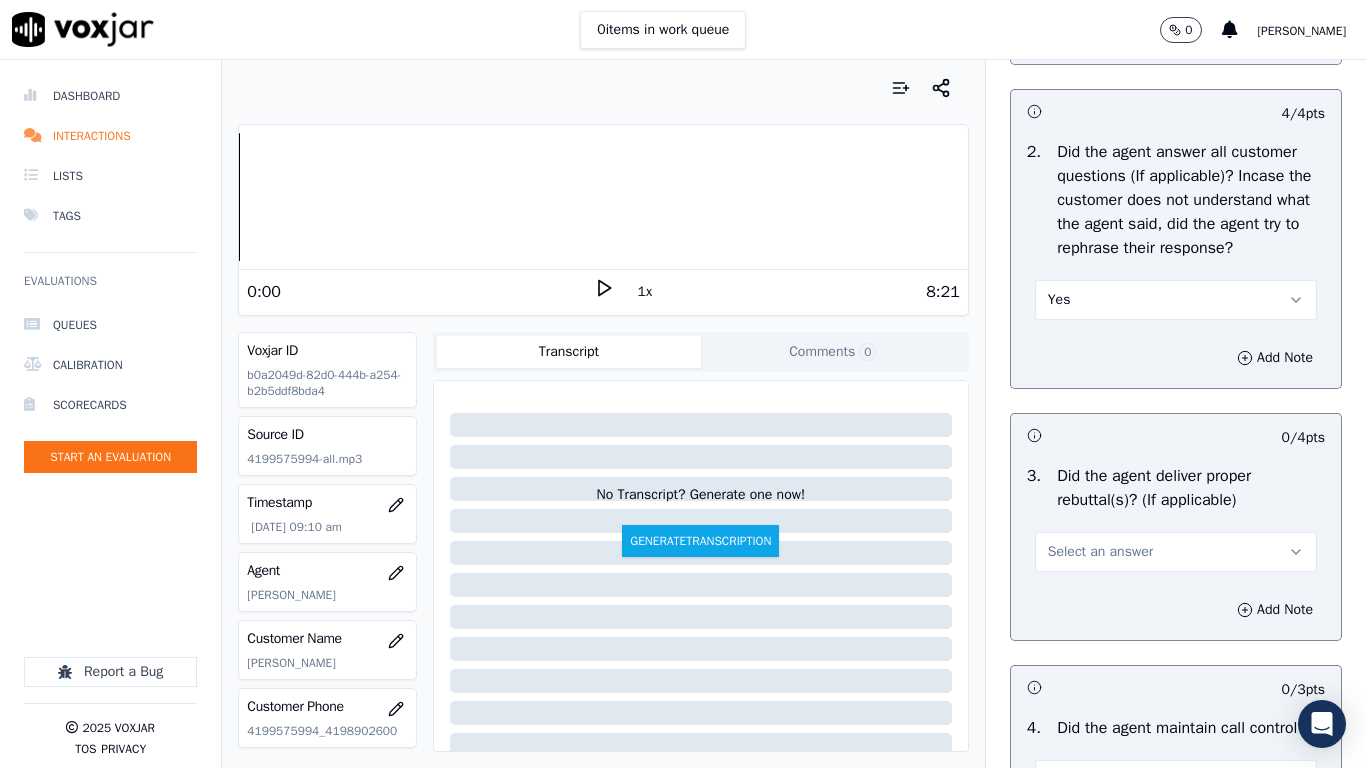 scroll, scrollTop: 3700, scrollLeft: 0, axis: vertical 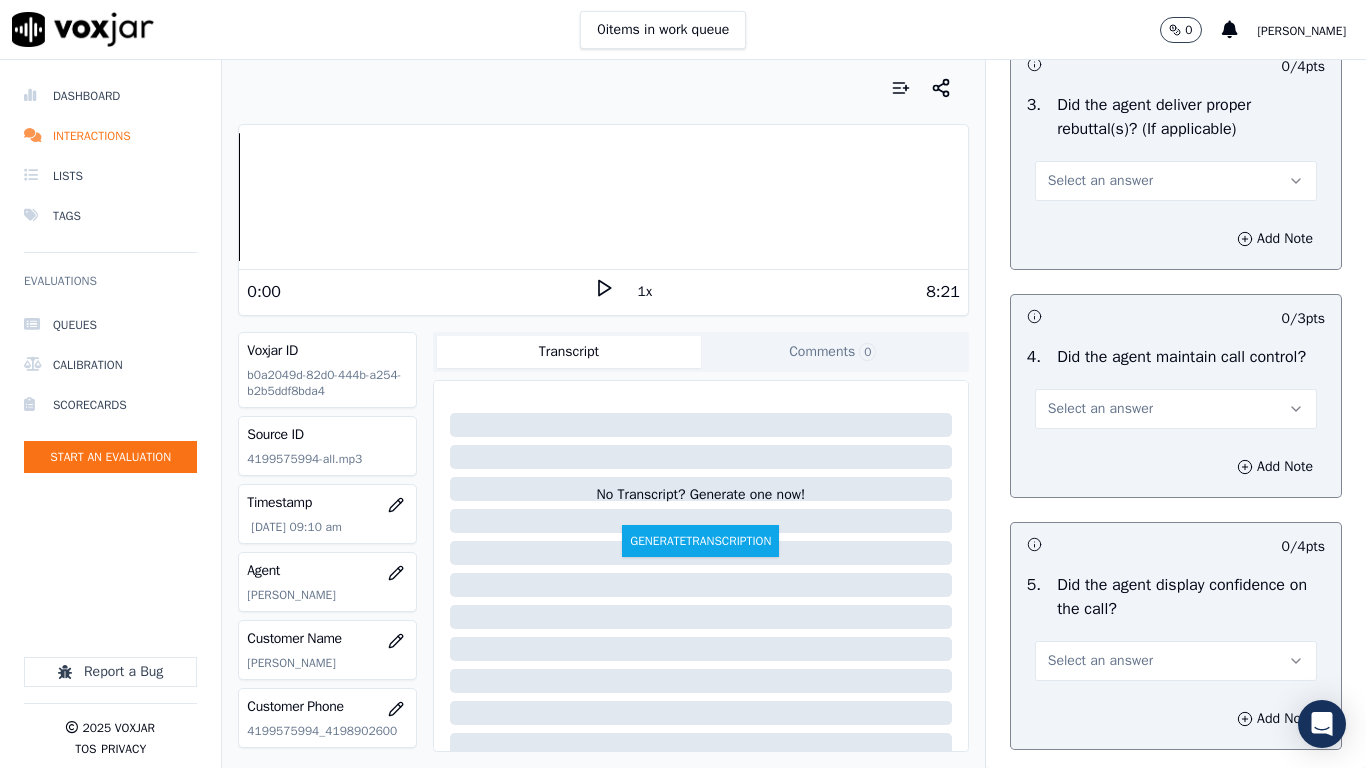 click on "Select an answer" at bounding box center [1100, 181] 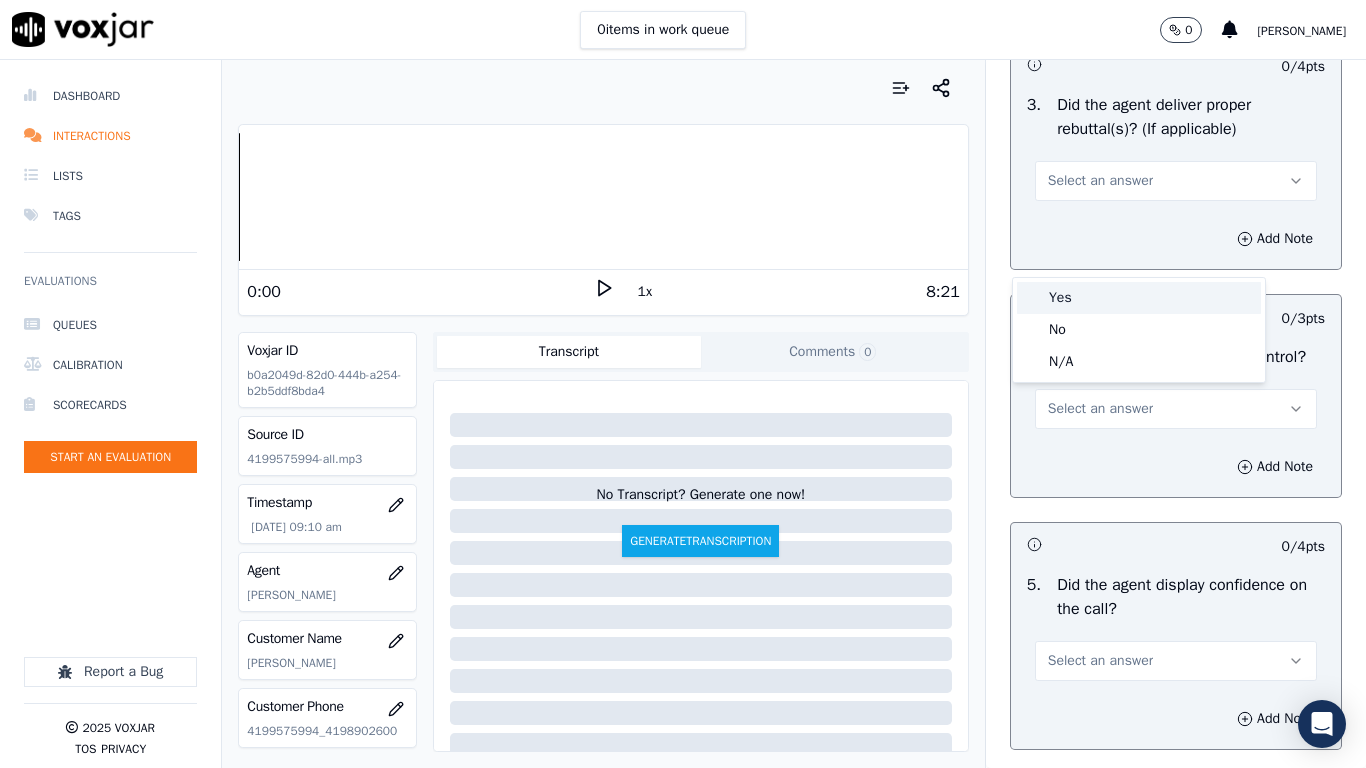 click on "Yes" at bounding box center (1139, 298) 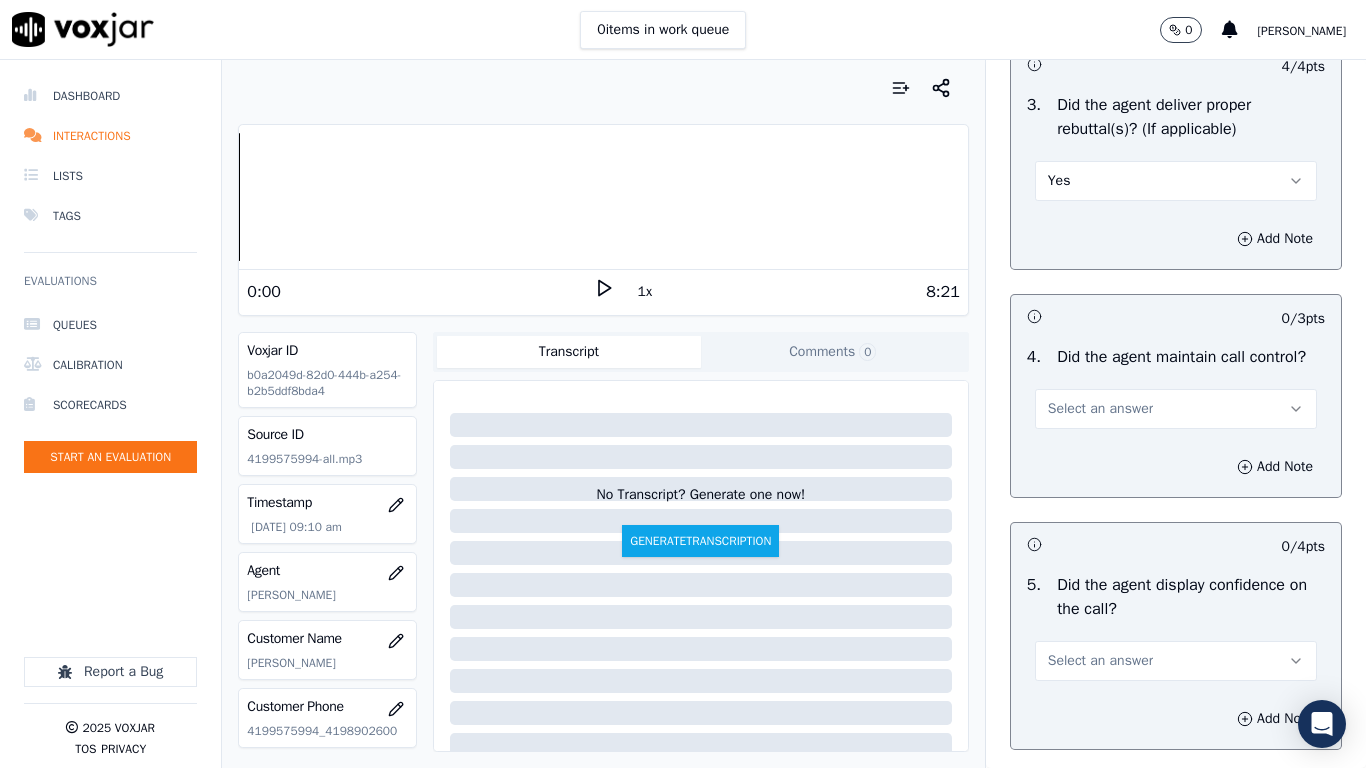 click on "Select an answer" at bounding box center [1100, 409] 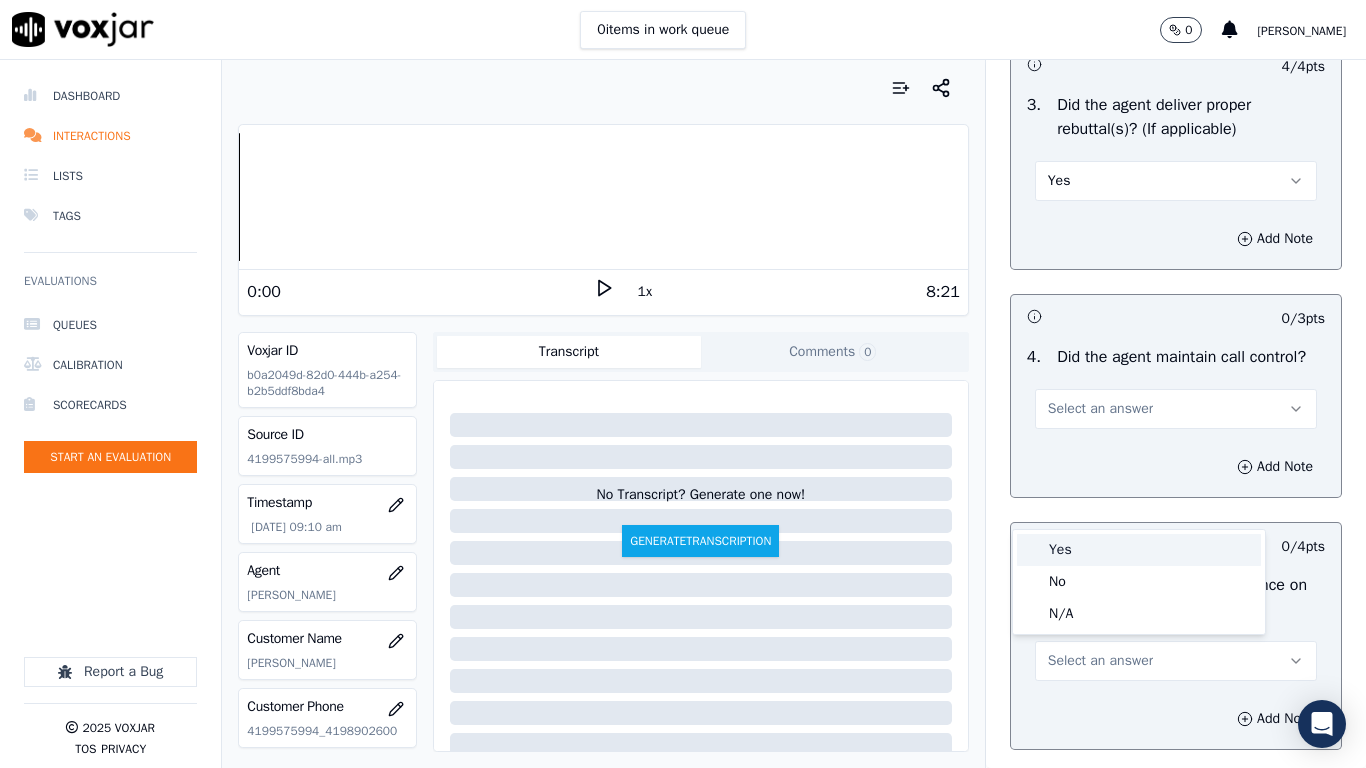 click on "Yes" at bounding box center (1139, 550) 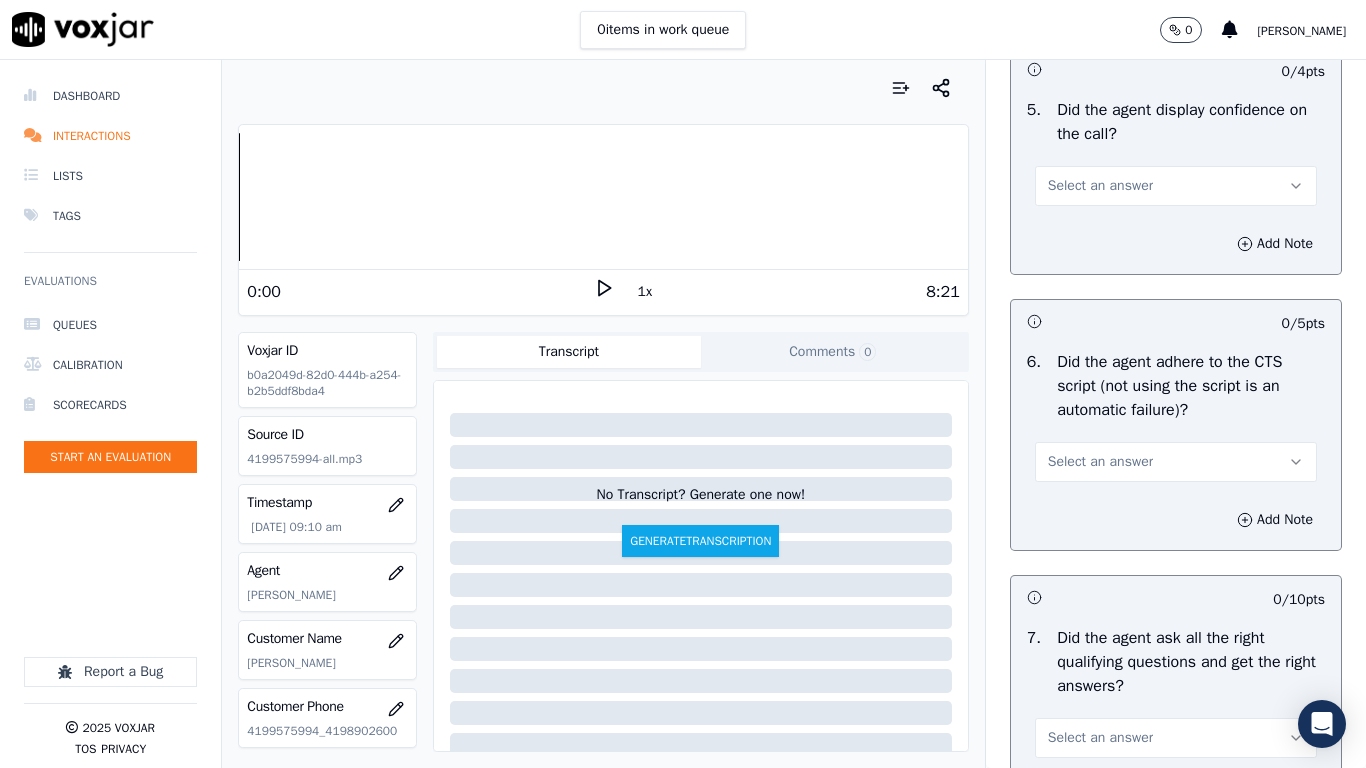 scroll, scrollTop: 4200, scrollLeft: 0, axis: vertical 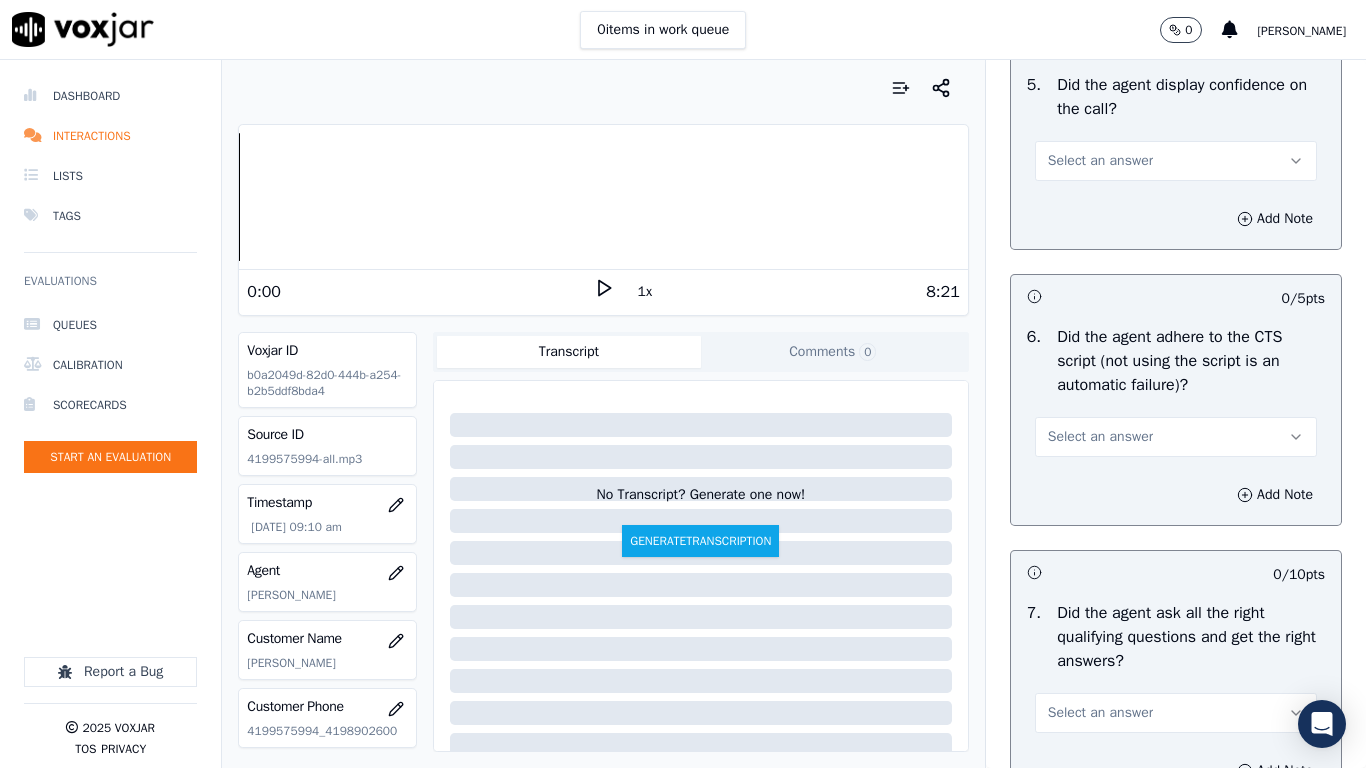 click on "Select an answer" at bounding box center (1100, 161) 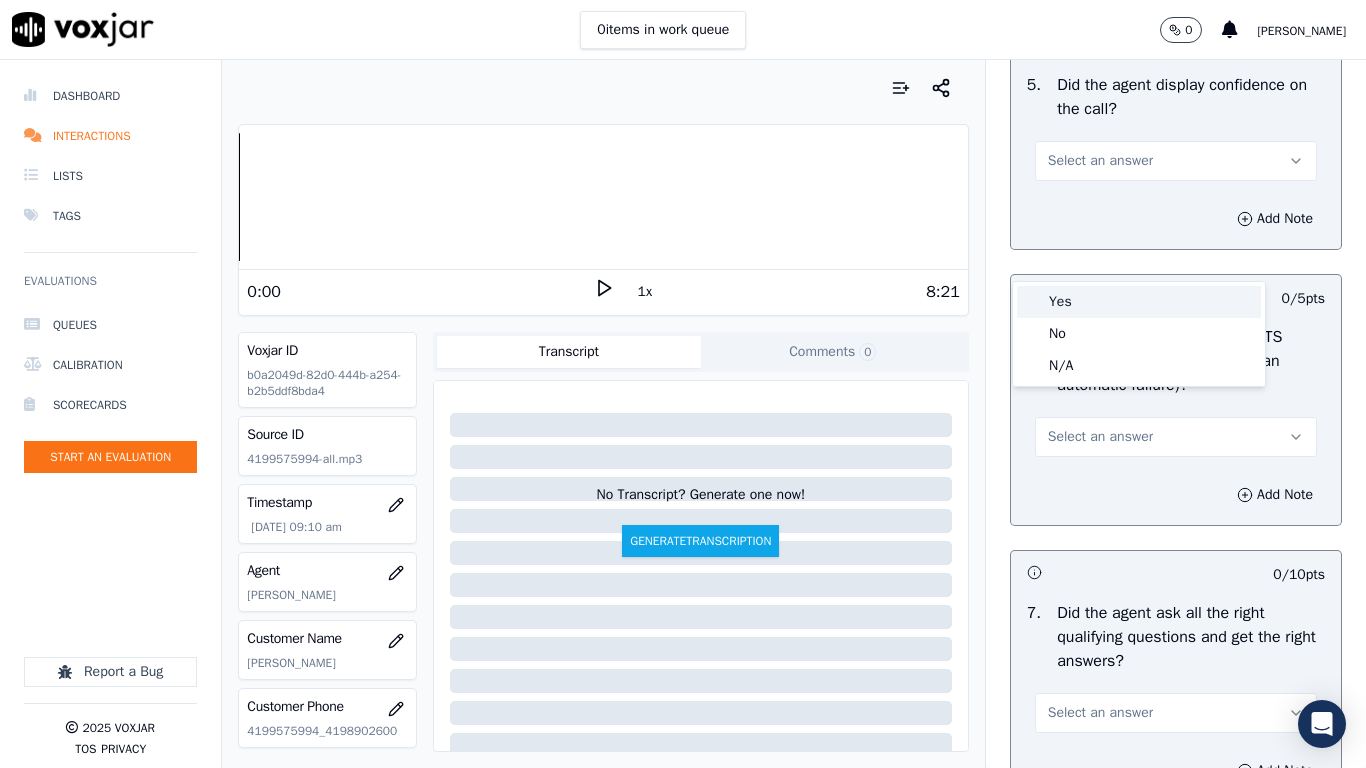 click on "Yes" at bounding box center (1139, 302) 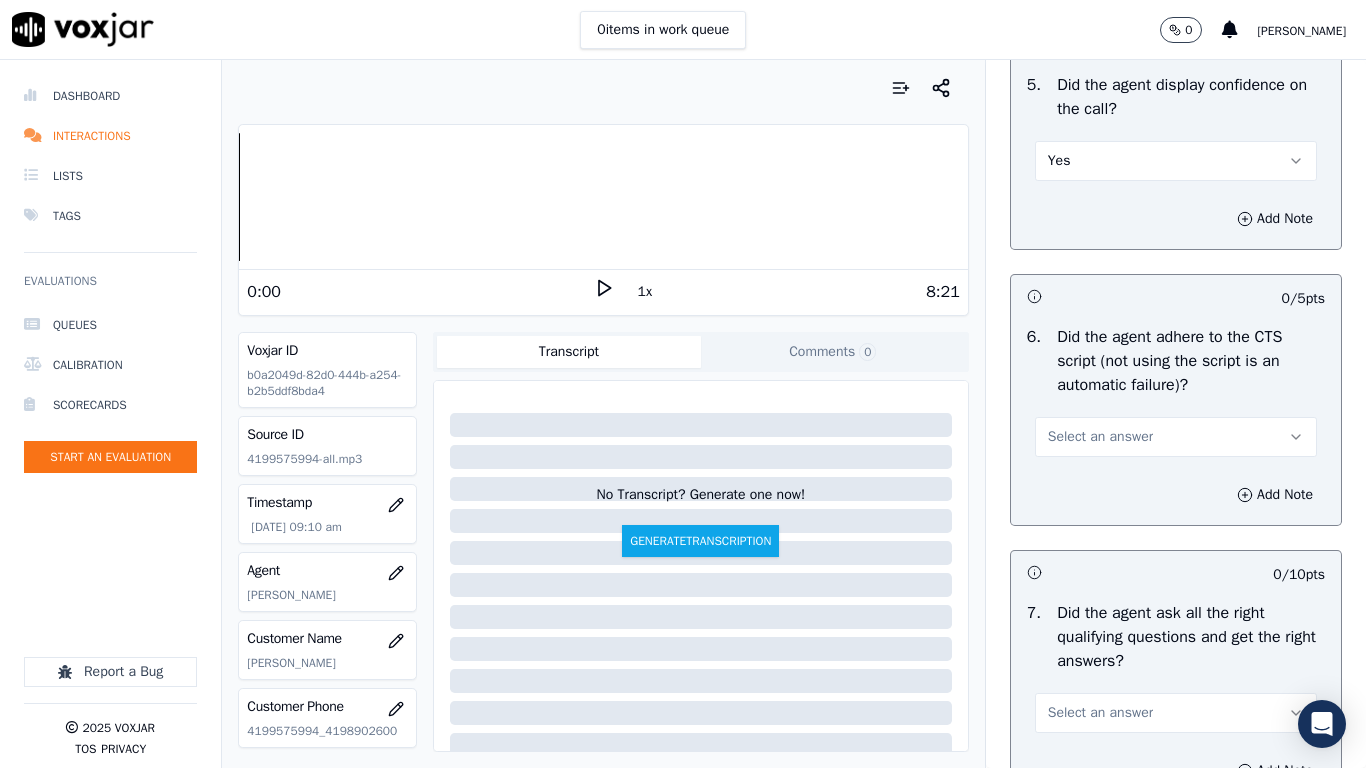 click on "Select an answer" at bounding box center (1100, 437) 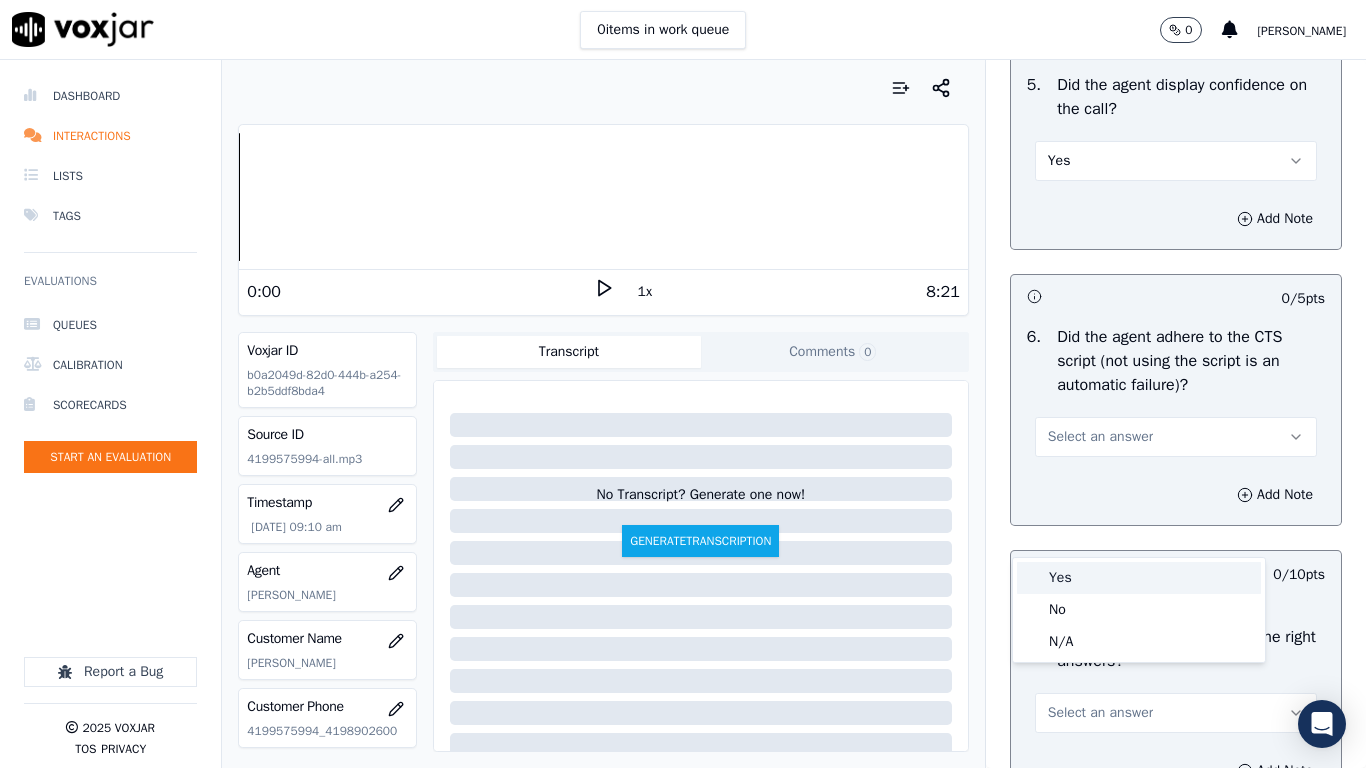 click on "Yes" at bounding box center [1139, 578] 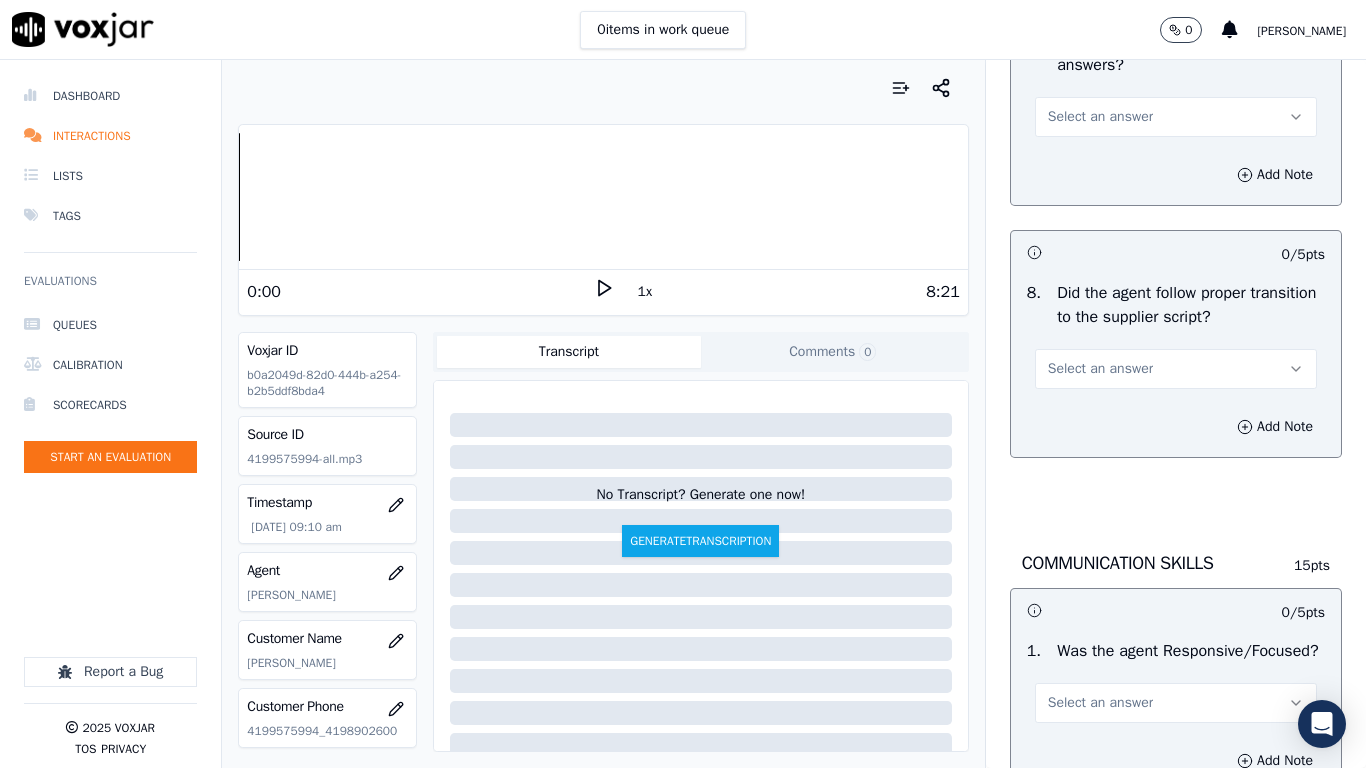 scroll, scrollTop: 4800, scrollLeft: 0, axis: vertical 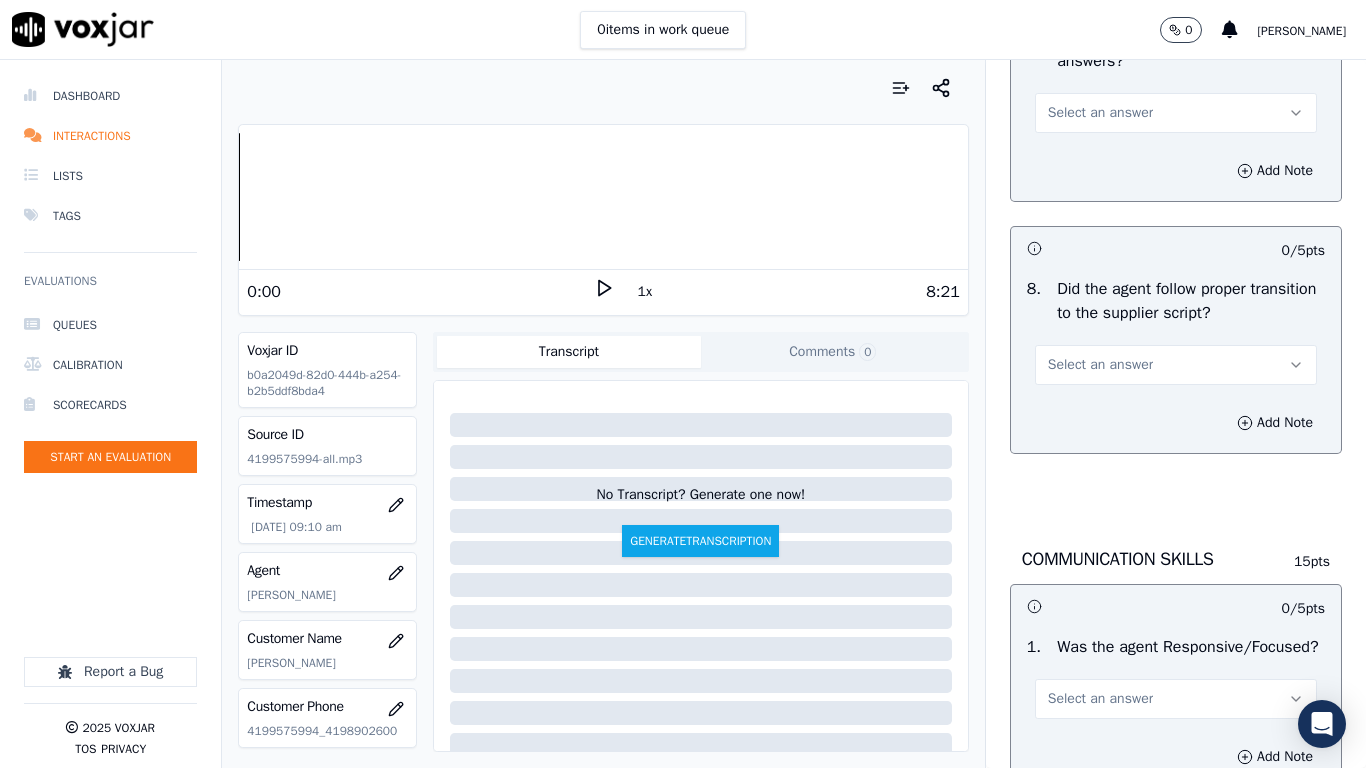 click on "Select an answer" at bounding box center (1176, 113) 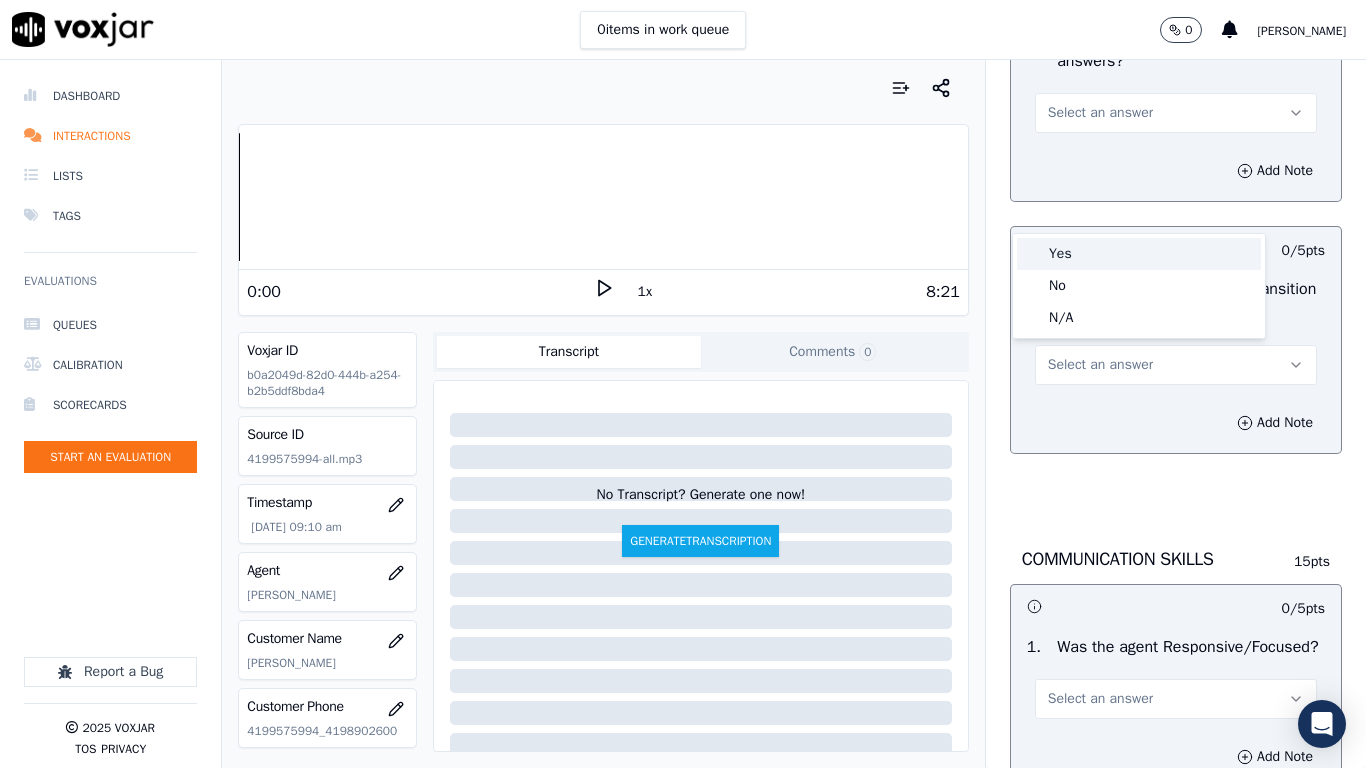 click on "Yes" at bounding box center (1139, 254) 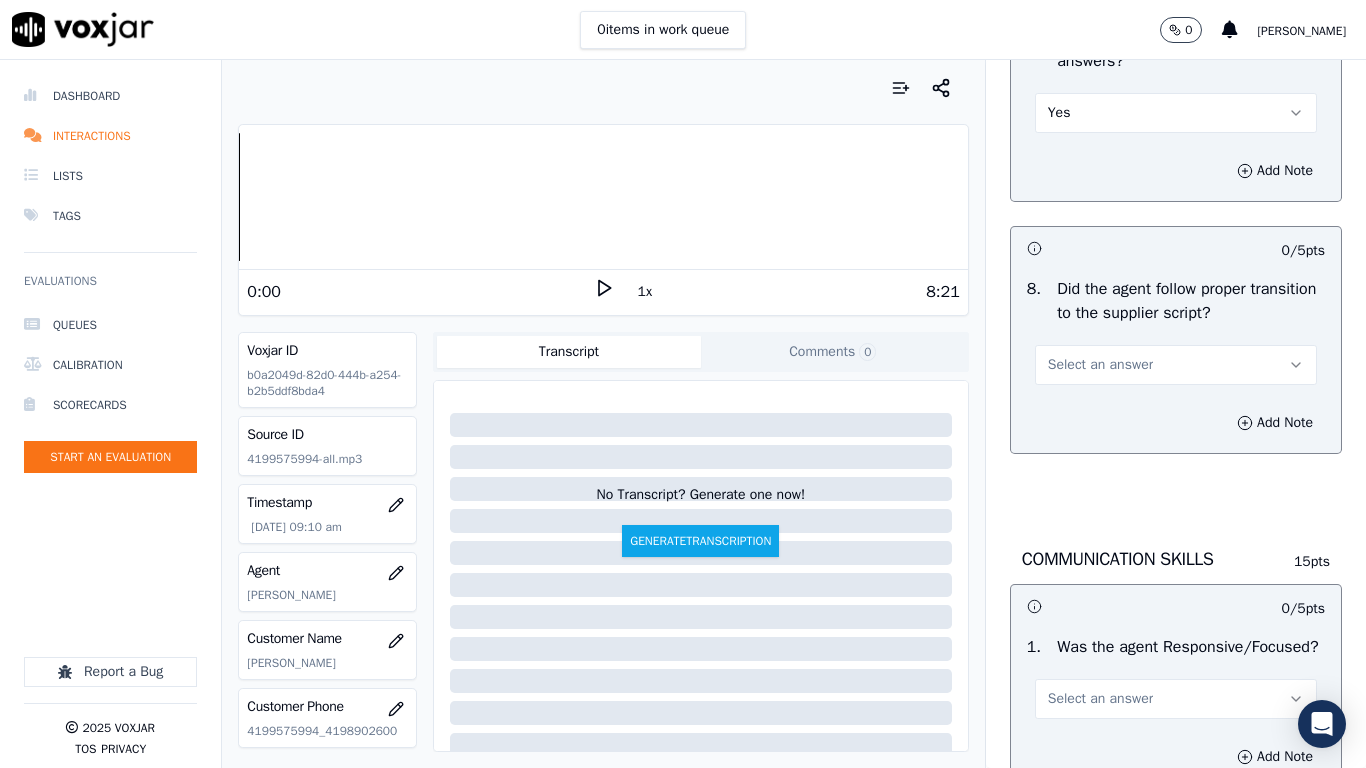 click on "Select an answer" at bounding box center (1100, 365) 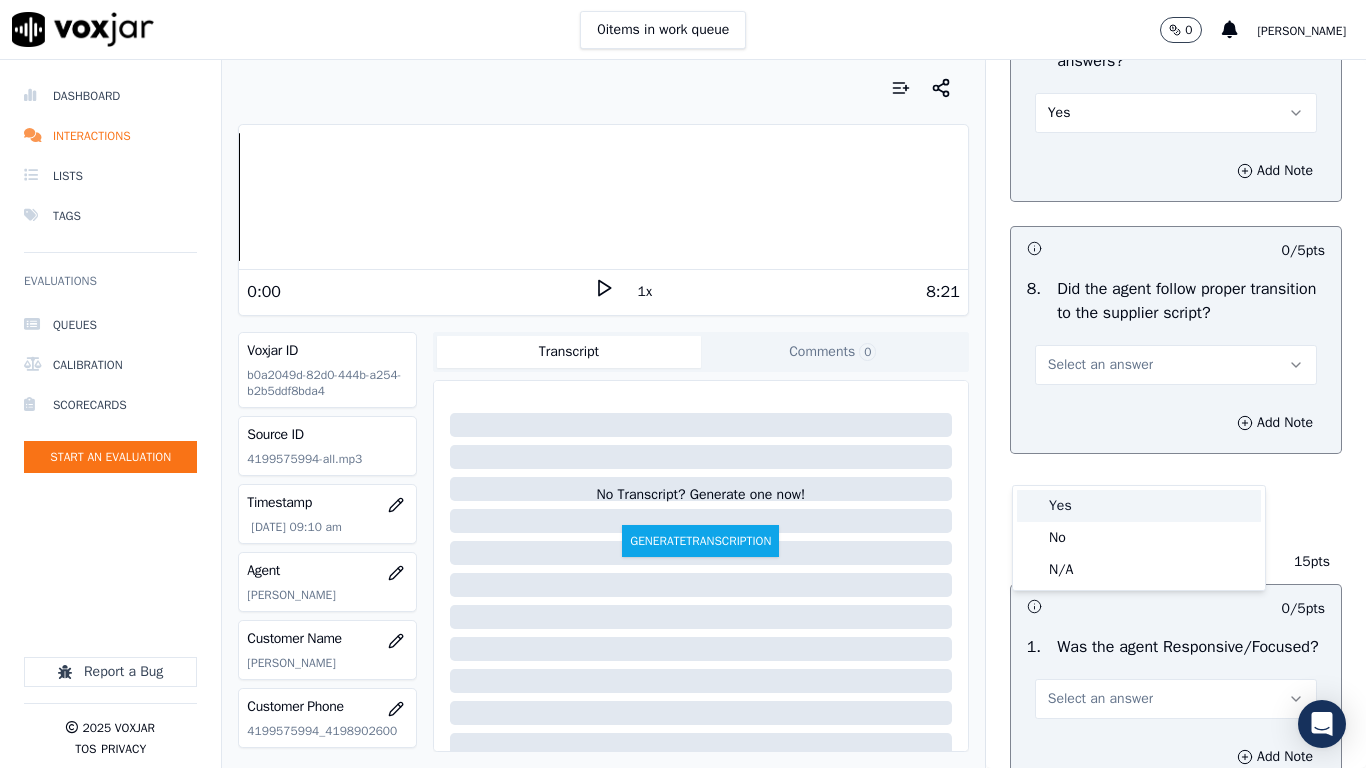 click on "Yes" at bounding box center [1139, 506] 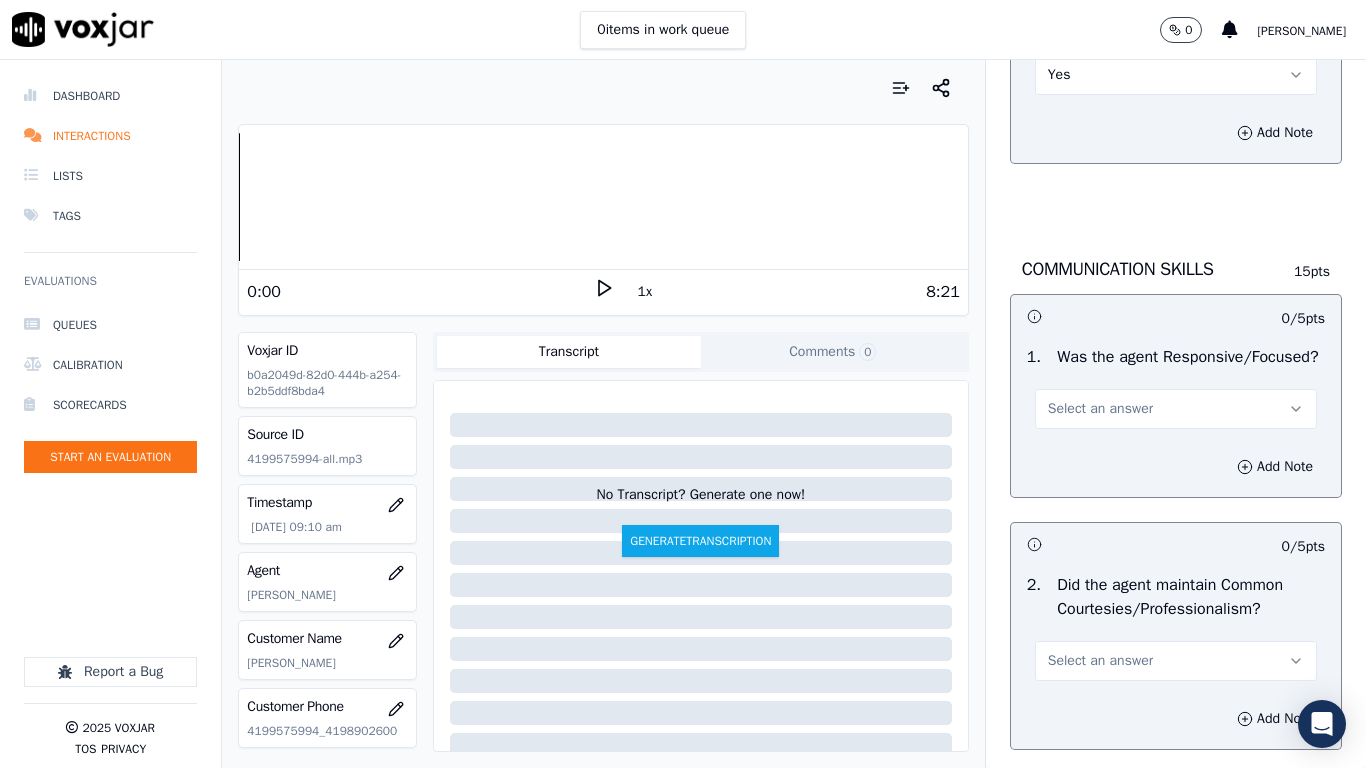 scroll, scrollTop: 5400, scrollLeft: 0, axis: vertical 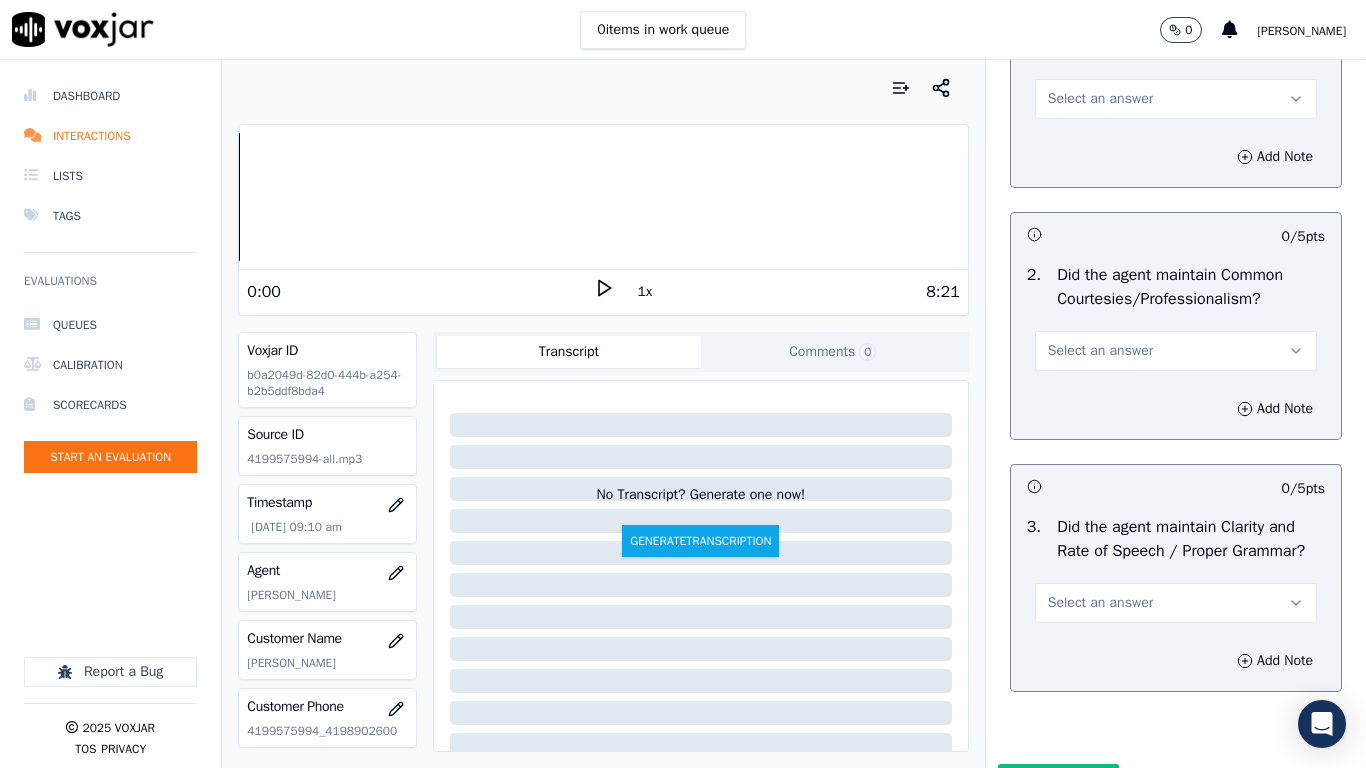click on "Select an answer" at bounding box center [1100, 99] 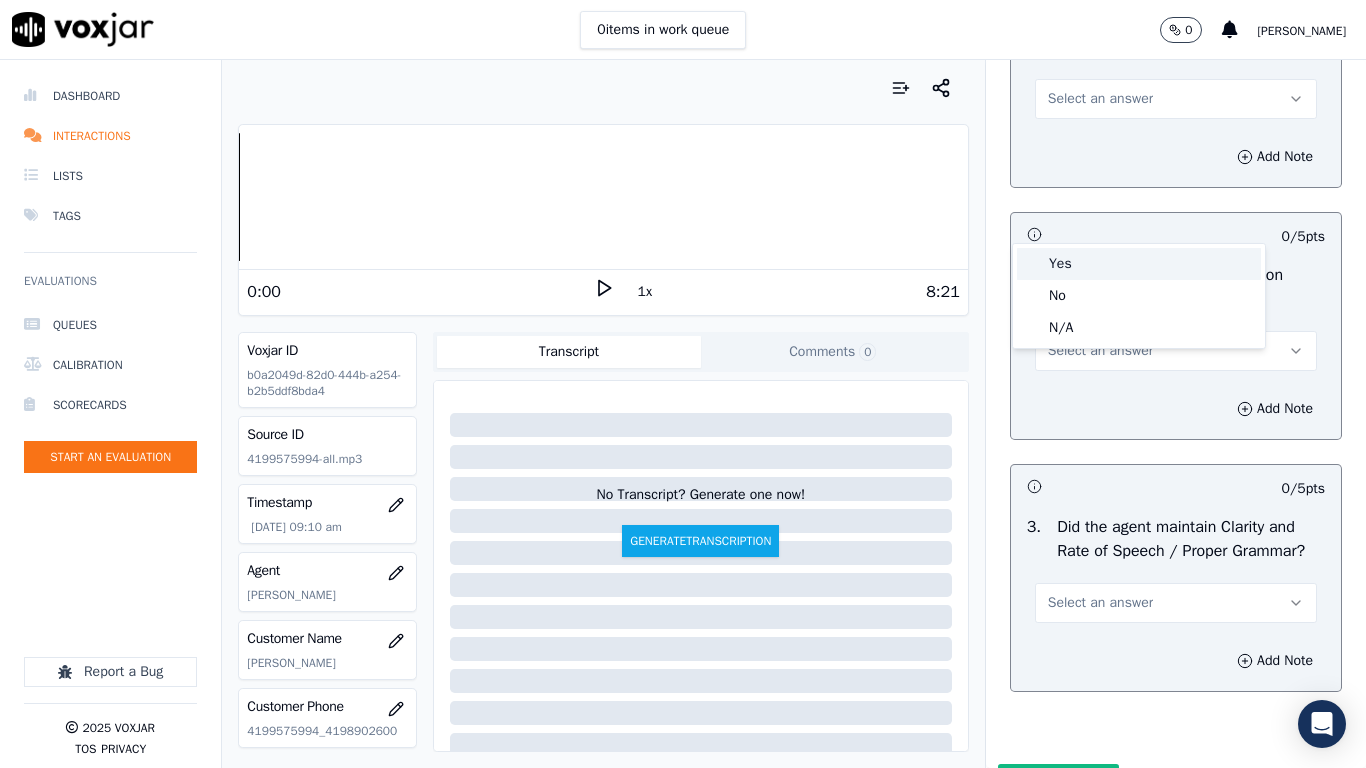 click on "Yes" at bounding box center (1139, 264) 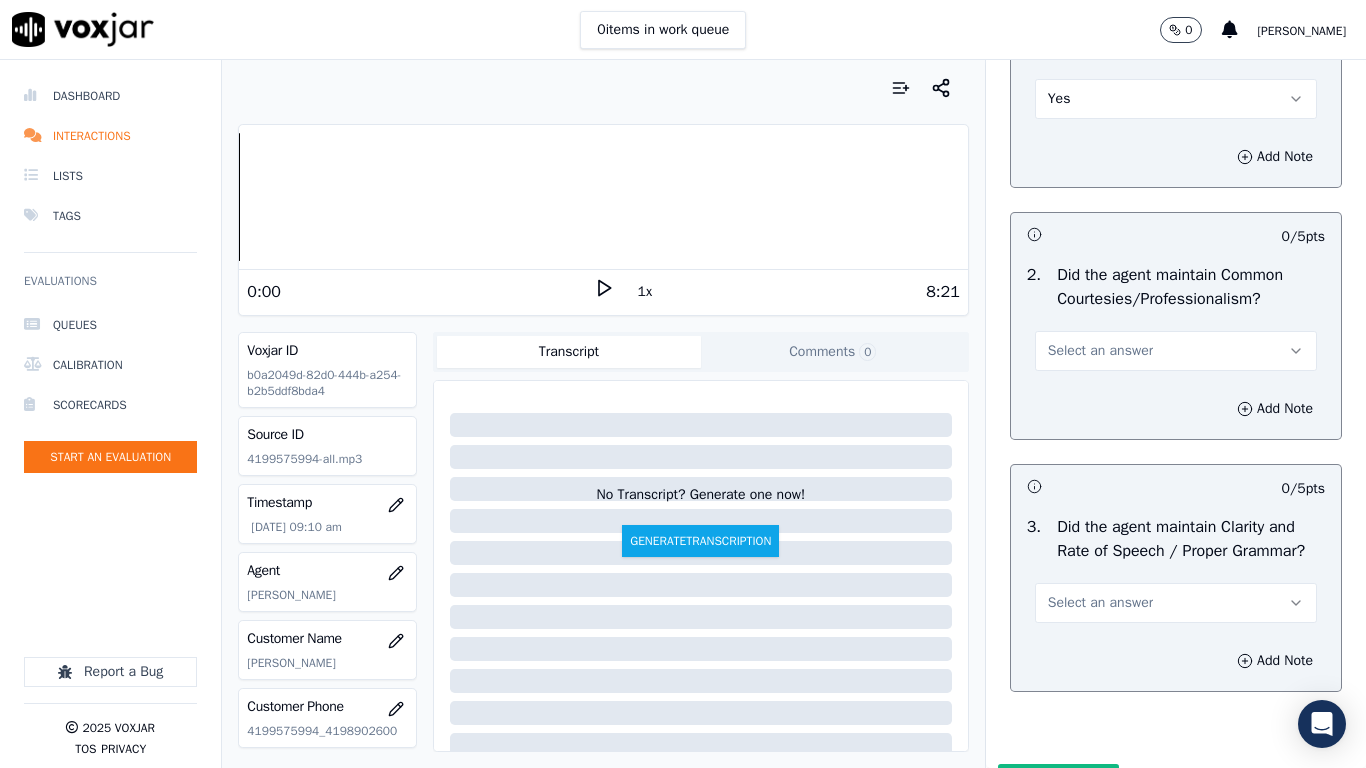 click on "Select an answer" at bounding box center (1176, 351) 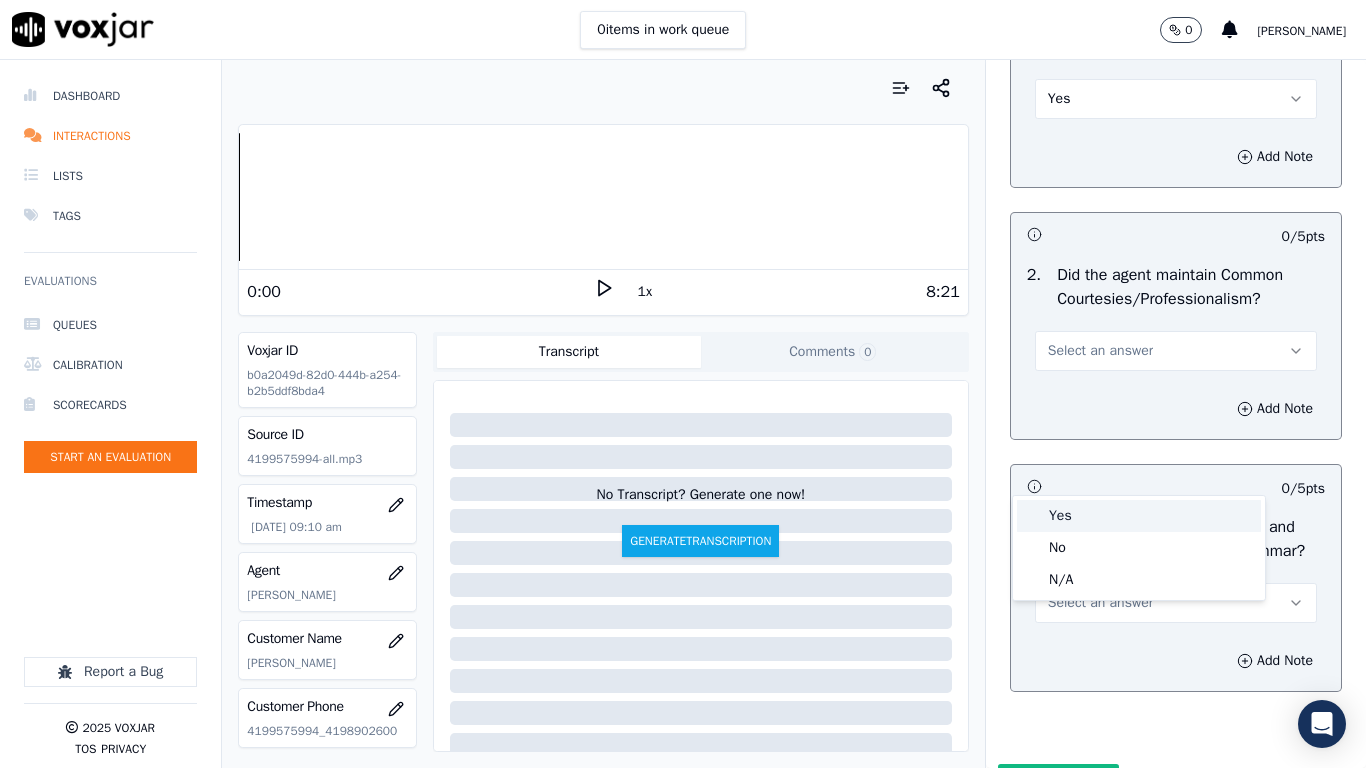 click on "Yes" at bounding box center (1139, 516) 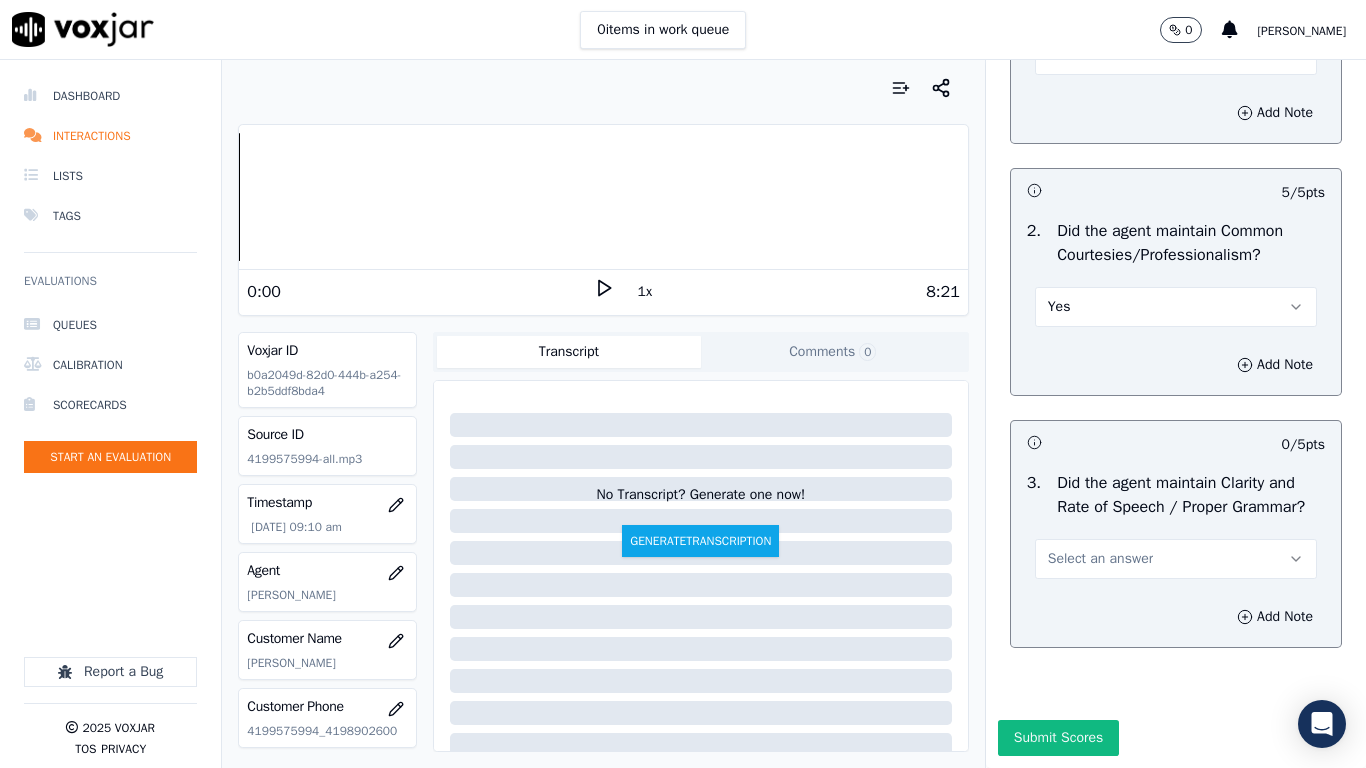 scroll, scrollTop: 5639, scrollLeft: 0, axis: vertical 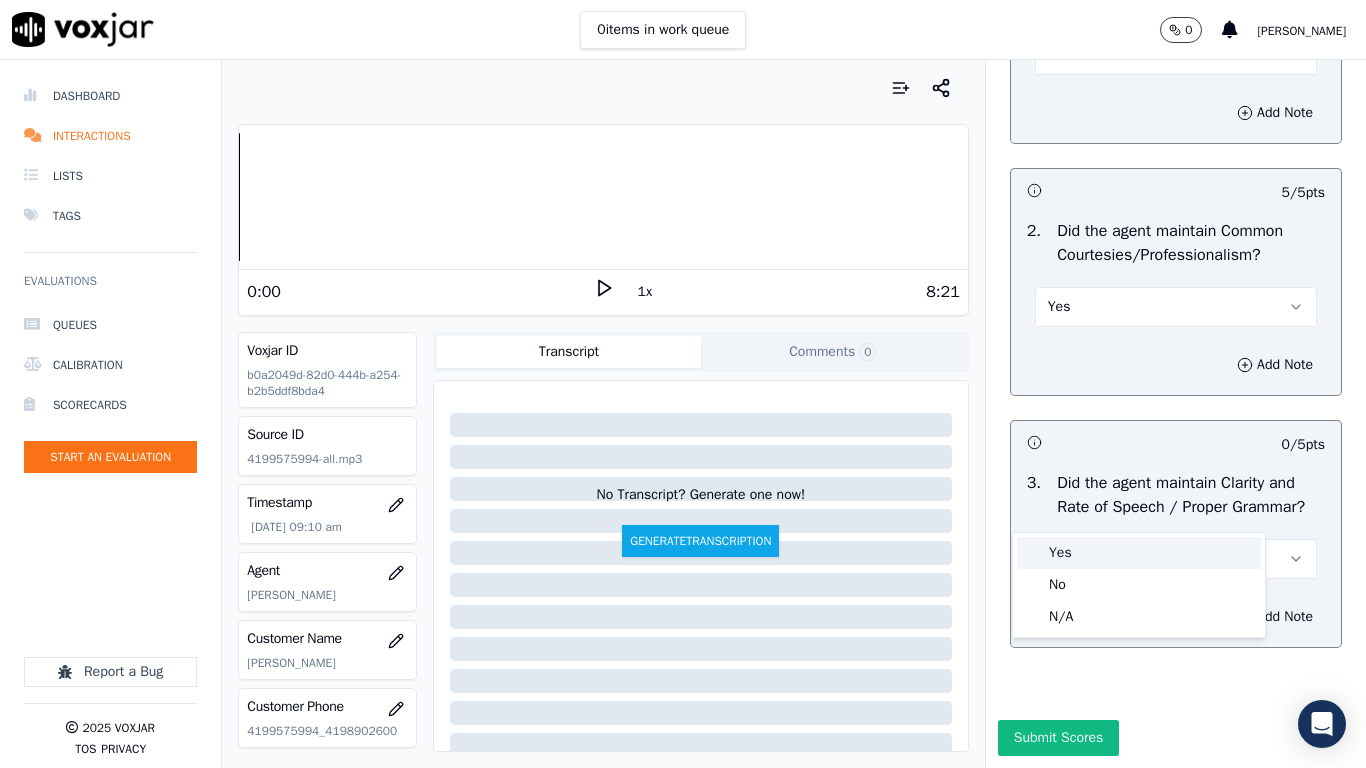 click on "Yes" at bounding box center [1139, 553] 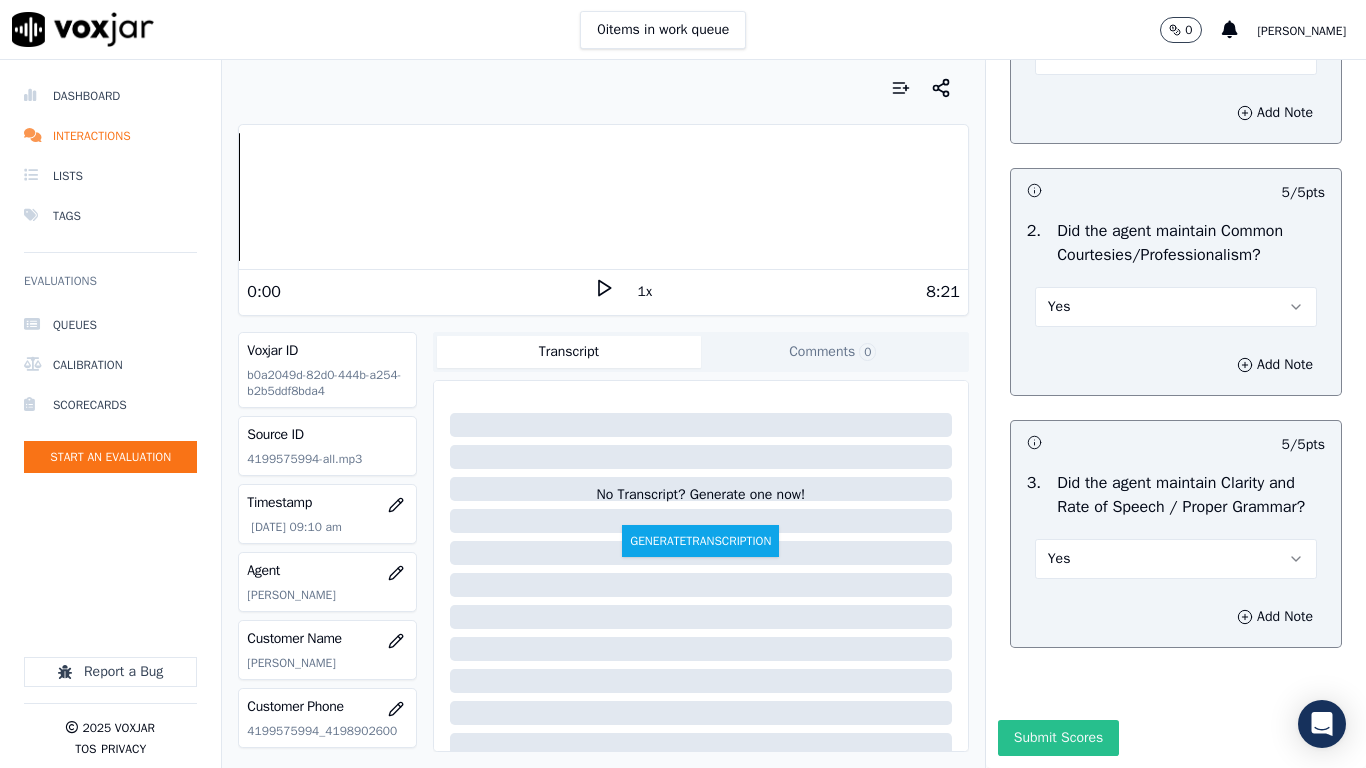 click on "Submit Scores" at bounding box center [1058, 738] 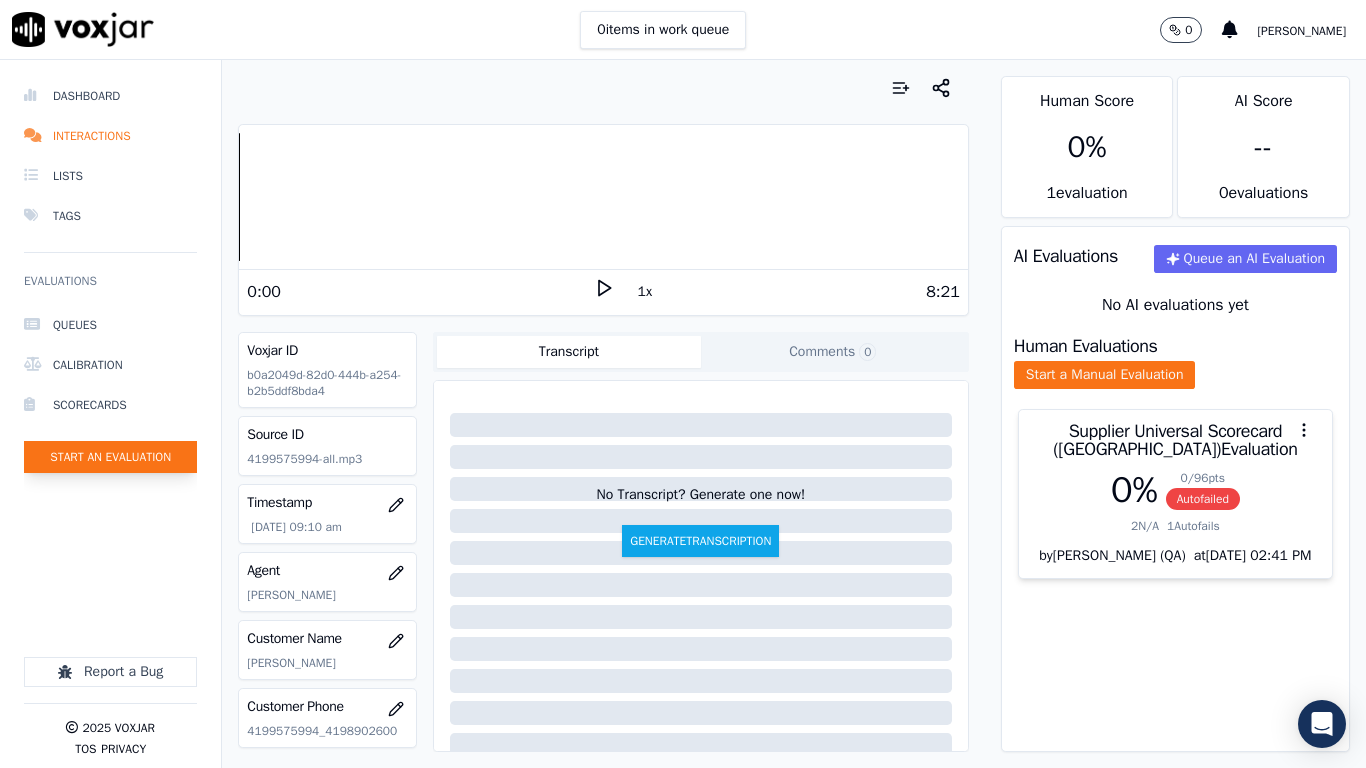 click on "Start an Evaluation" 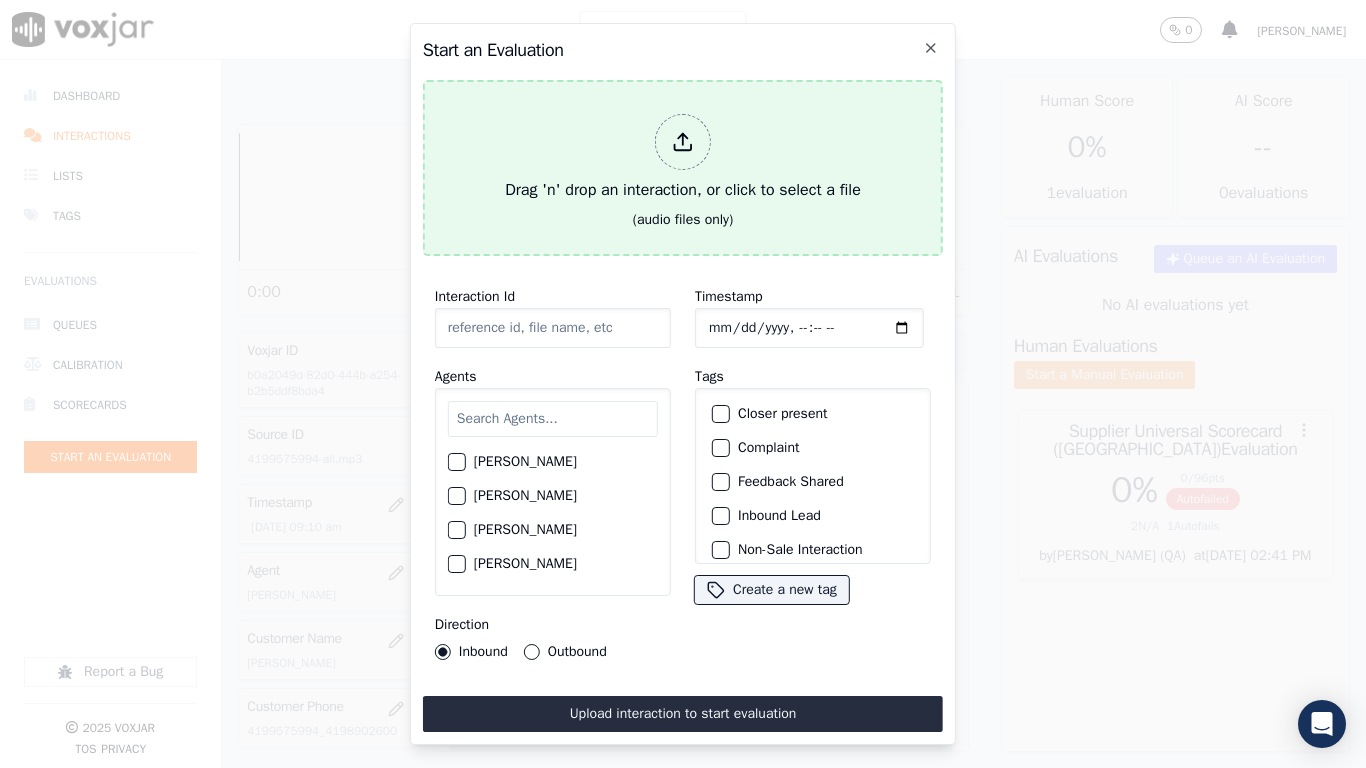 click on "Drag 'n' drop an interaction, or click to select a file   (audio files only)" at bounding box center (683, 168) 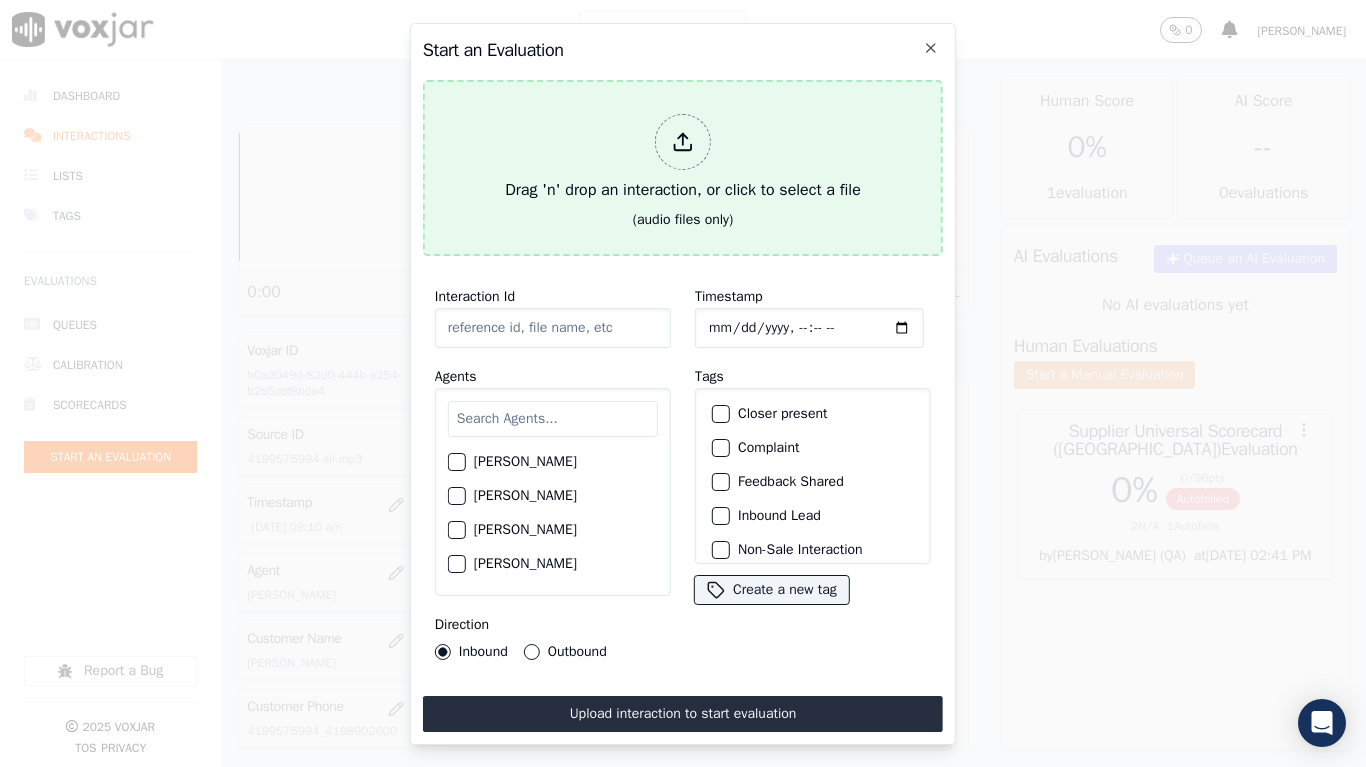 type on "20250725-123516_5672032203-all.mp3" 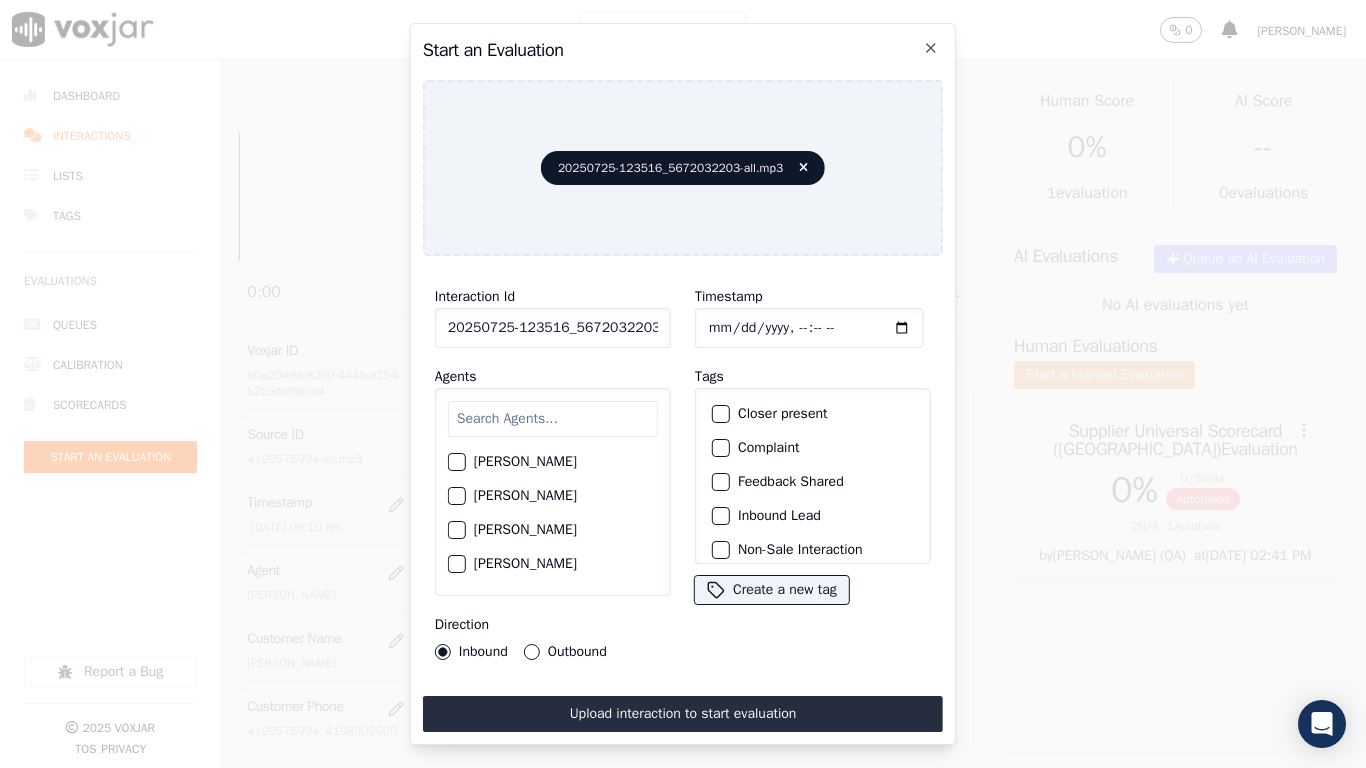 click at bounding box center [553, 419] 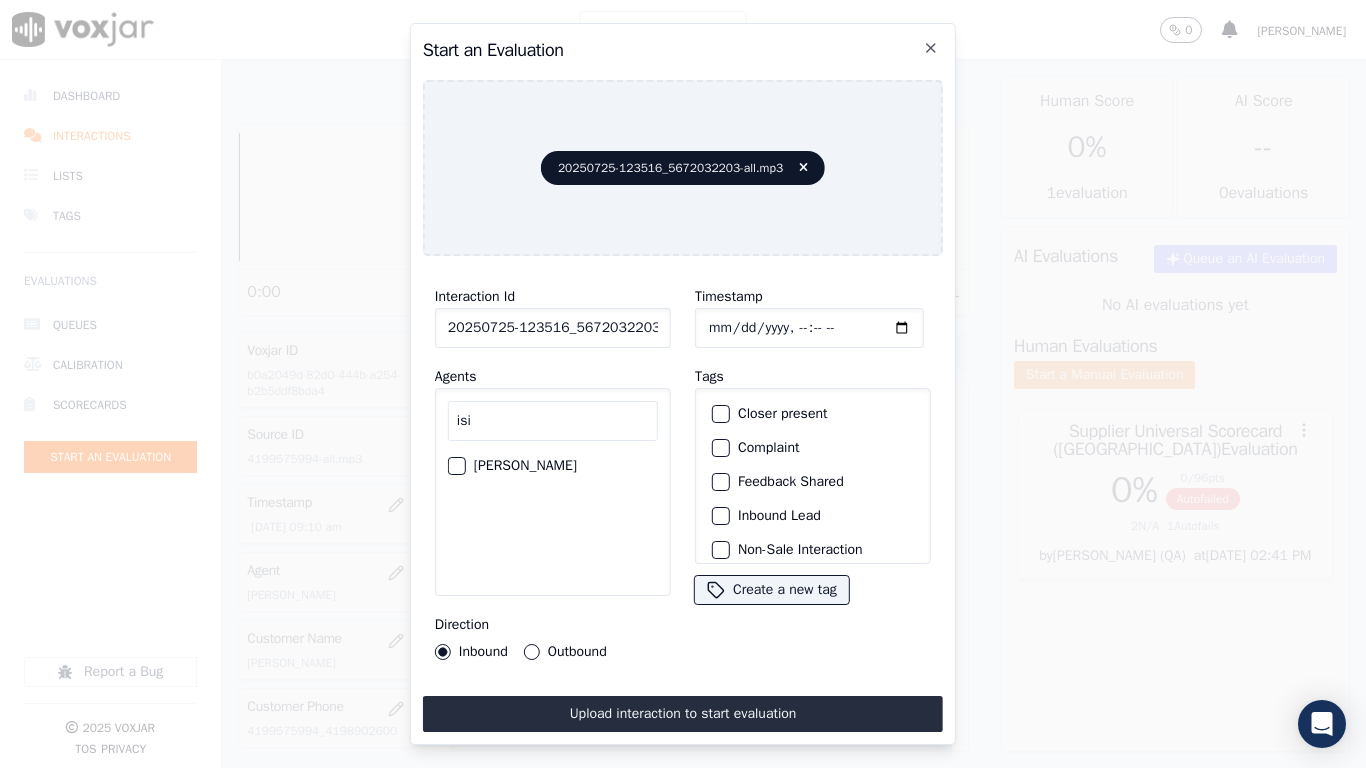 type on "isi" 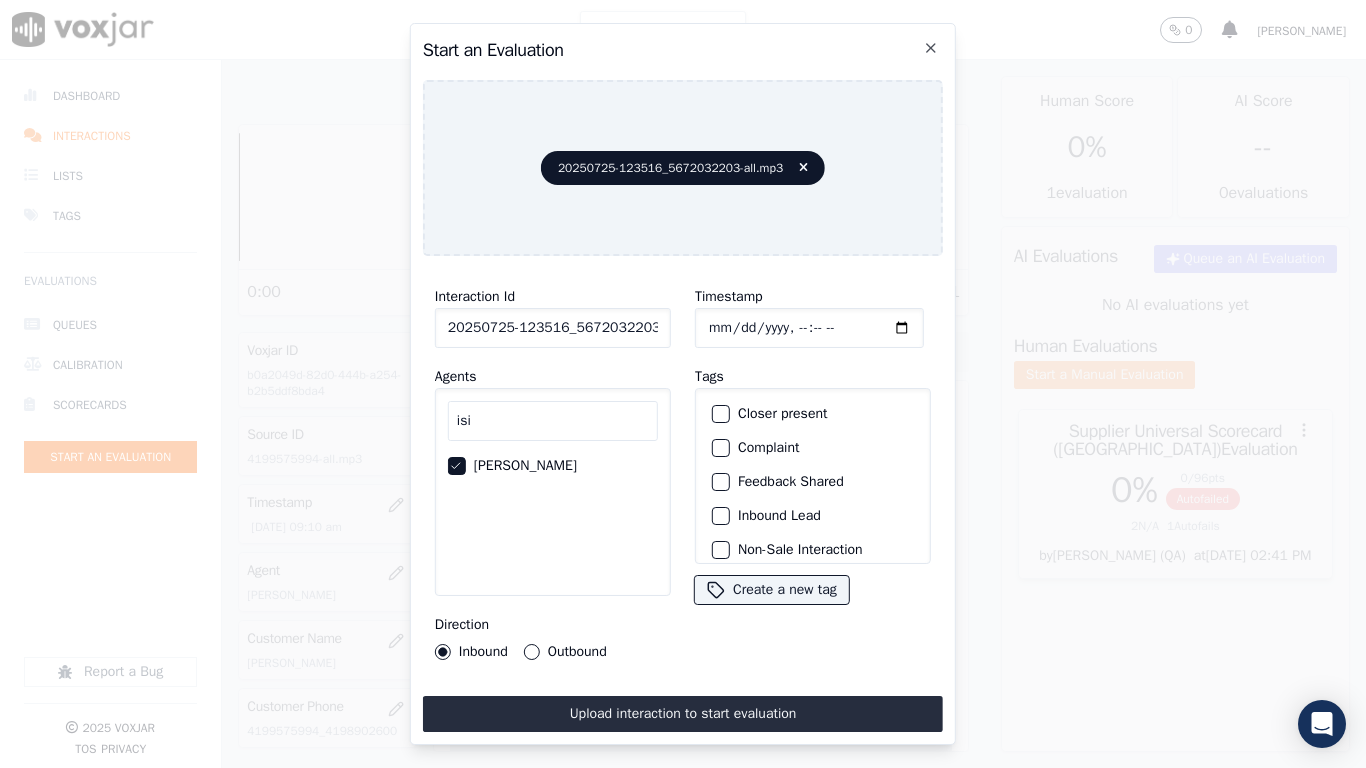 click on "Outbound" 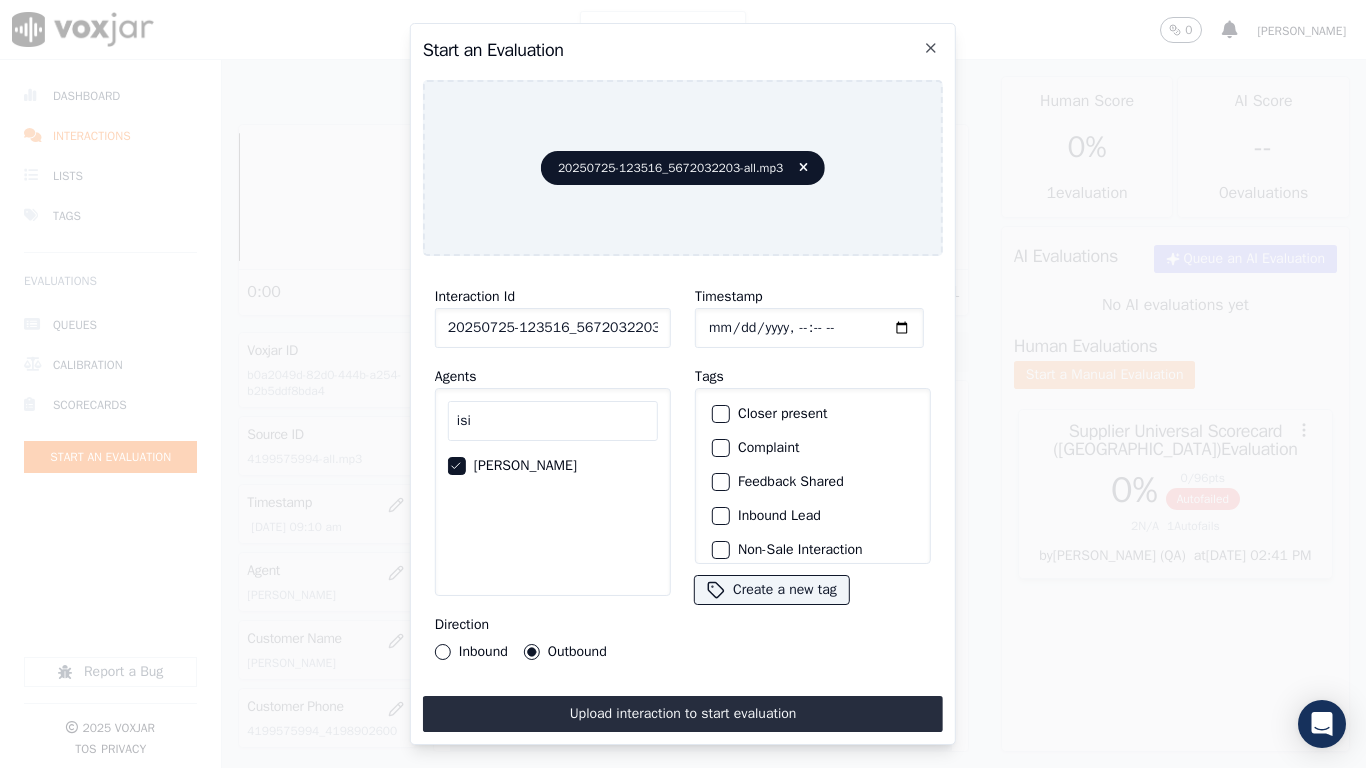 click on "Timestamp" 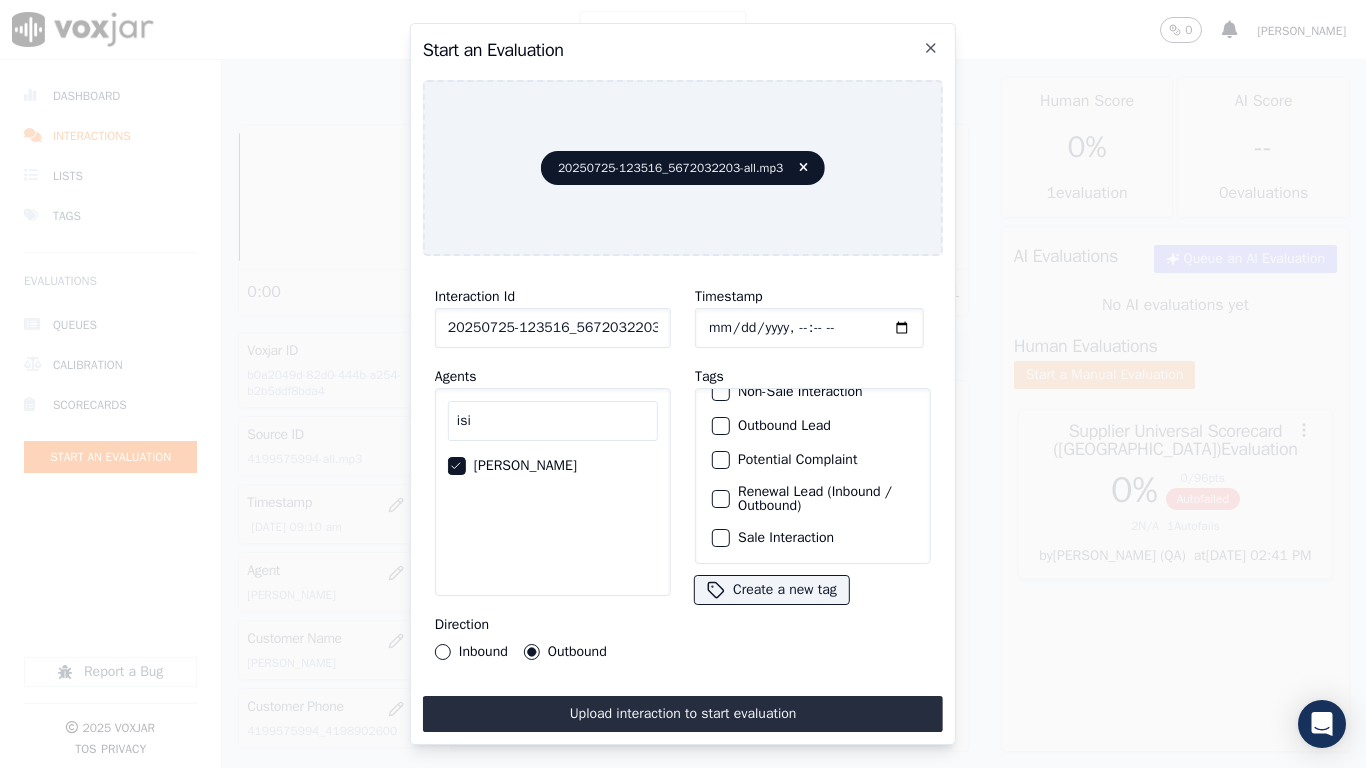 click on "Sale Interaction" 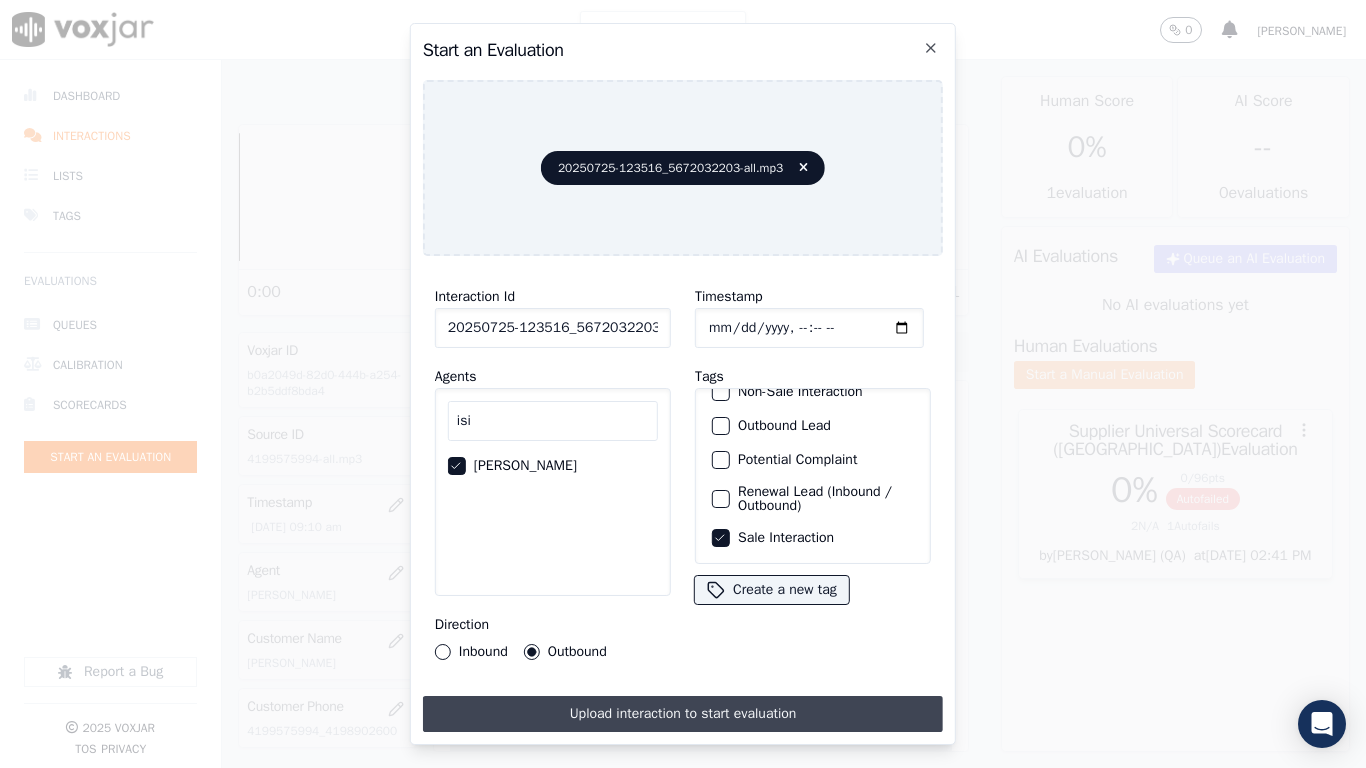 click on "Upload interaction to start evaluation" at bounding box center [683, 714] 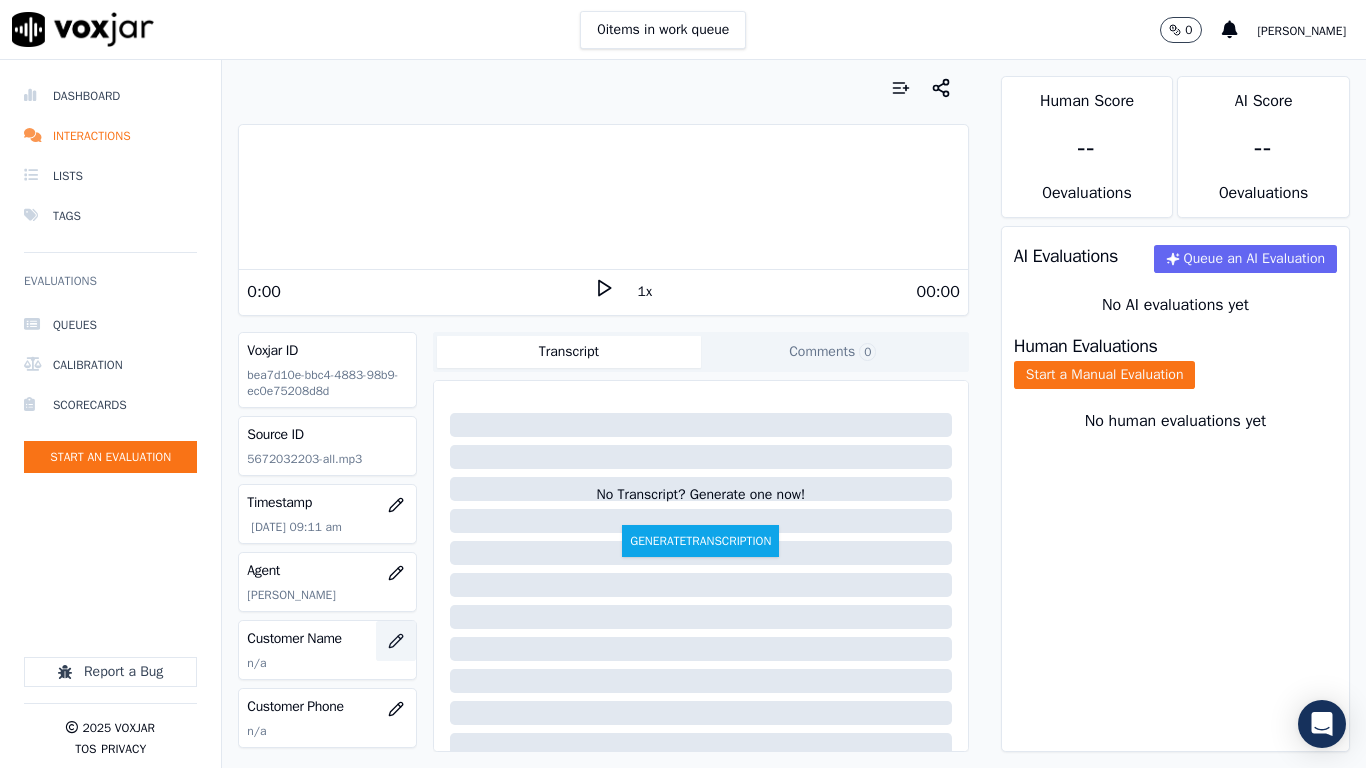 click 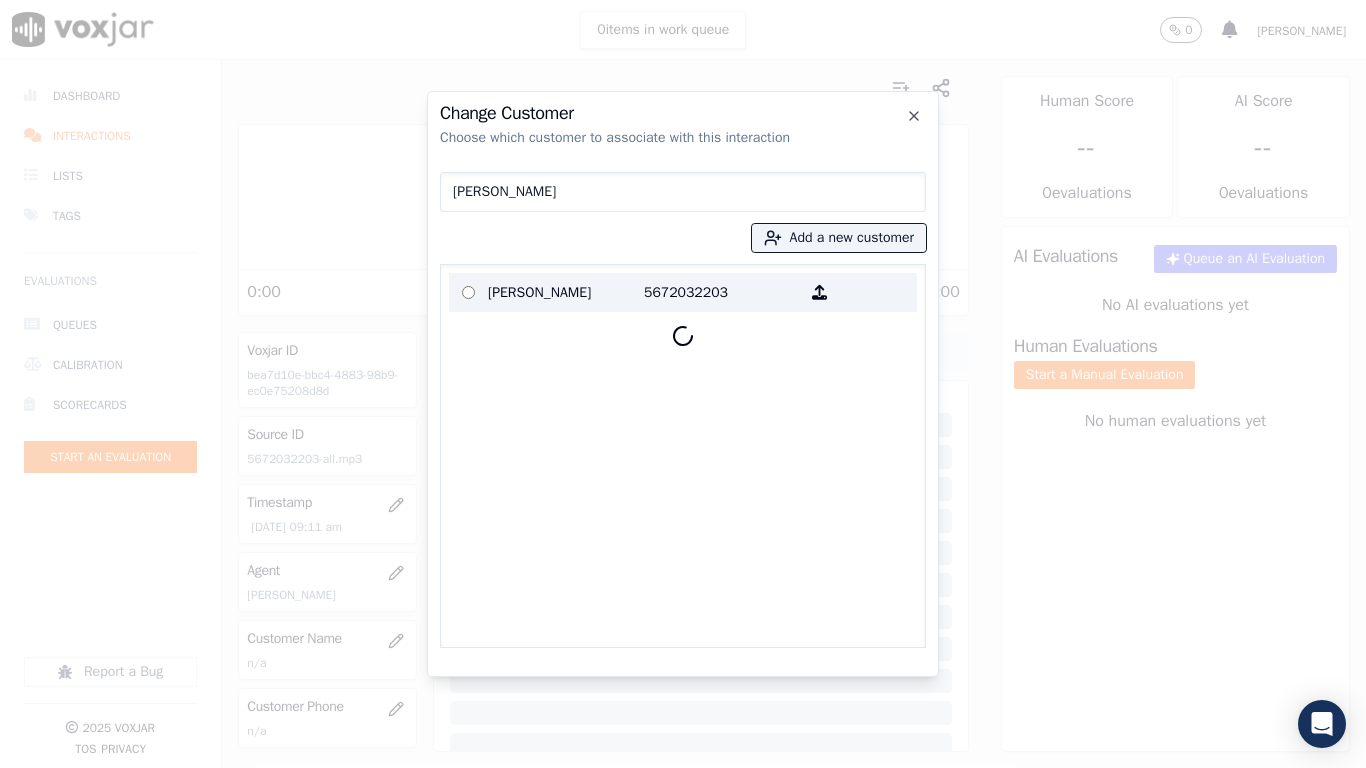 type on "[PERSON_NAME]" 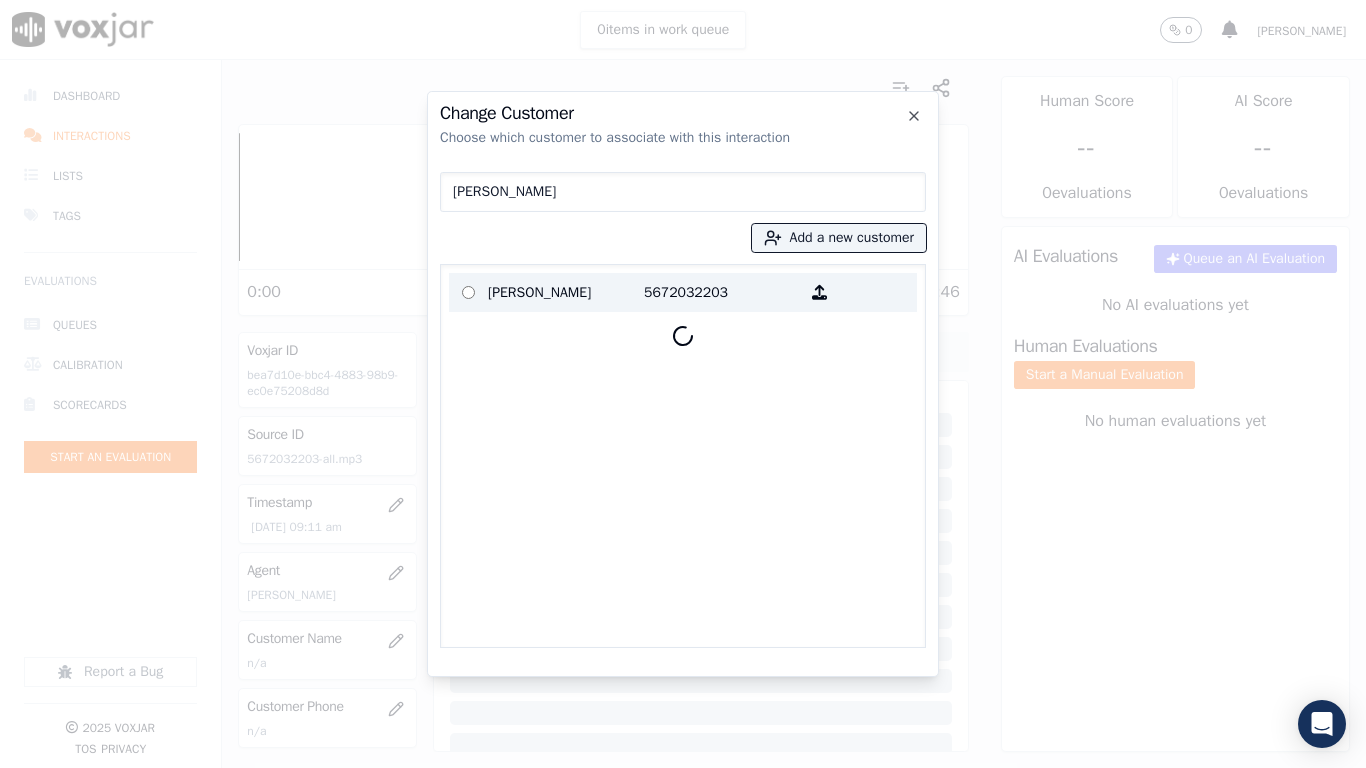 click on "[PERSON_NAME]" at bounding box center [566, 292] 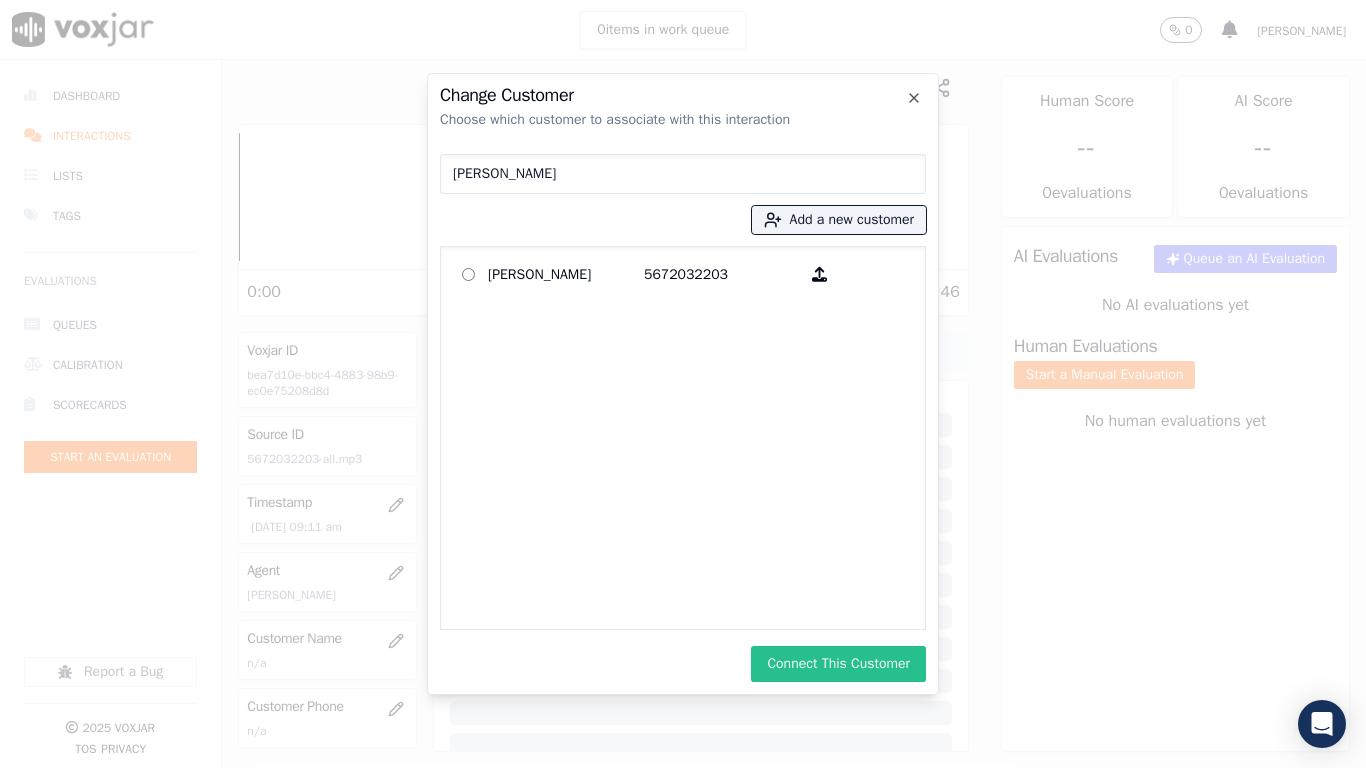 click on "Connect This Customer" at bounding box center [838, 664] 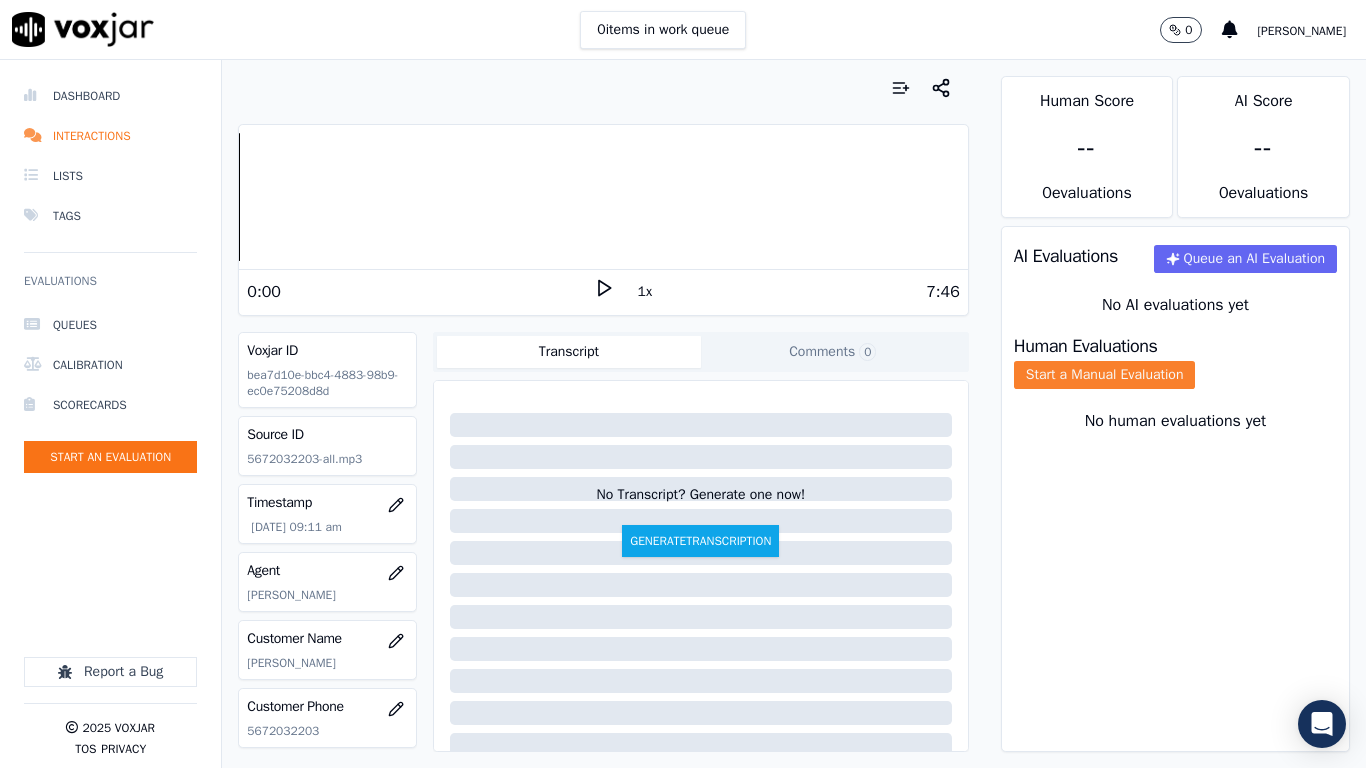 click on "Start a Manual Evaluation" 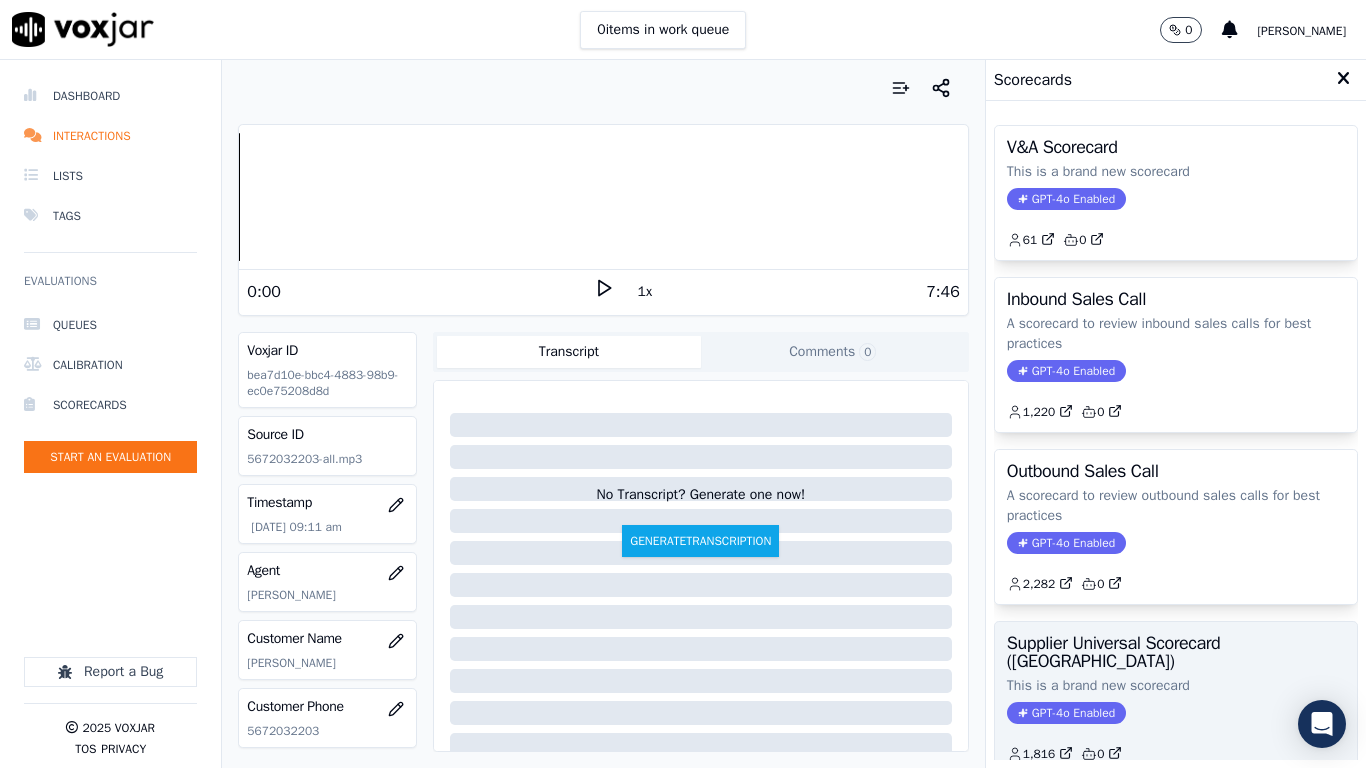 click on "Supplier Universal Scorecard ([GEOGRAPHIC_DATA])" at bounding box center [1176, 652] 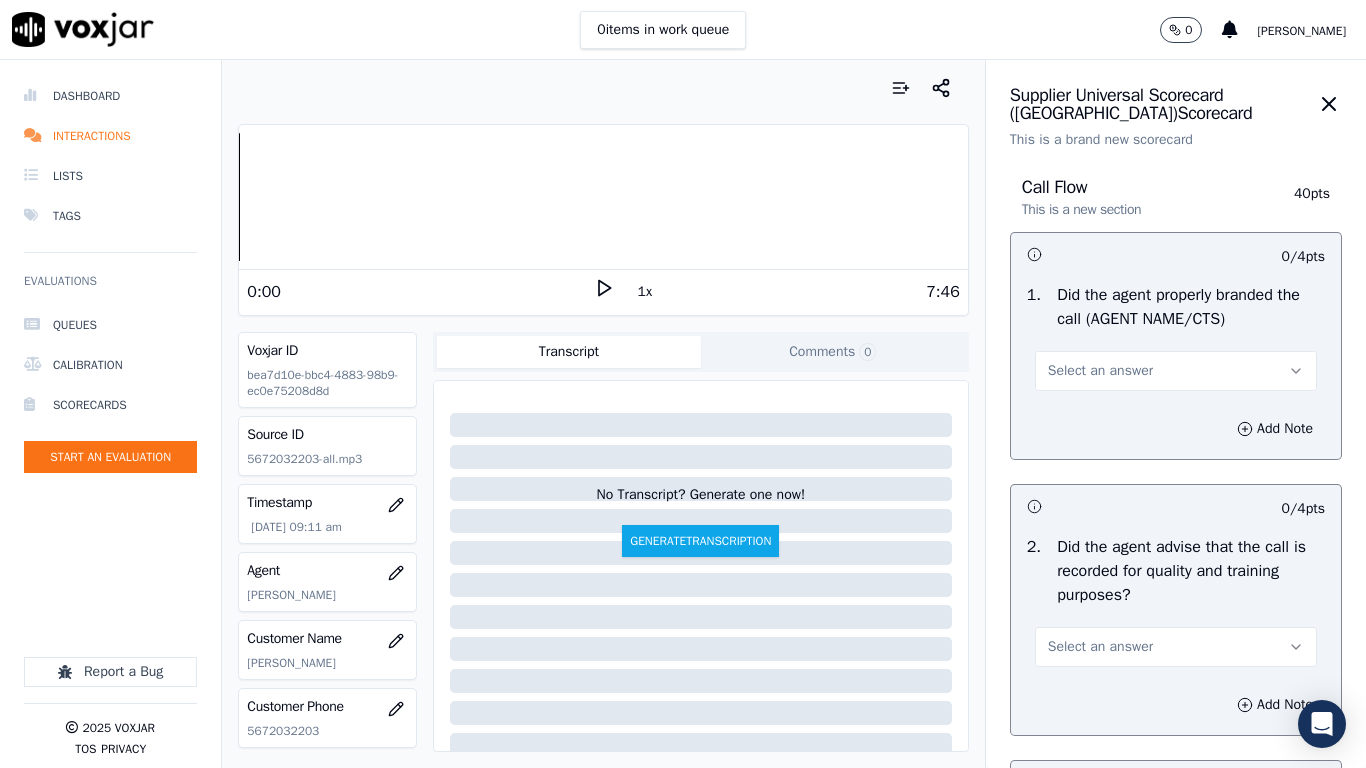 click on "Select an answer" at bounding box center [1176, 371] 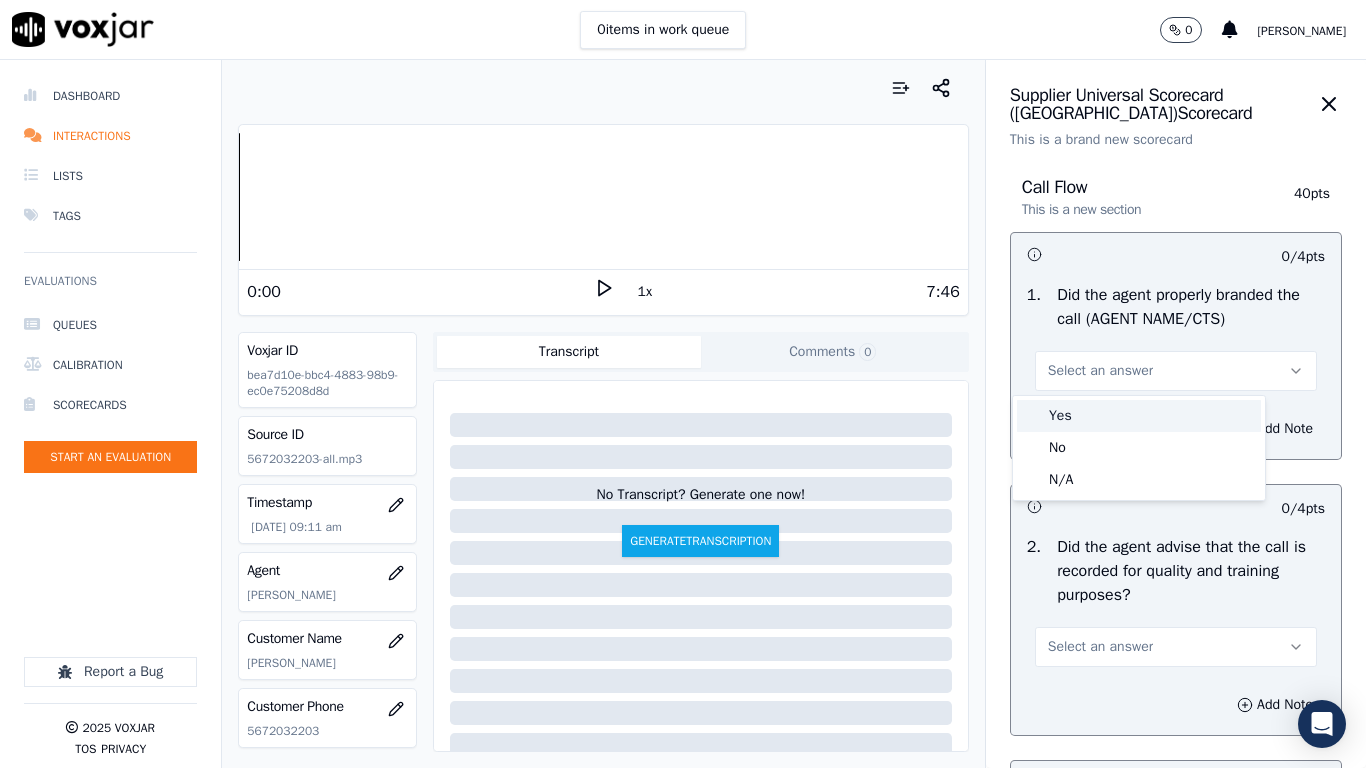 click on "Yes" at bounding box center (1139, 416) 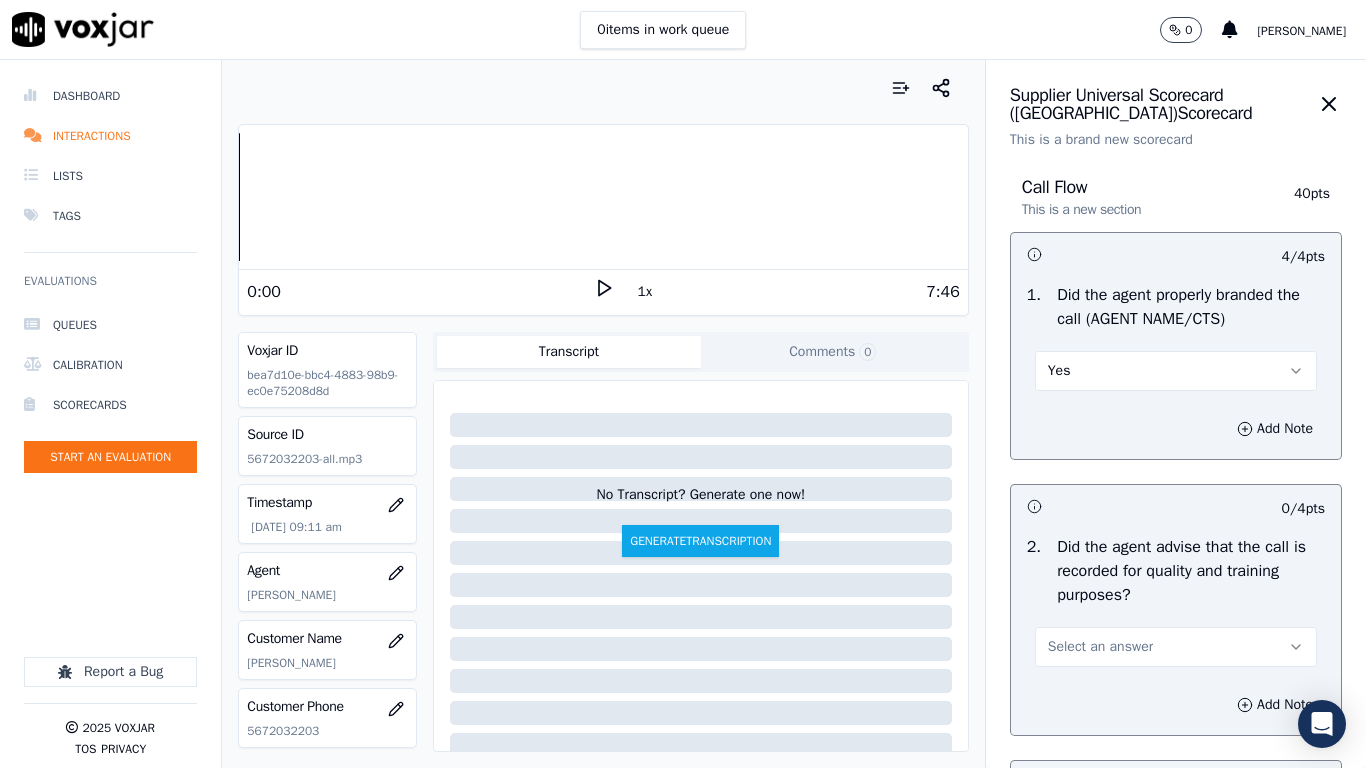 click on "Select an answer" at bounding box center [1176, 647] 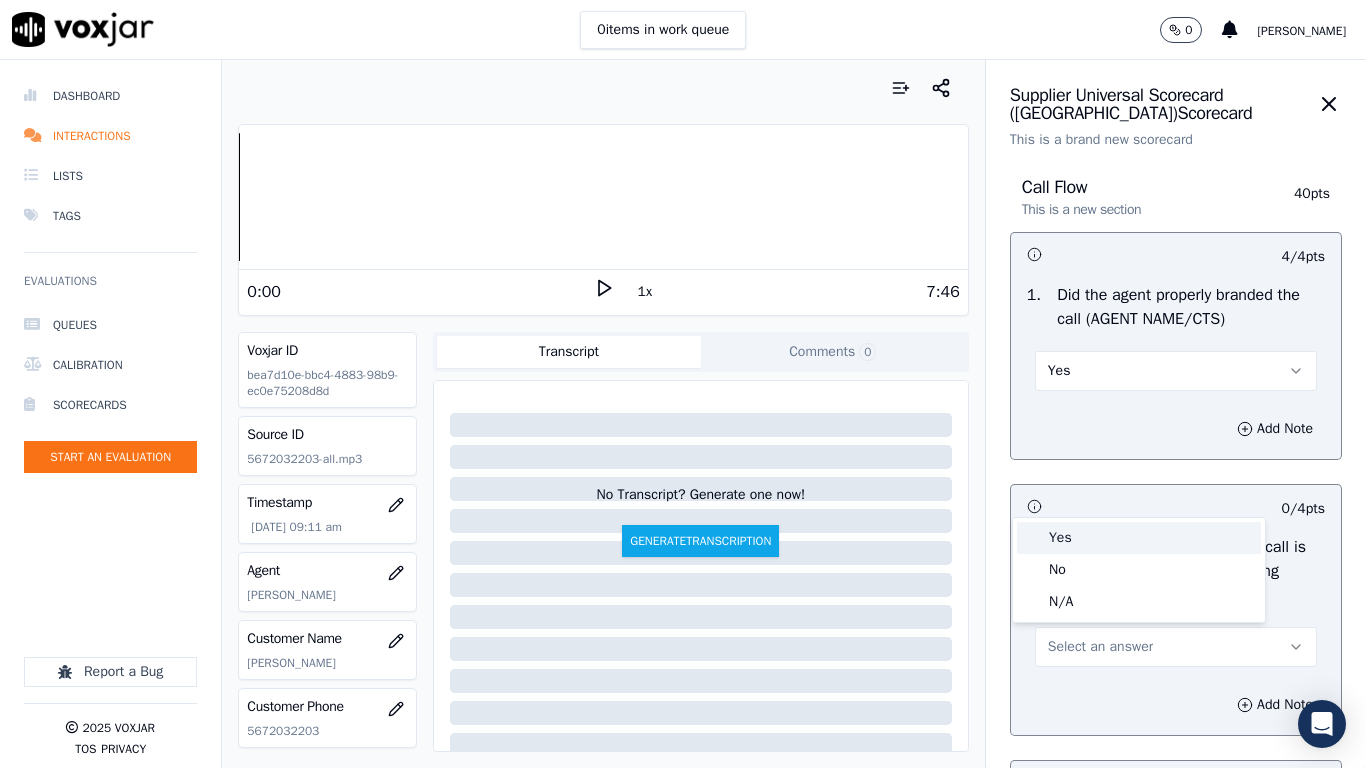 click on "Yes" at bounding box center (1139, 538) 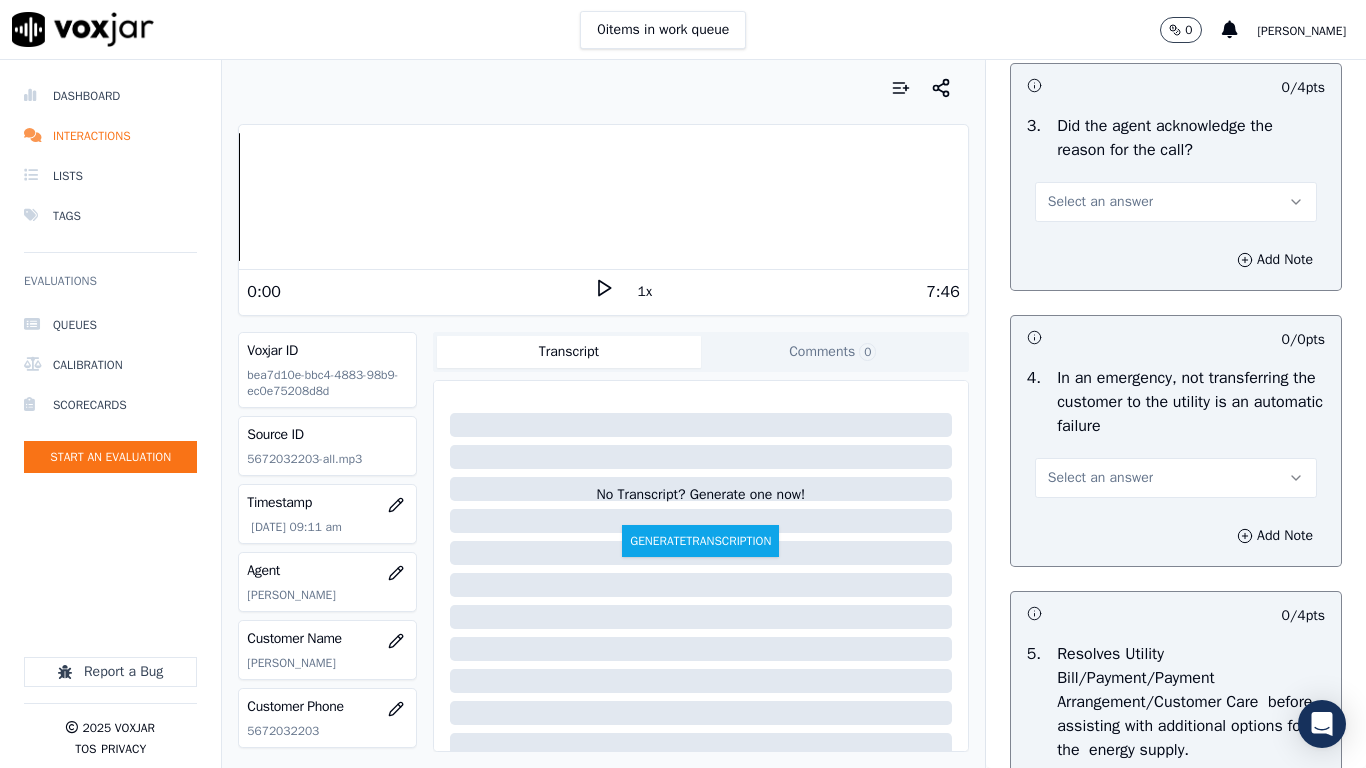 scroll, scrollTop: 700, scrollLeft: 0, axis: vertical 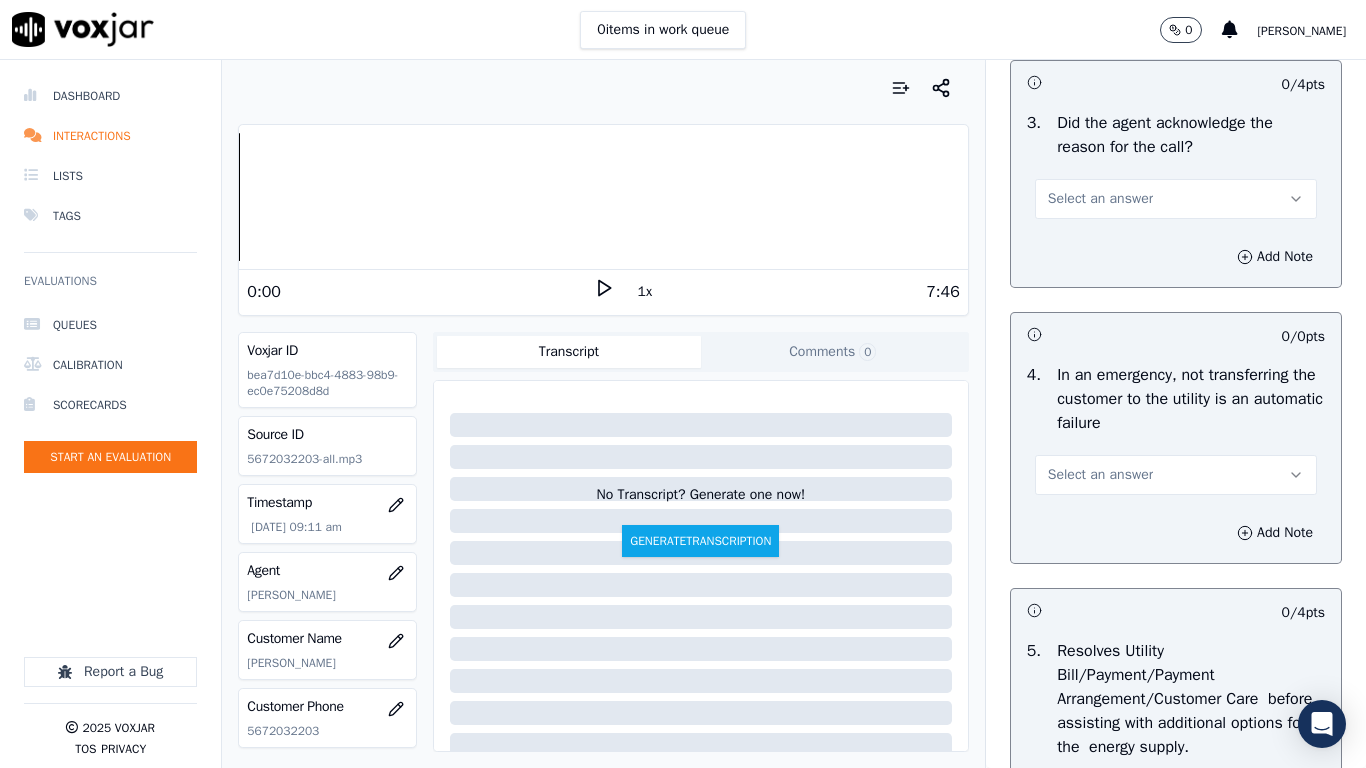 click on "Select an answer" at bounding box center [1100, 199] 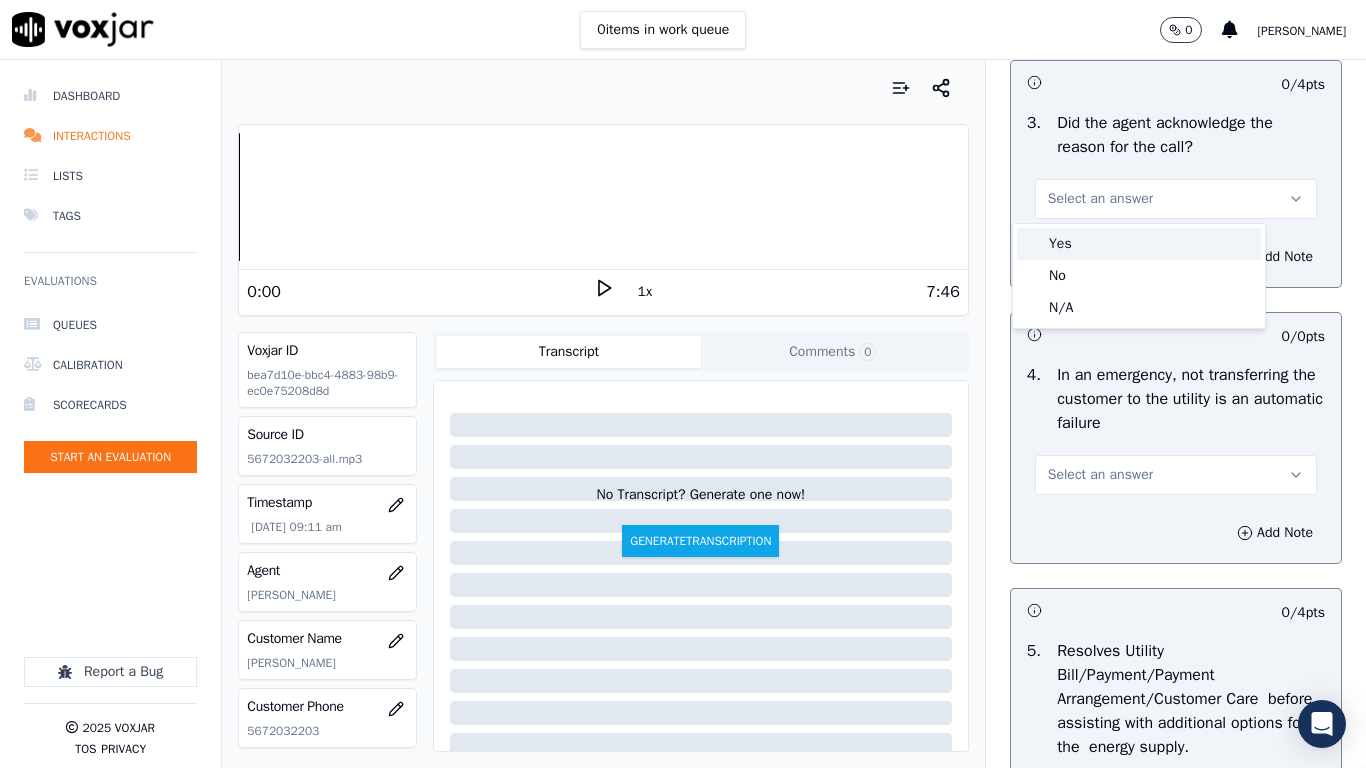 drag, startPoint x: 1098, startPoint y: 218, endPoint x: 1123, endPoint y: 343, distance: 127.47549 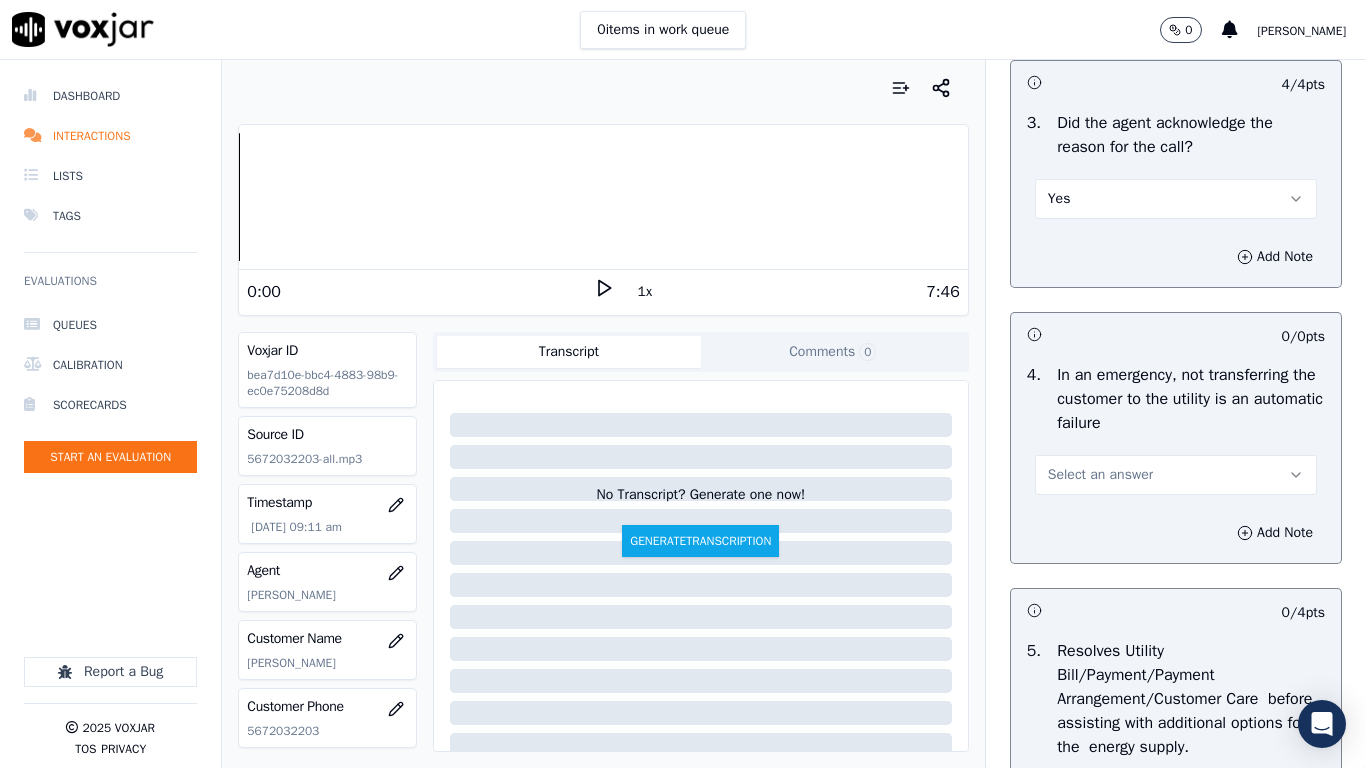 click on "Select an answer" at bounding box center (1176, 475) 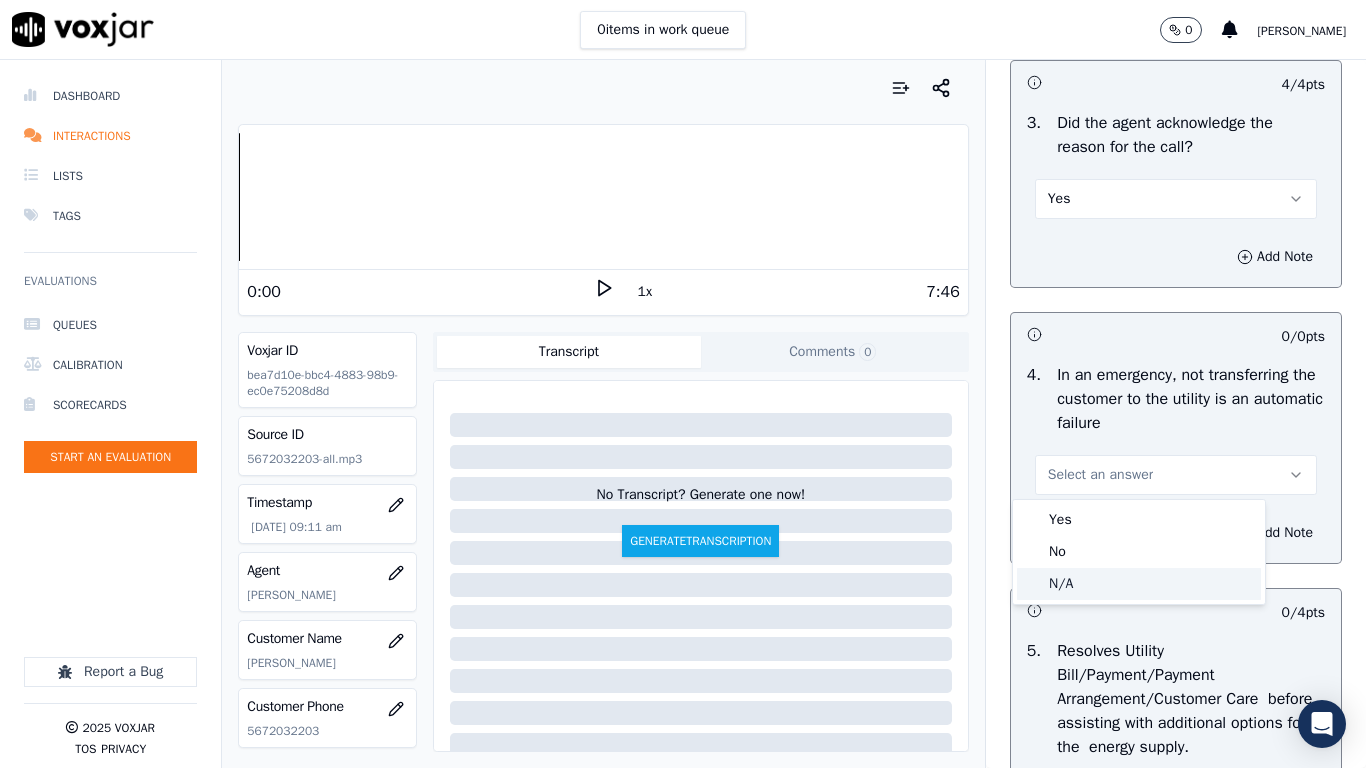 click on "N/A" 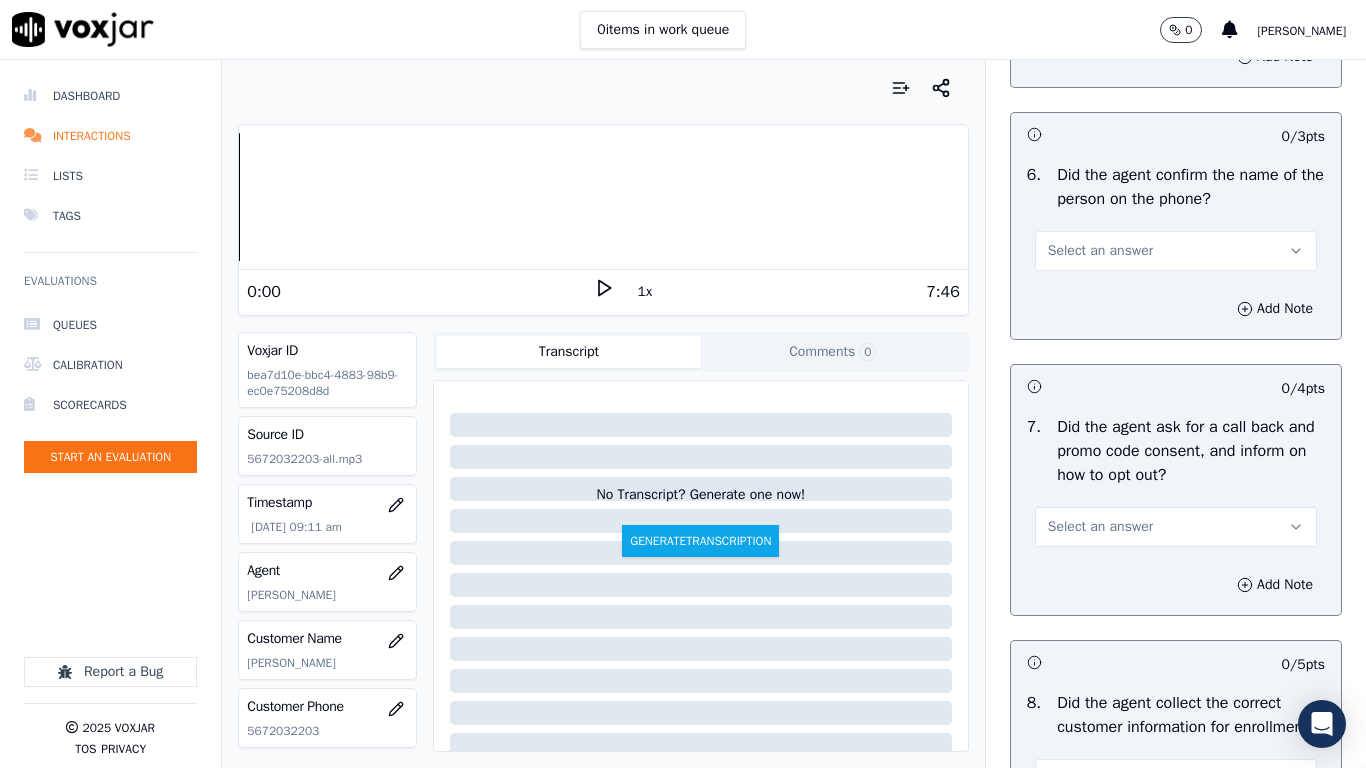scroll, scrollTop: 1400, scrollLeft: 0, axis: vertical 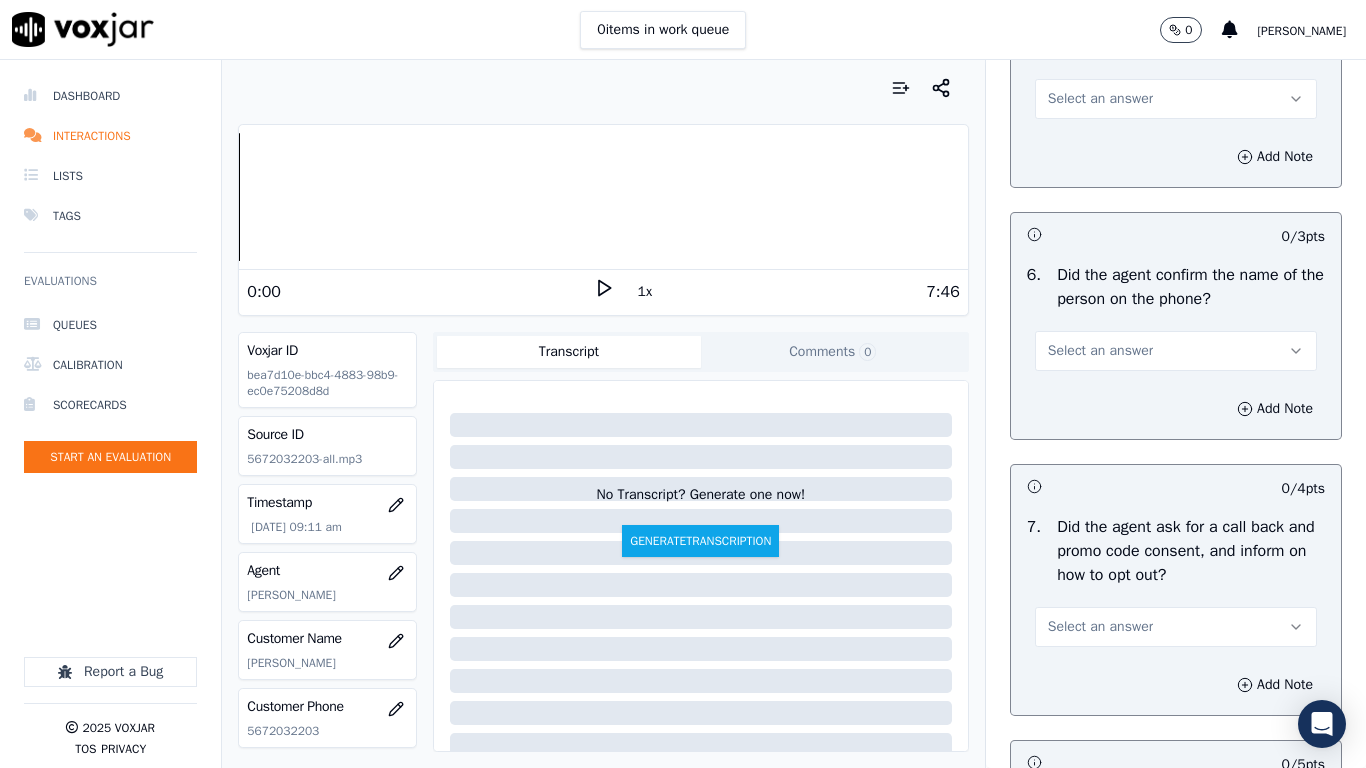 click on "Select an answer" at bounding box center (1100, 99) 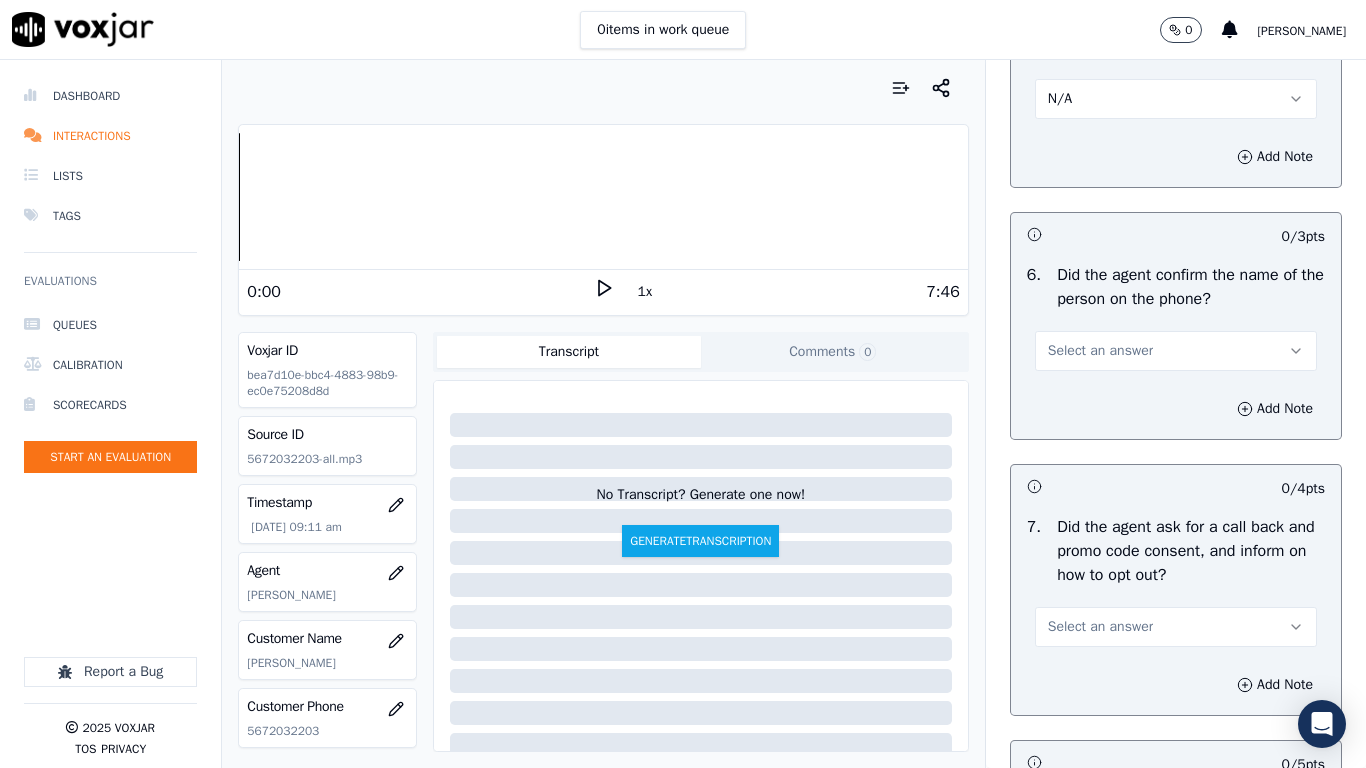 click on "Select an answer" at bounding box center [1176, 351] 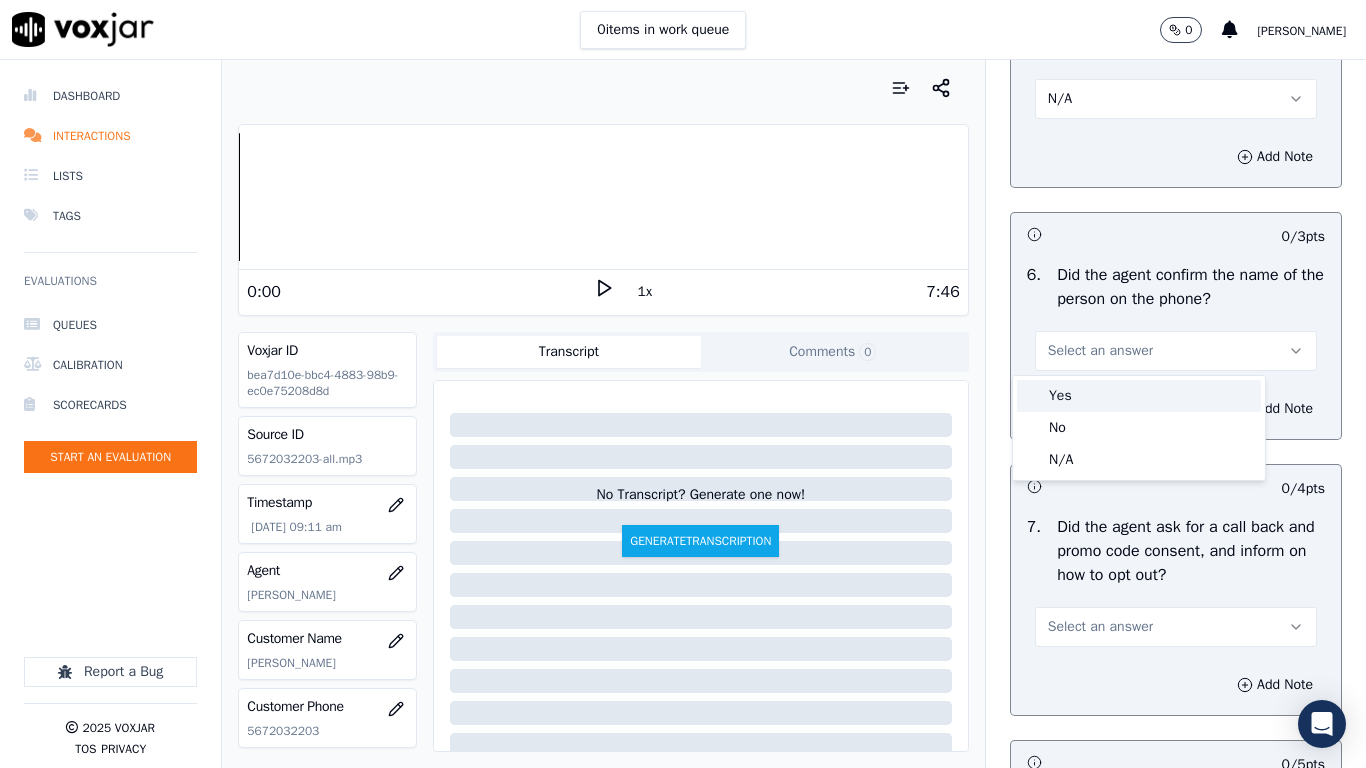 click on "Yes" at bounding box center (1139, 396) 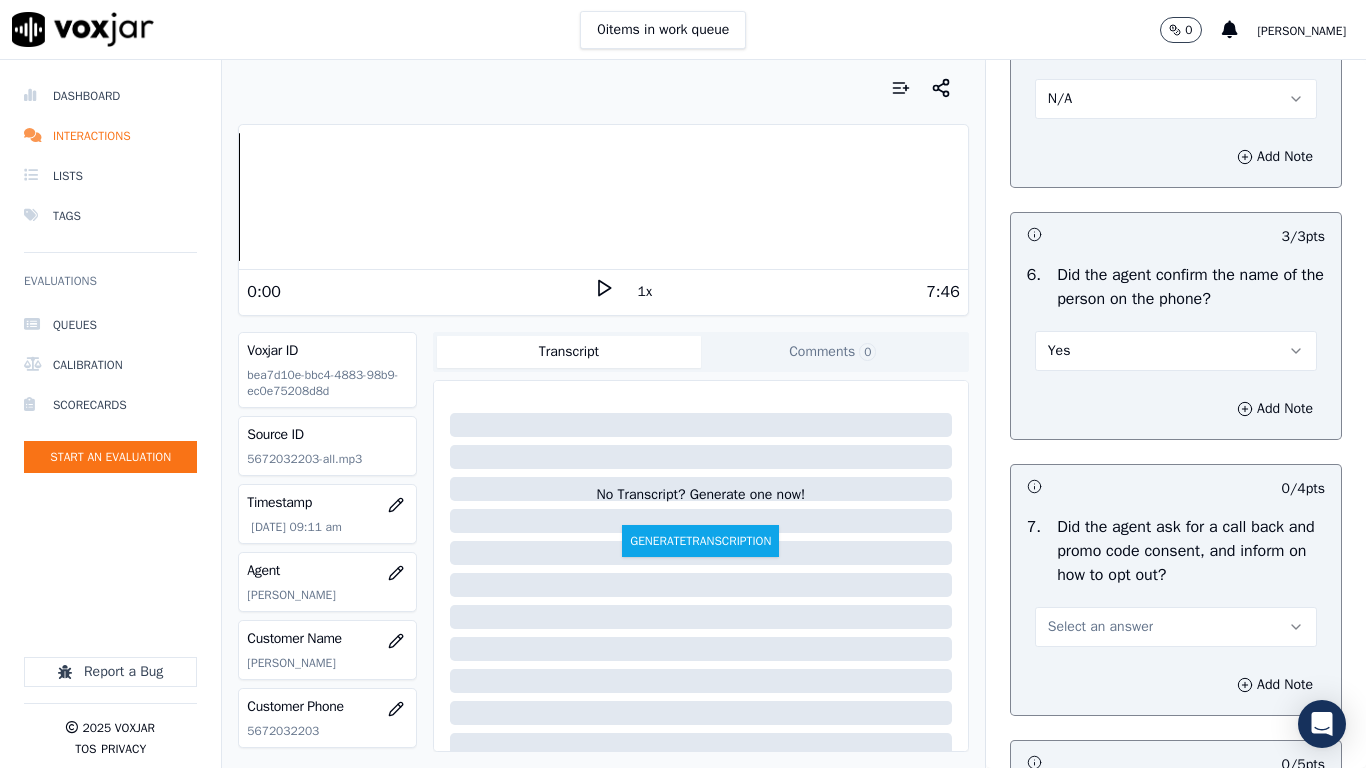 click on "Select an answer" at bounding box center (1100, 627) 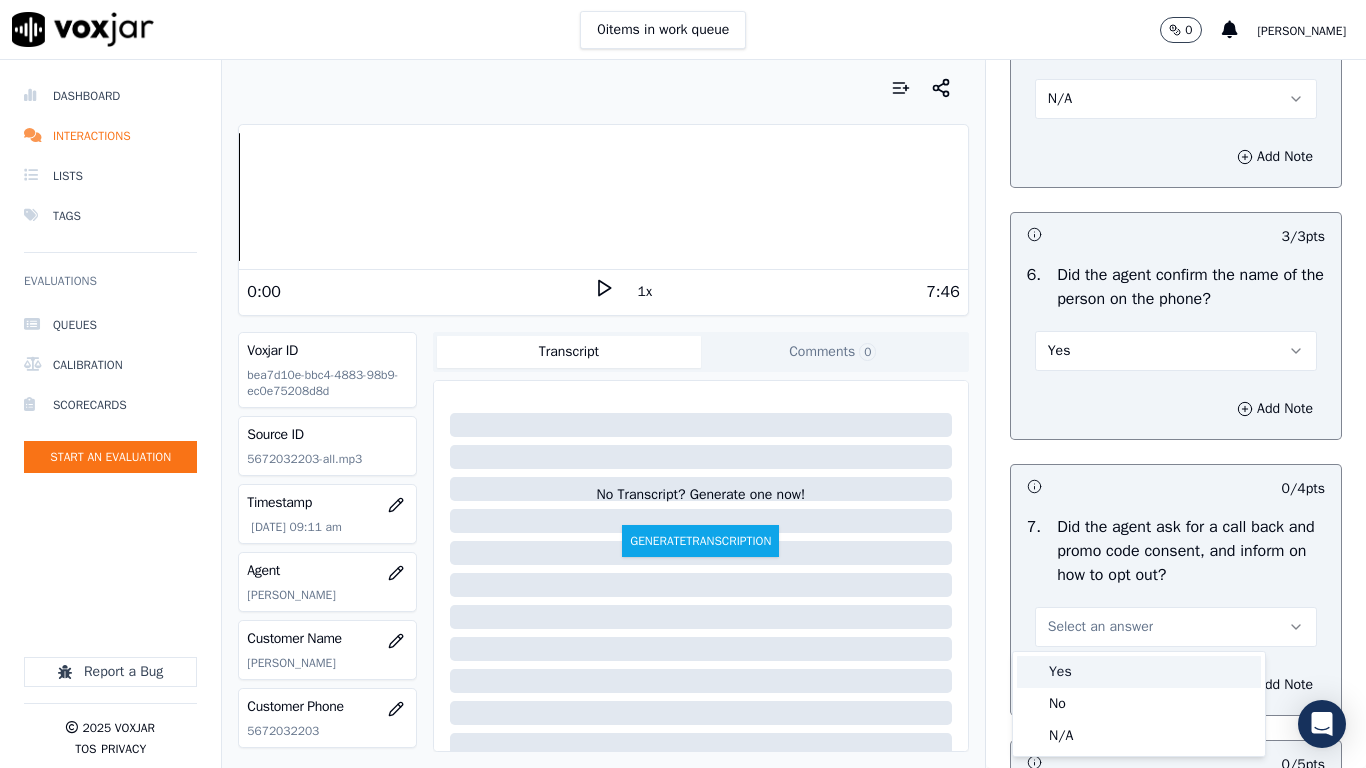 click on "Yes" at bounding box center (1139, 672) 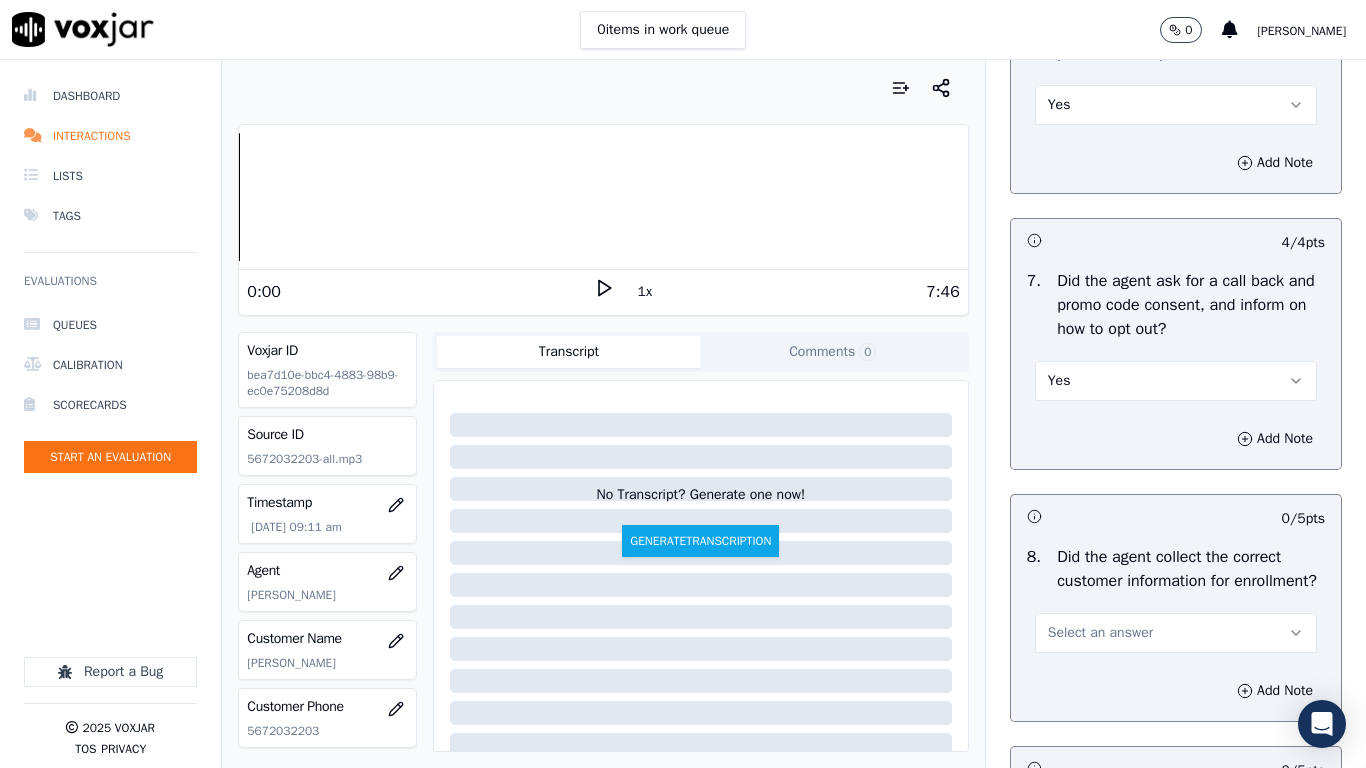 scroll, scrollTop: 2100, scrollLeft: 0, axis: vertical 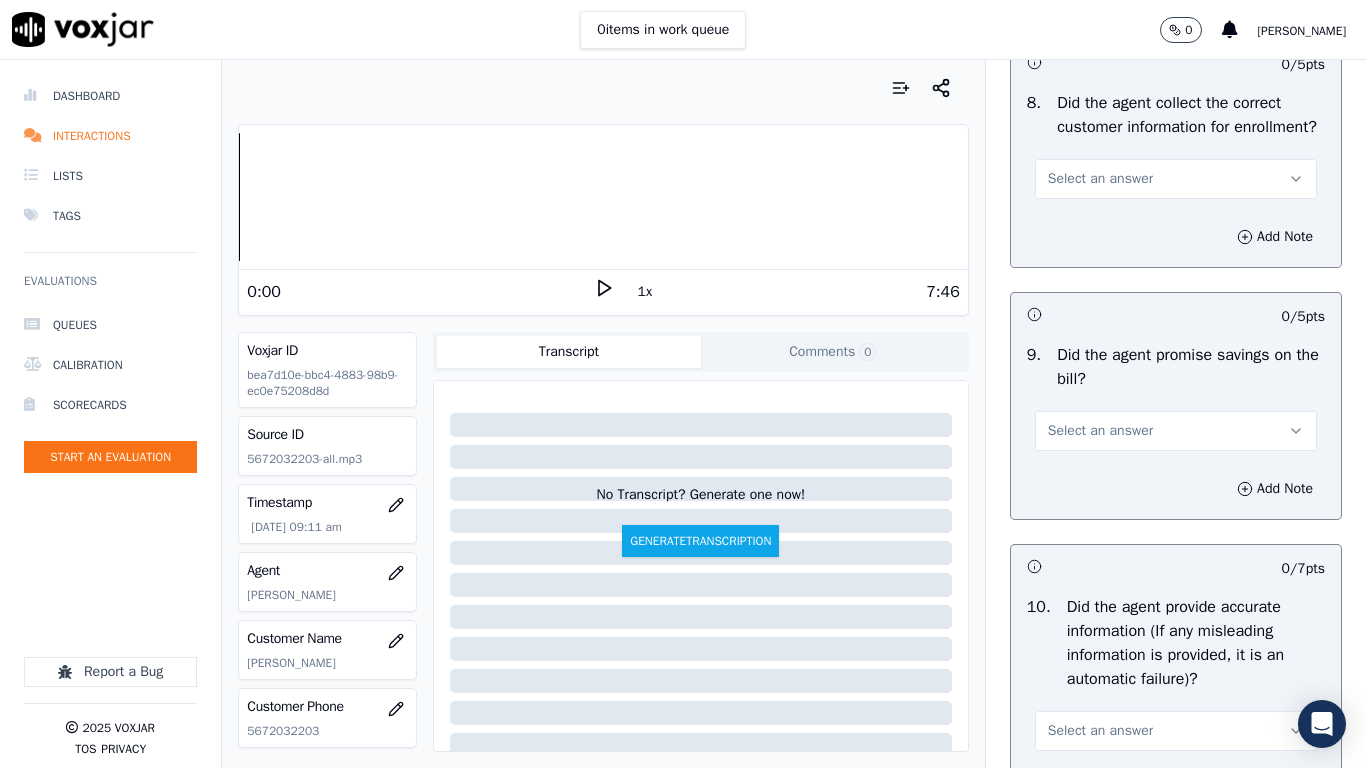click on "Select an answer" at bounding box center (1176, 179) 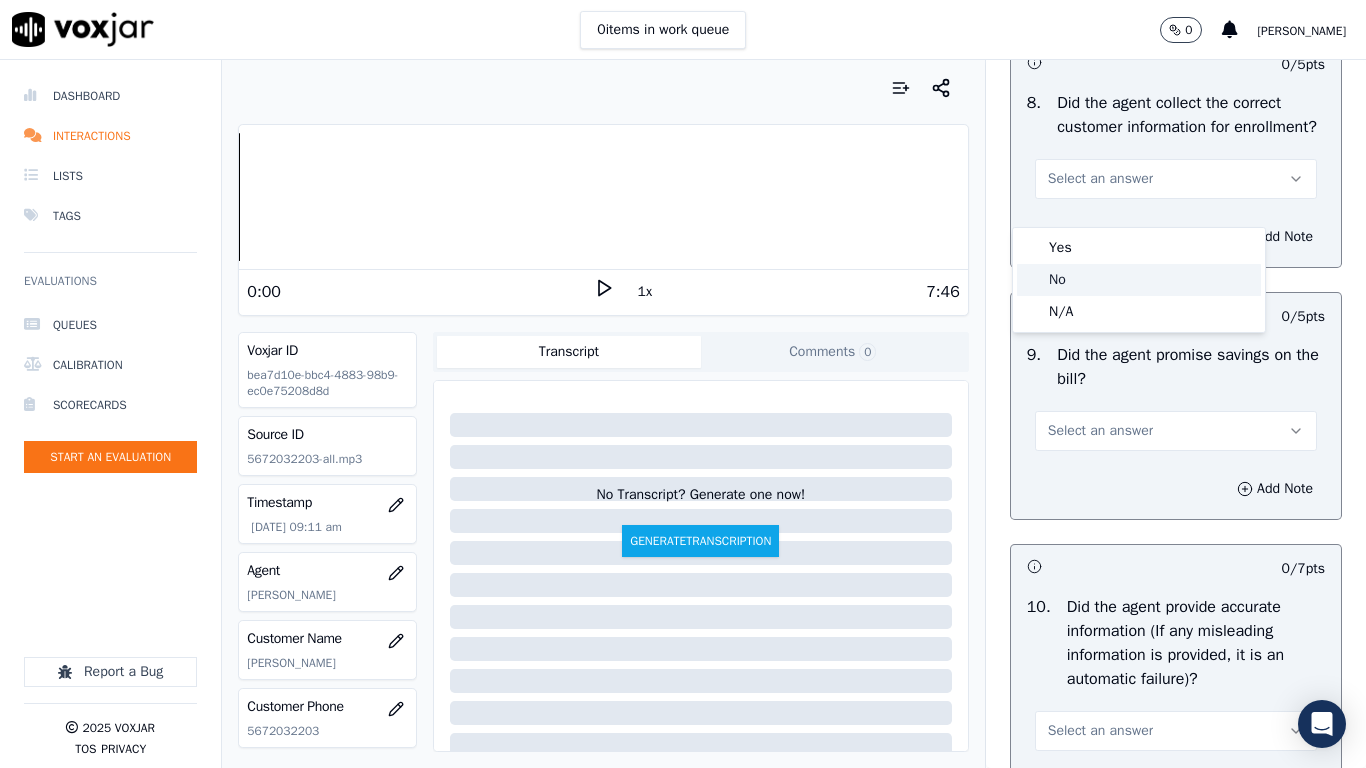 click on "Yes" at bounding box center [1139, 248] 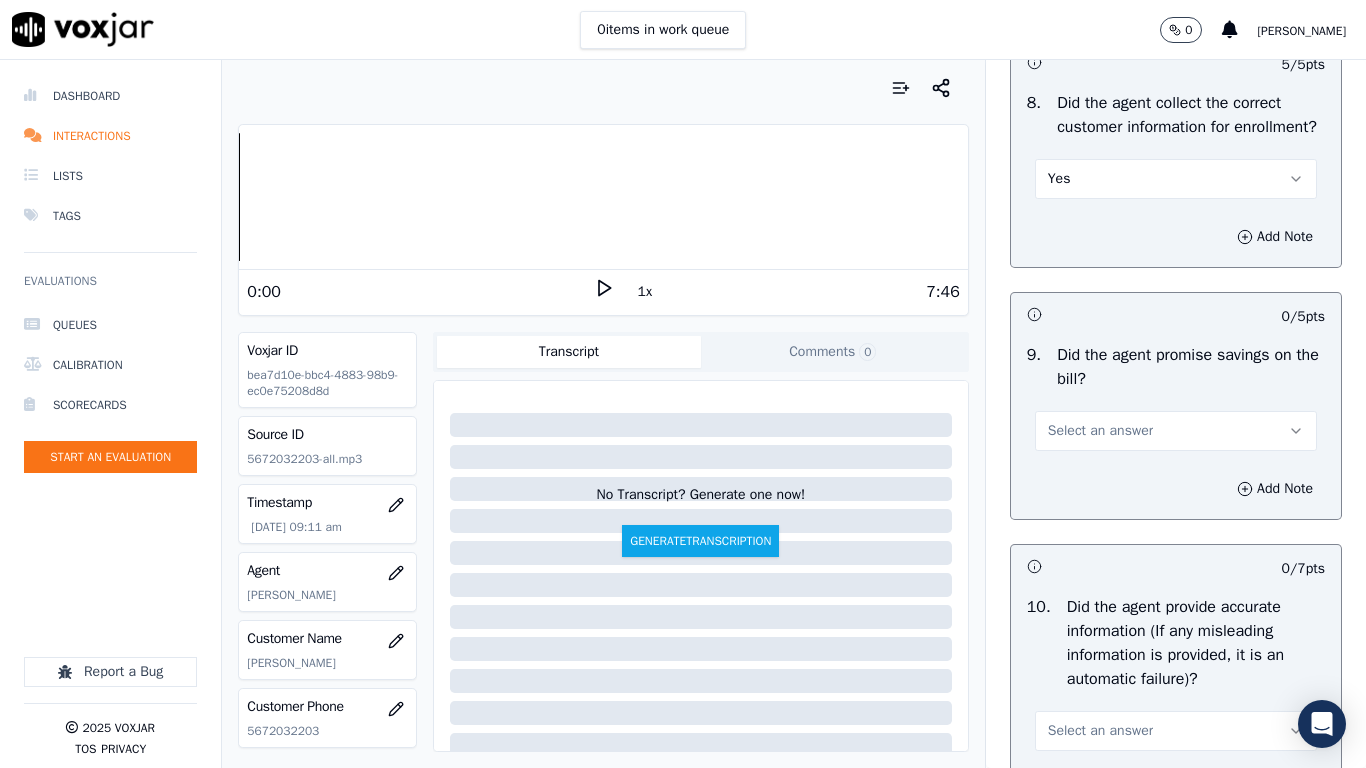 click on "Select an answer" at bounding box center [1176, 431] 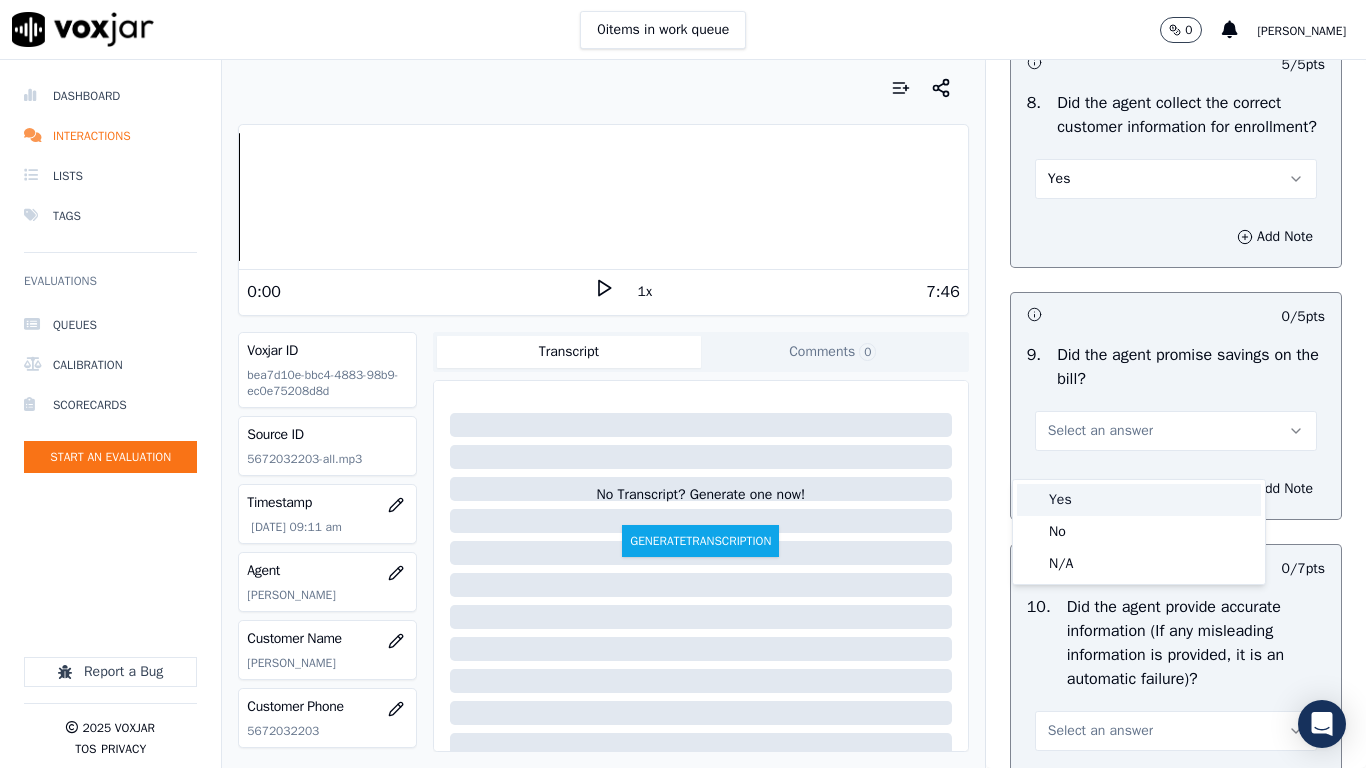 click on "Yes" at bounding box center (1139, 500) 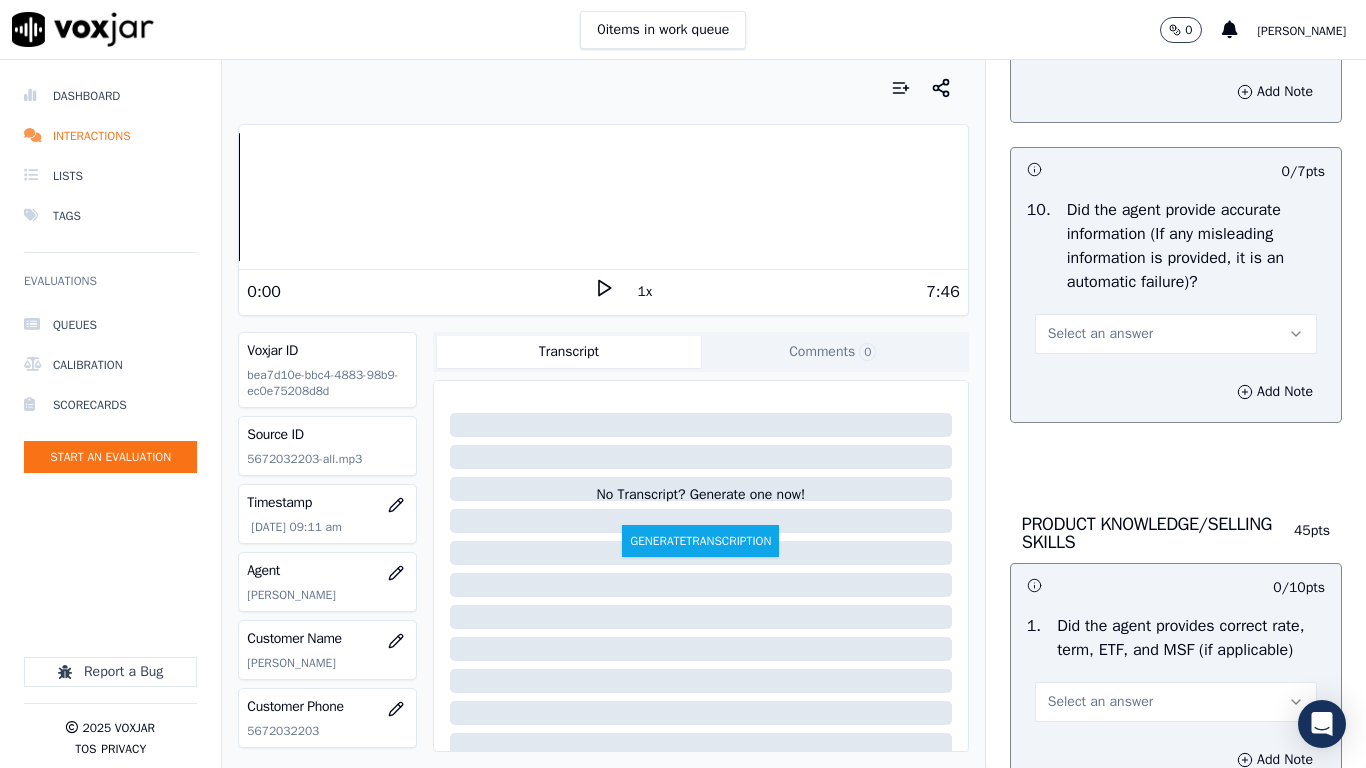 scroll, scrollTop: 2500, scrollLeft: 0, axis: vertical 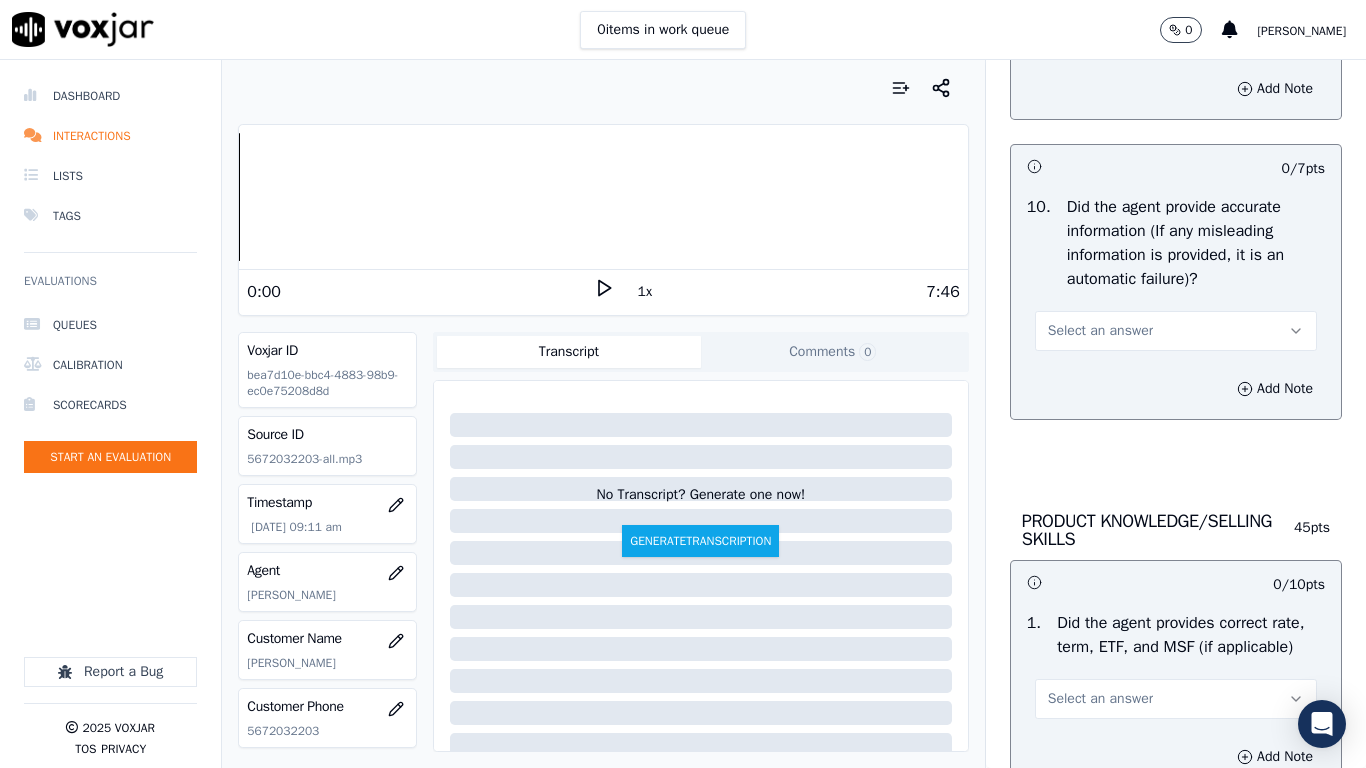 click on "Select an answer" at bounding box center (1176, 331) 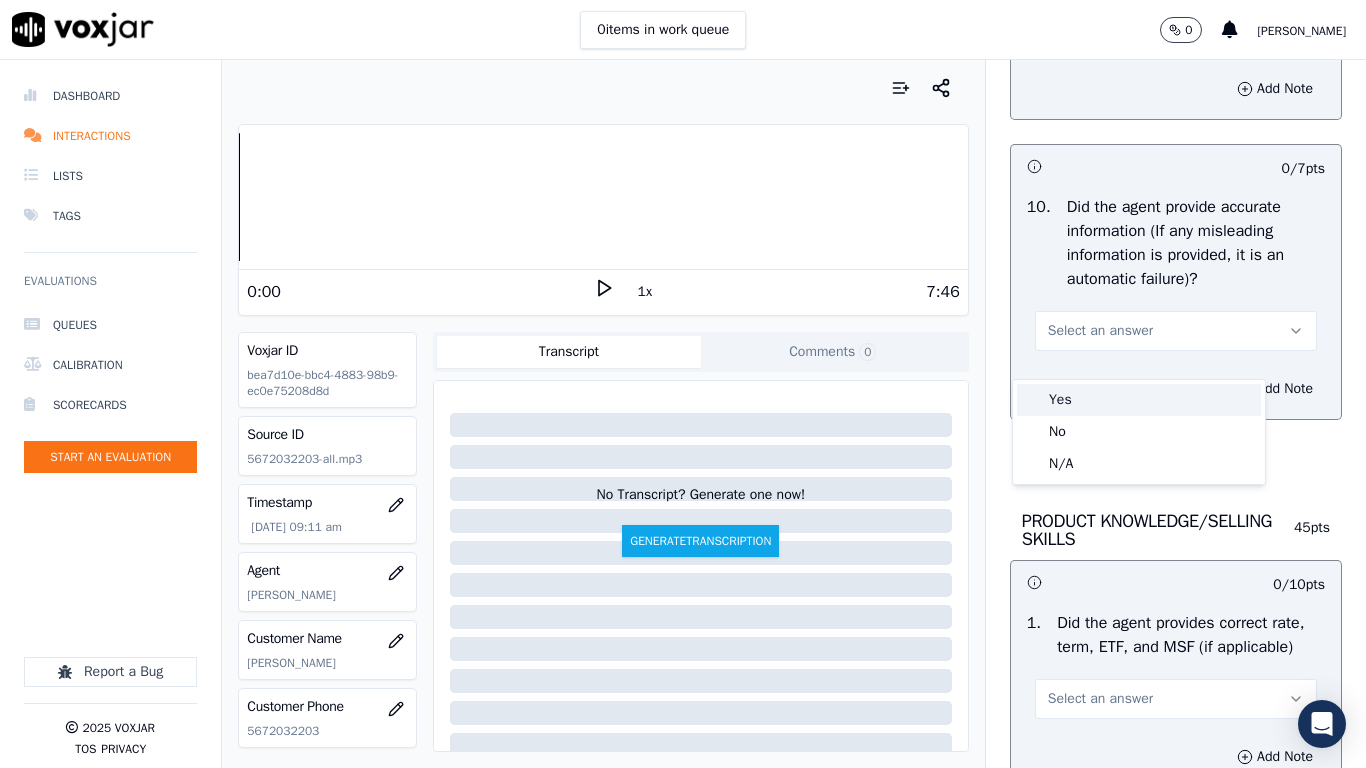 click on "Yes" at bounding box center (1139, 400) 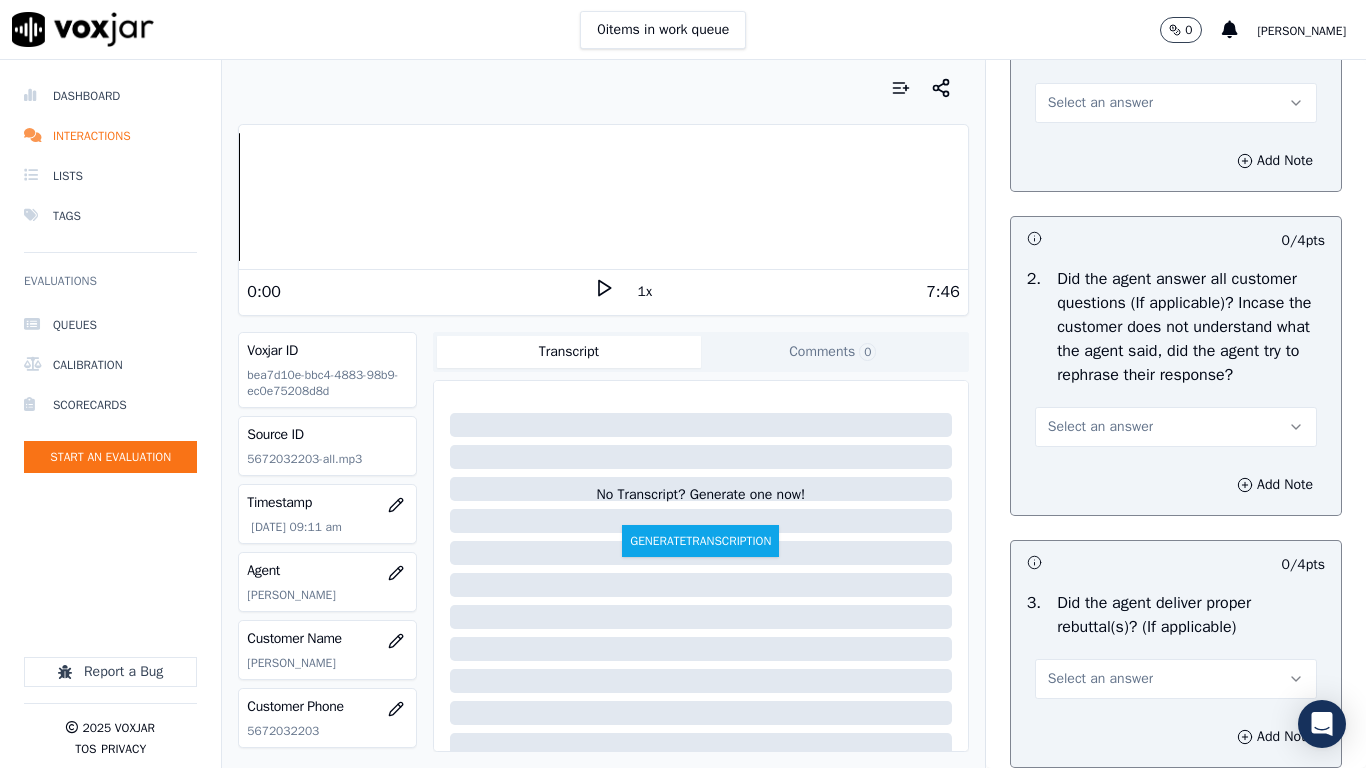 scroll, scrollTop: 3100, scrollLeft: 0, axis: vertical 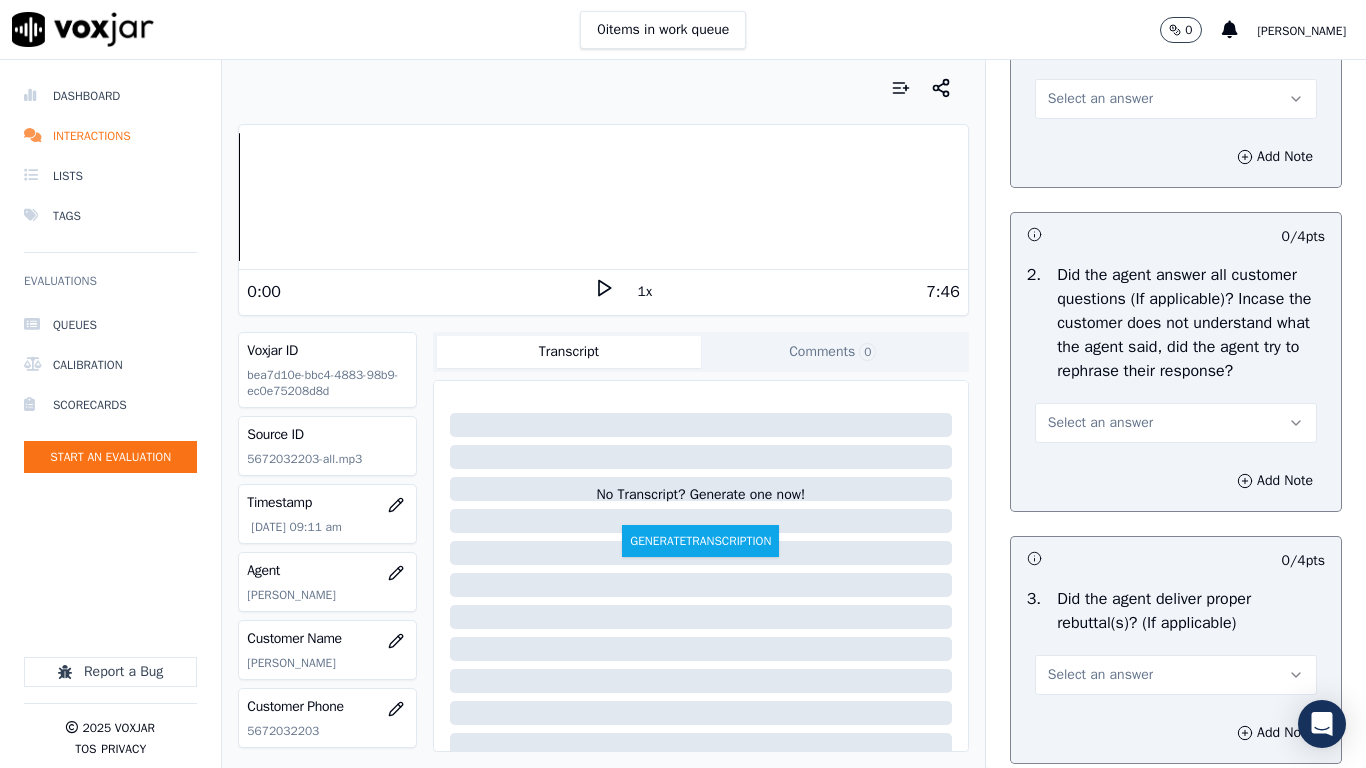 click on "Select an answer" at bounding box center (1176, 99) 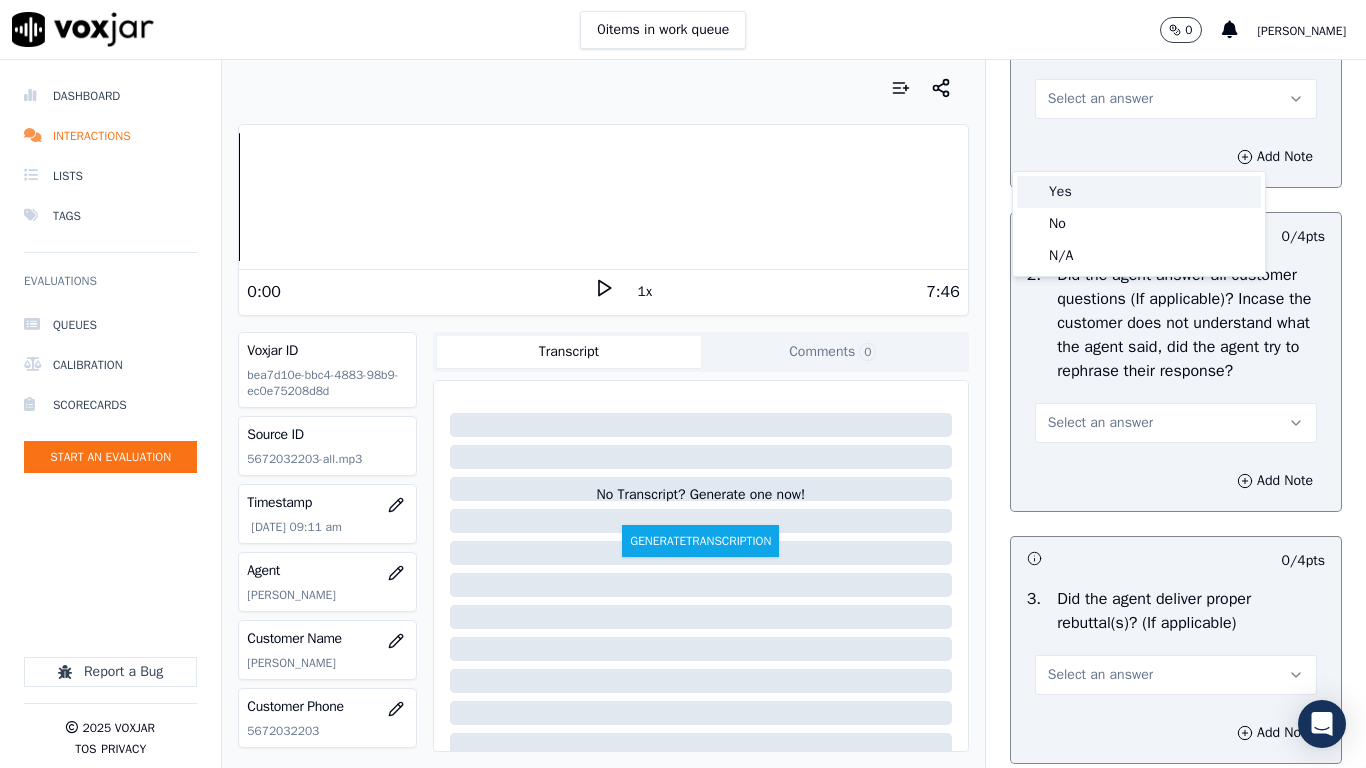 click on "Yes" at bounding box center [1139, 192] 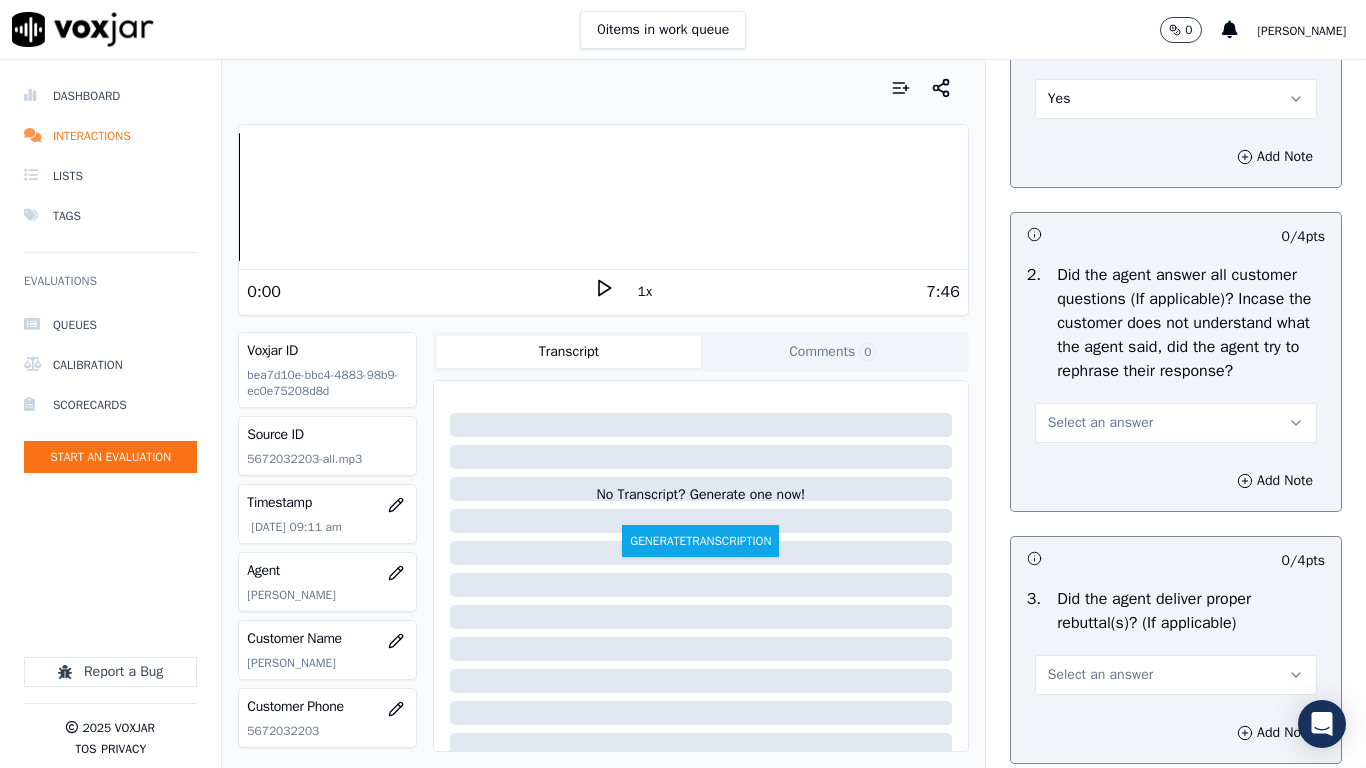 click on "Select an answer" at bounding box center (1100, 423) 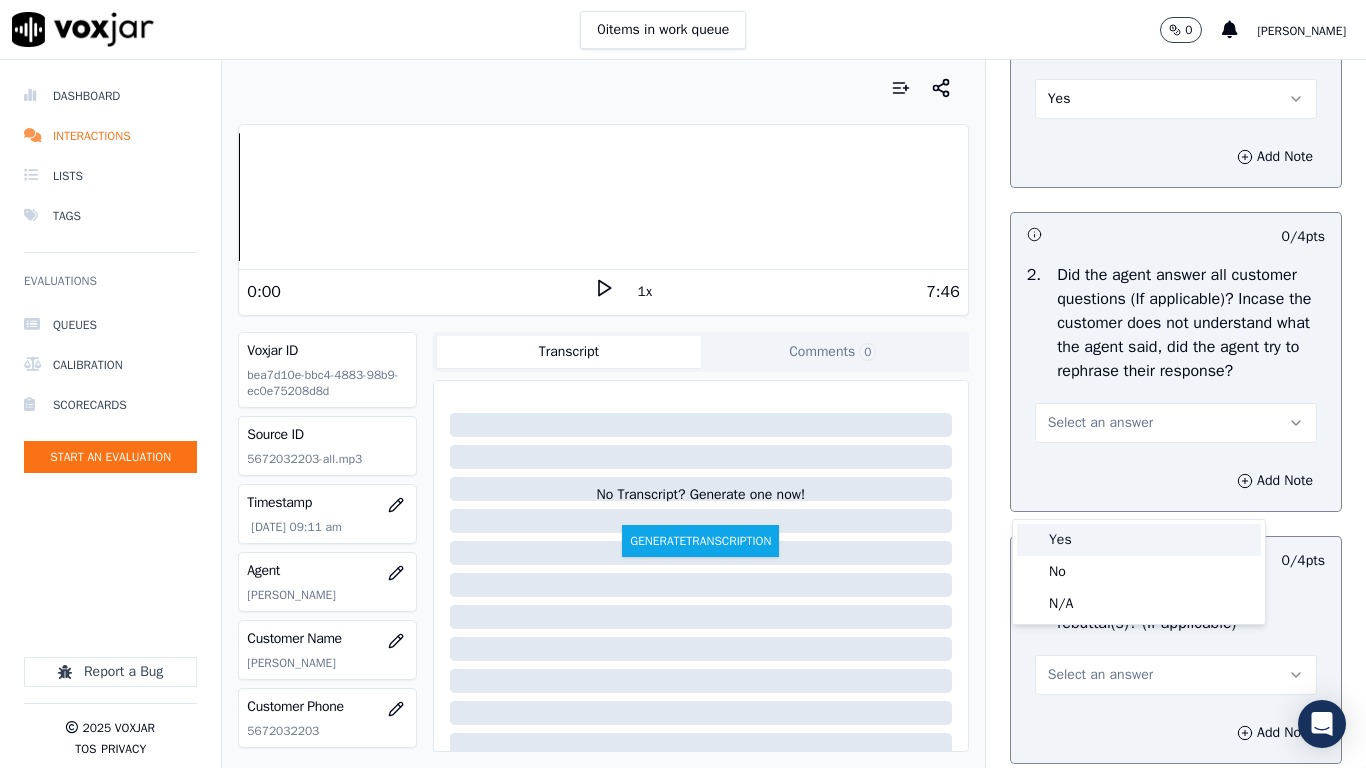 click on "Yes" at bounding box center [1139, 540] 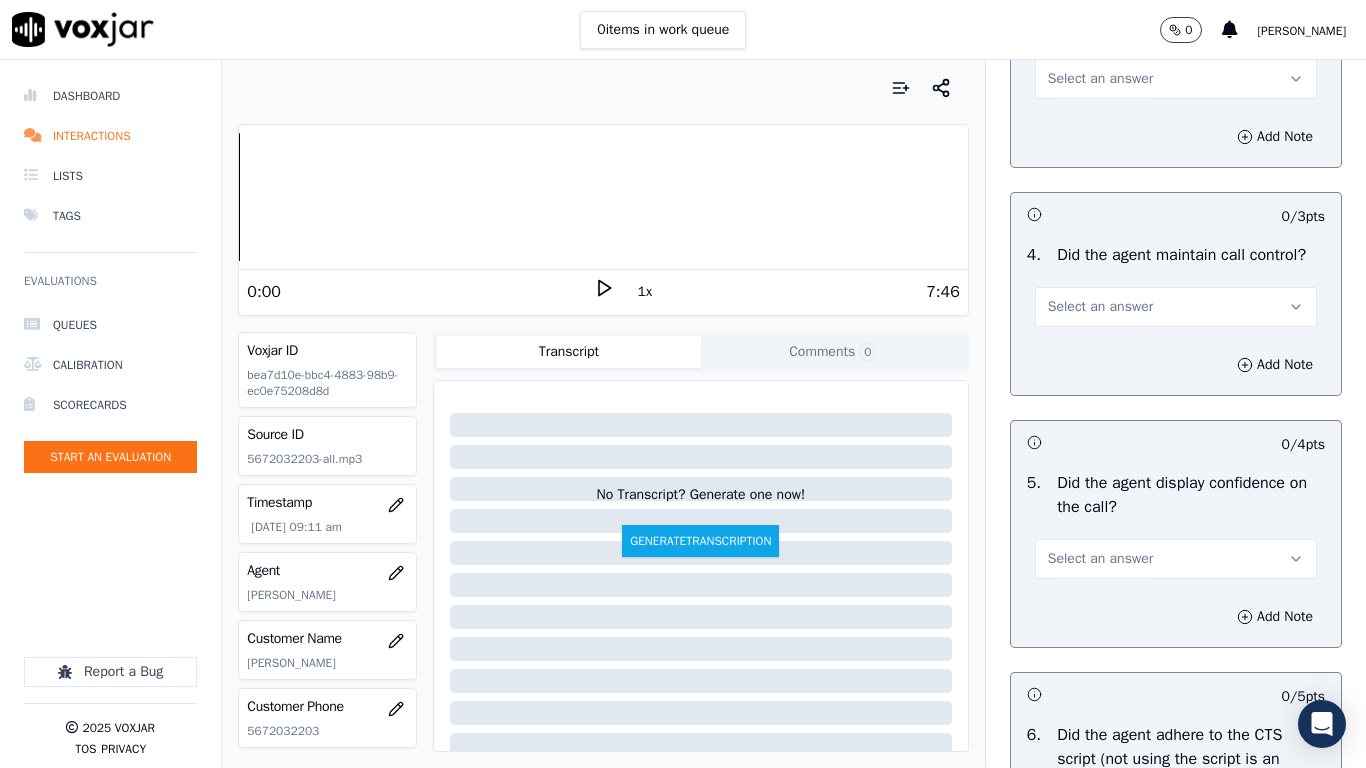 scroll, scrollTop: 3700, scrollLeft: 0, axis: vertical 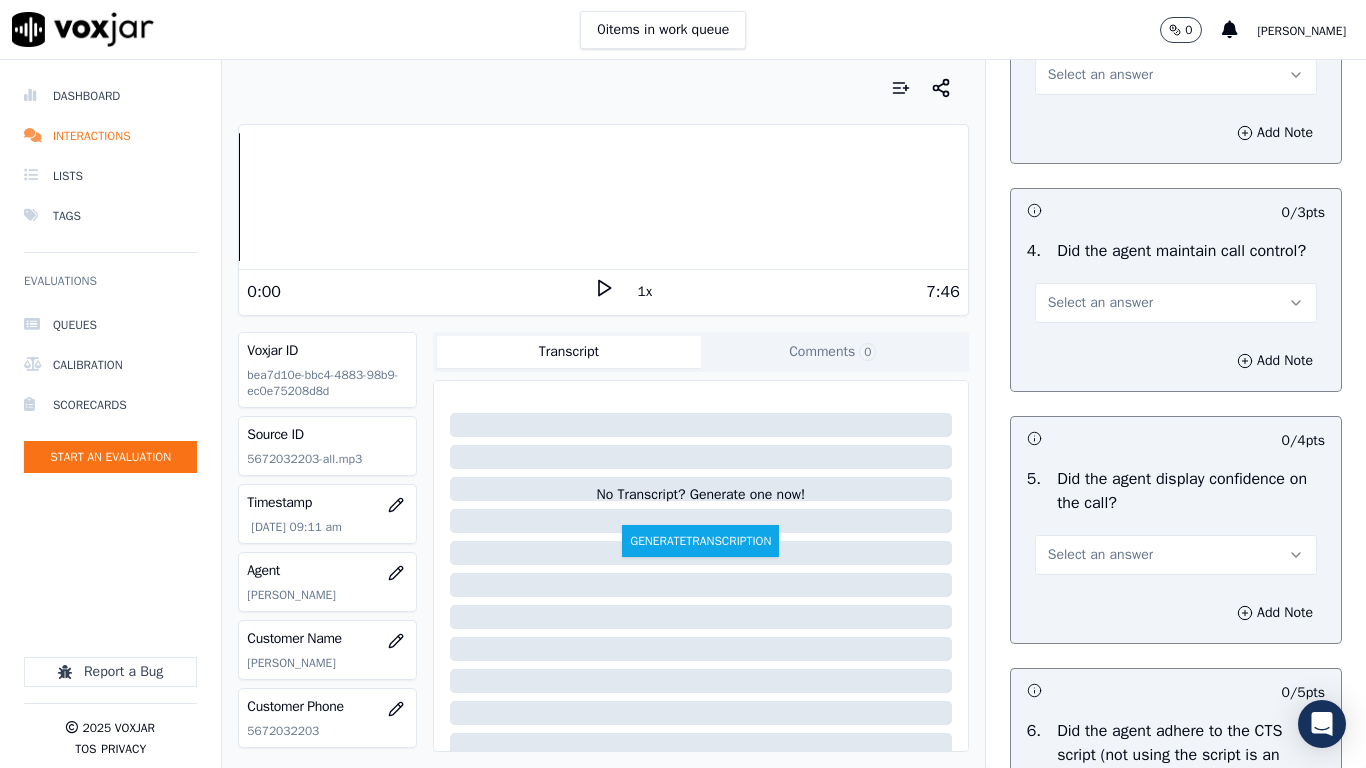 click on "Select an answer" at bounding box center [1100, 75] 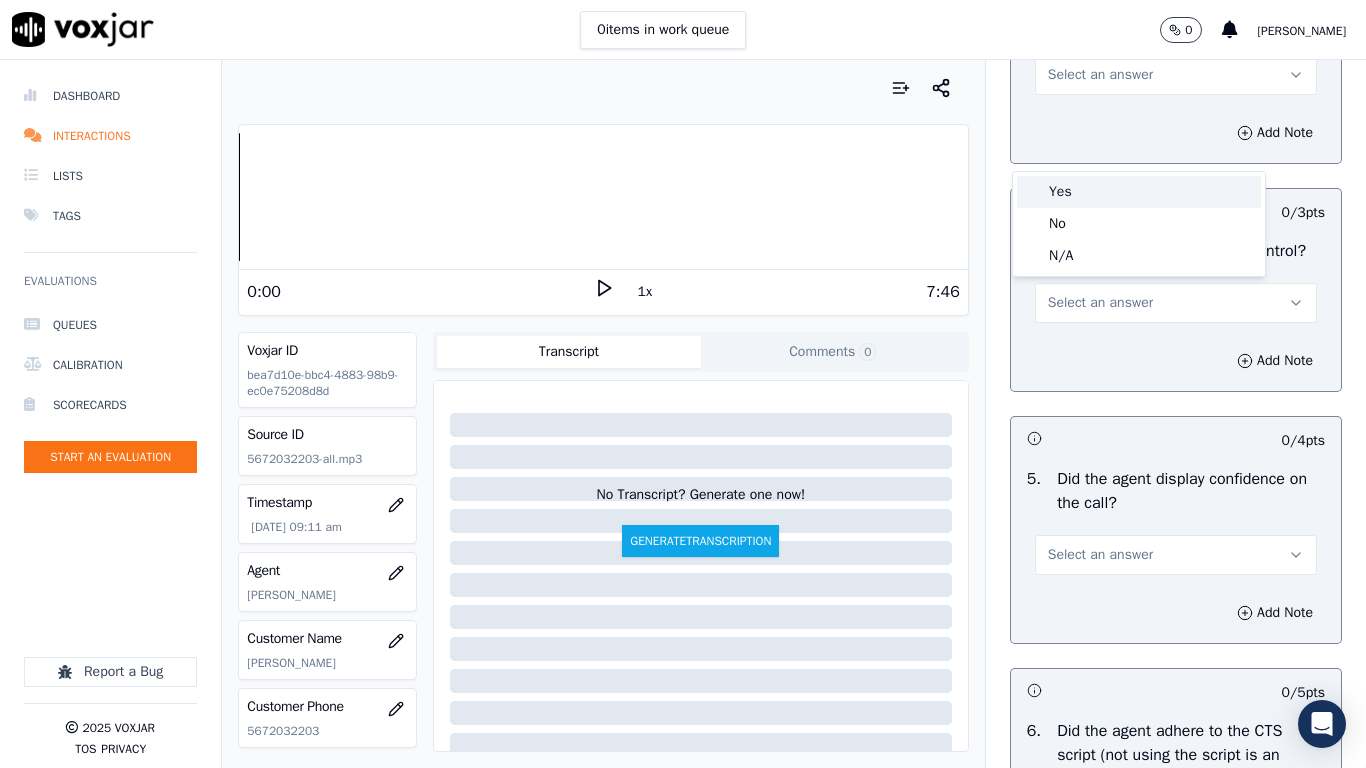 click on "Yes" at bounding box center (1139, 192) 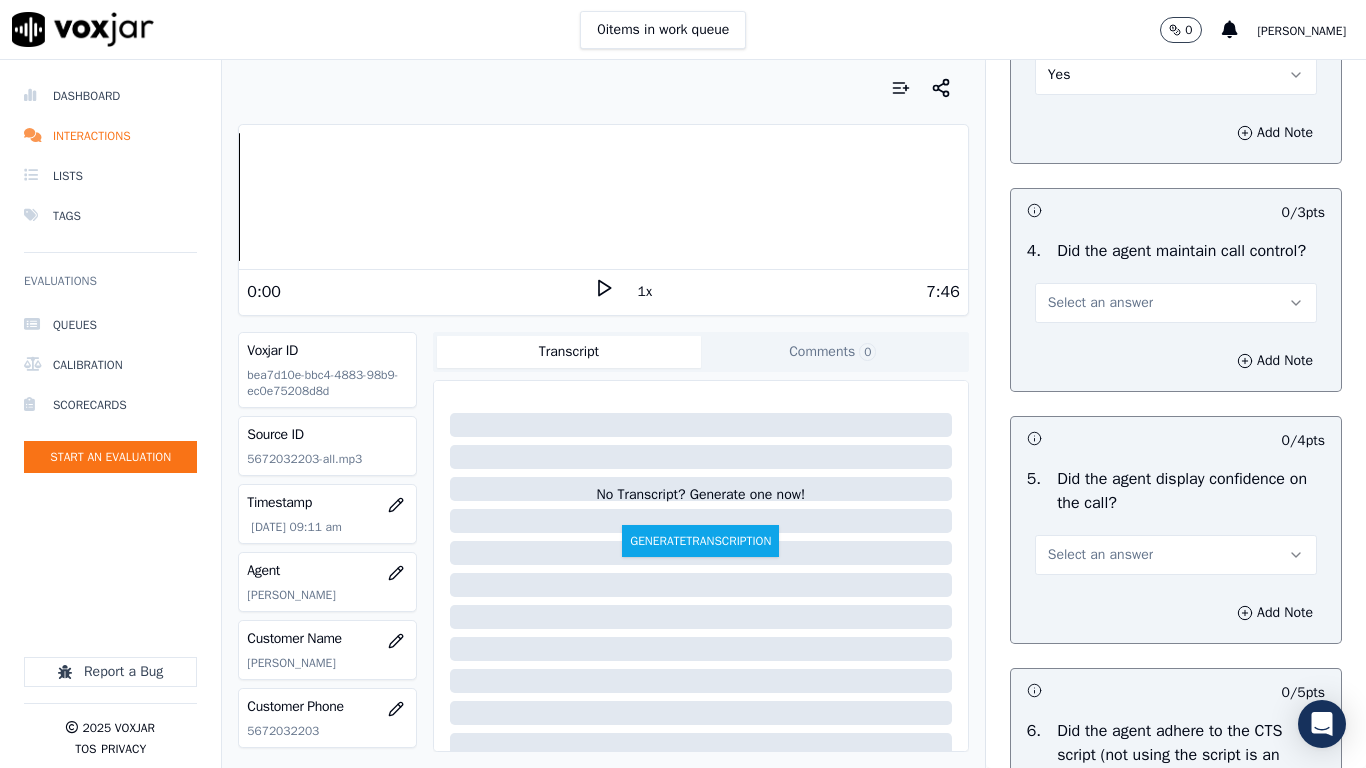 click on "4 .   Did the agent maintain call control?
Select an answer" at bounding box center (1176, 281) 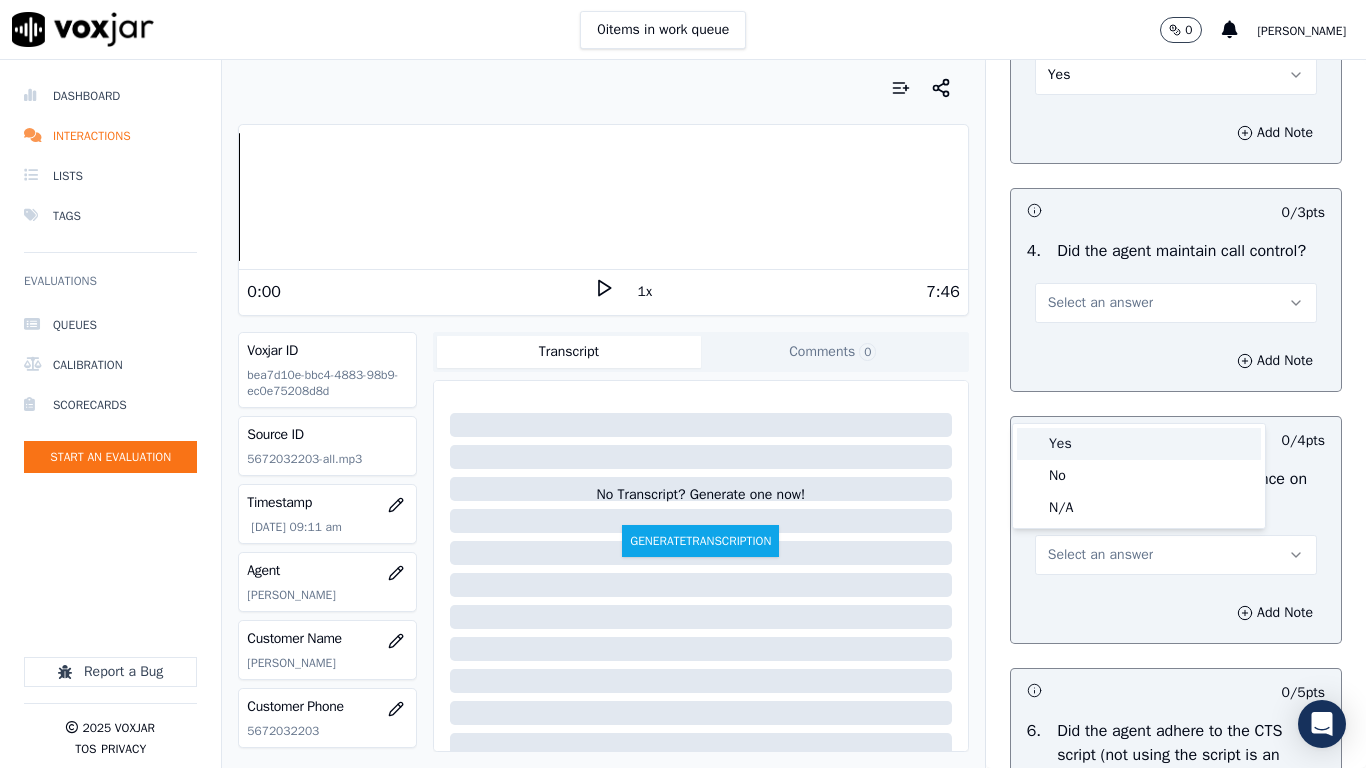 click on "Yes" at bounding box center [1139, 444] 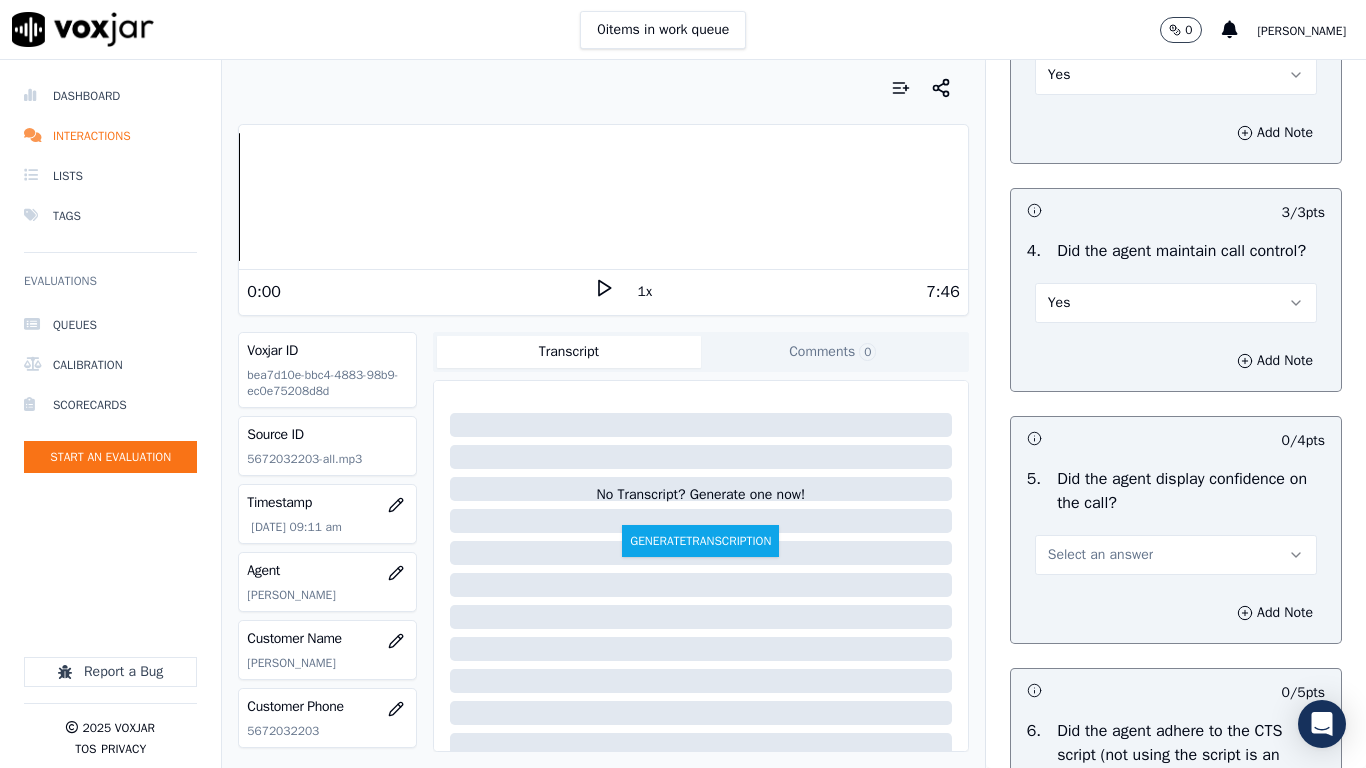 click on "Select an answer" at bounding box center [1100, 555] 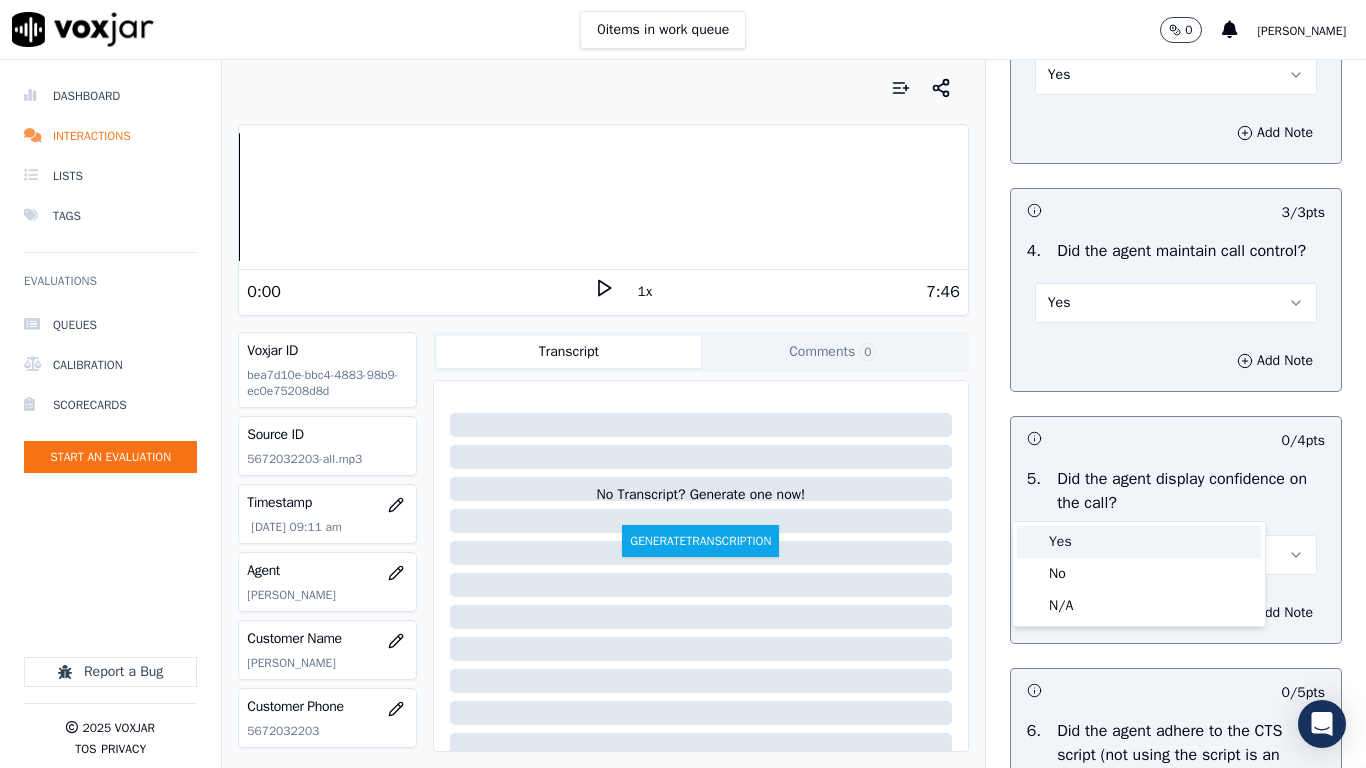 click on "Yes" at bounding box center (1139, 542) 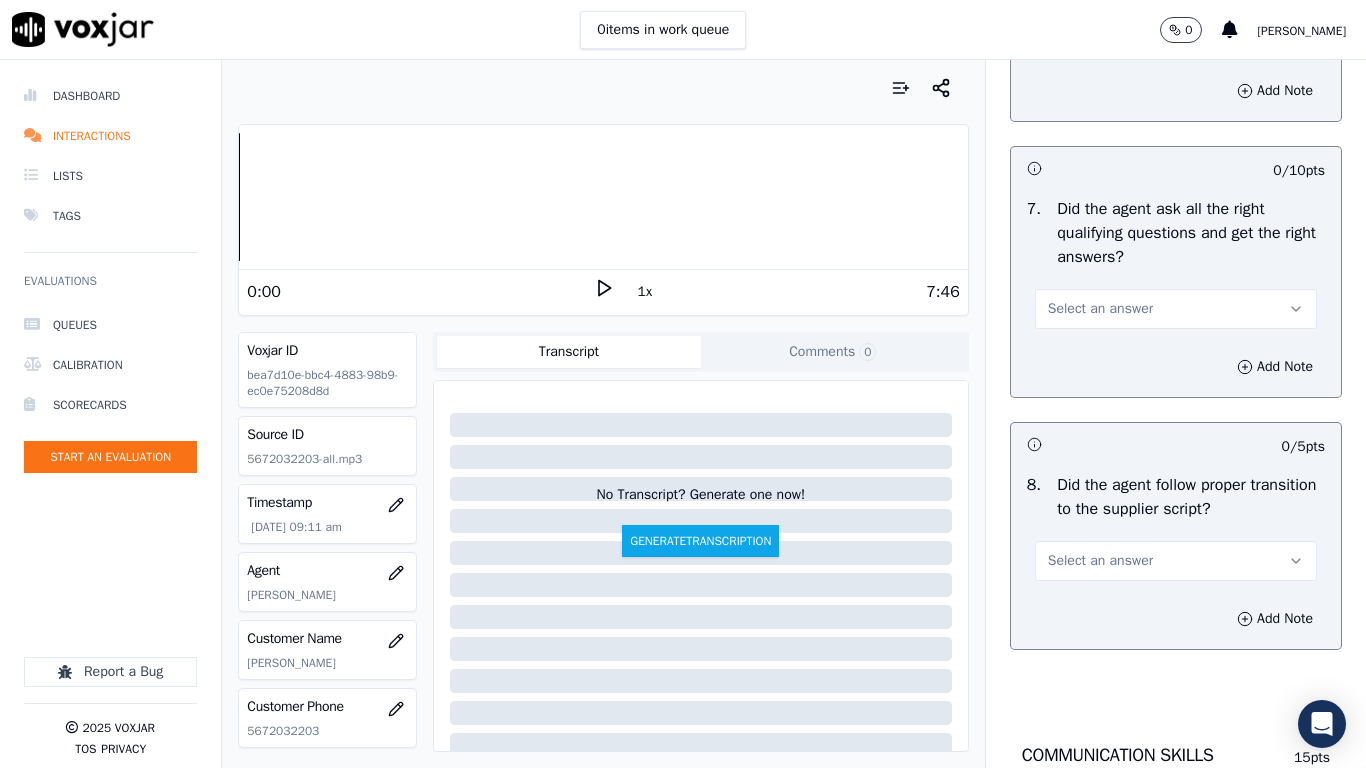 scroll, scrollTop: 4500, scrollLeft: 0, axis: vertical 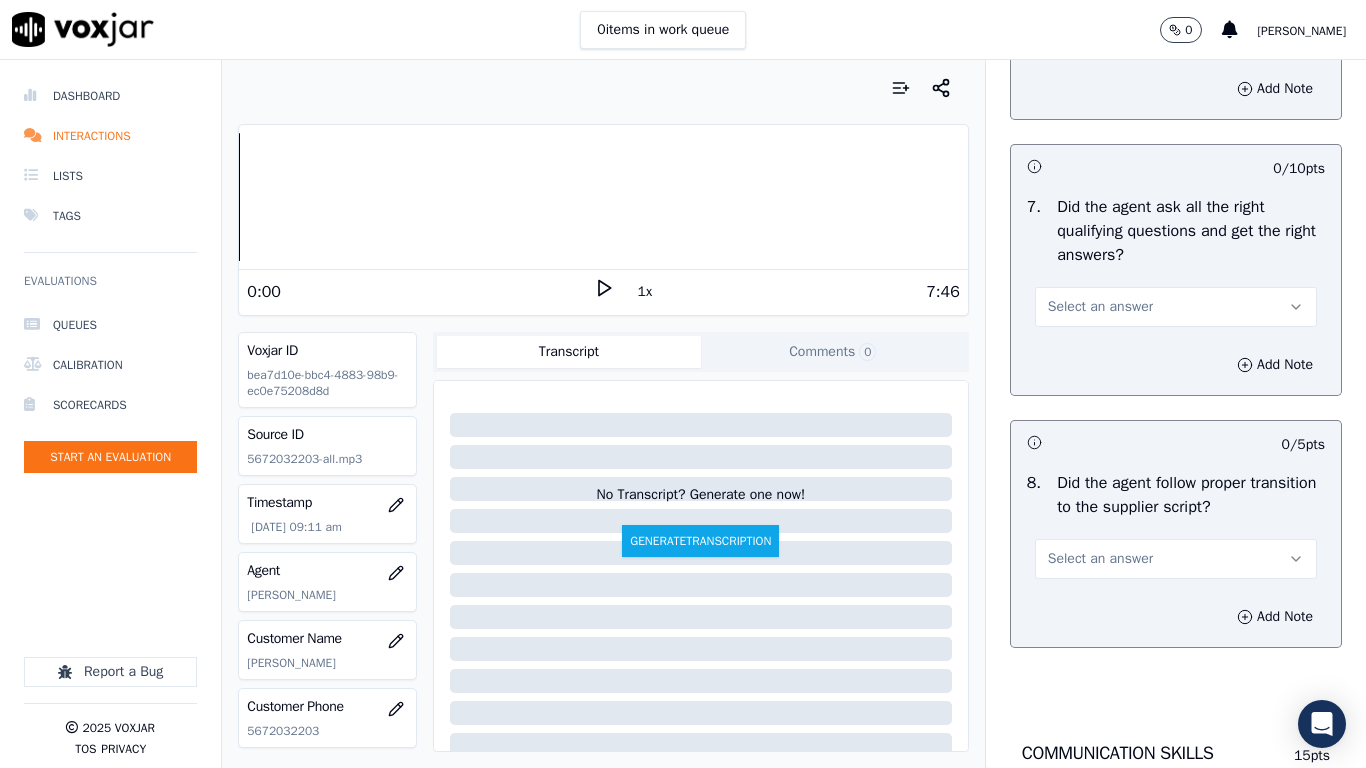 click on "Select an answer" at bounding box center (1100, 31) 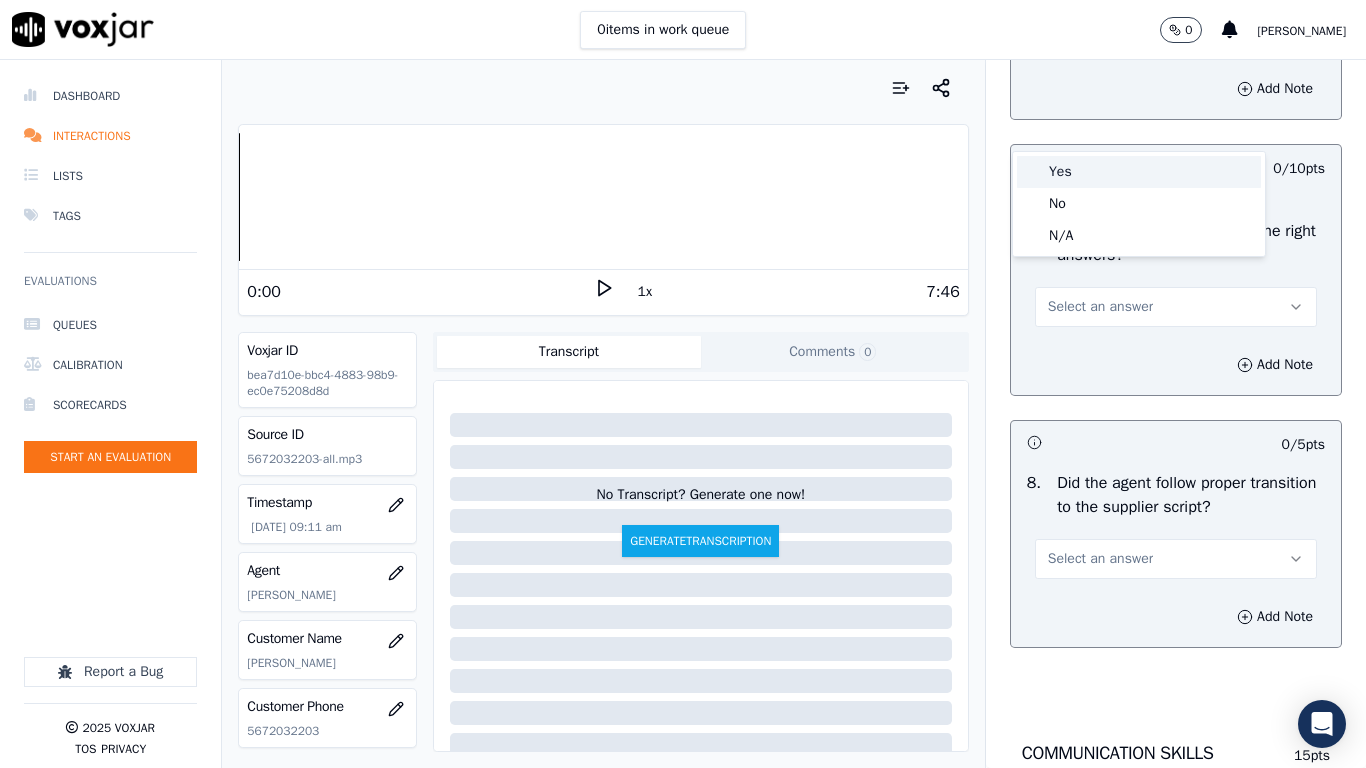 click on "Yes" at bounding box center (1139, 172) 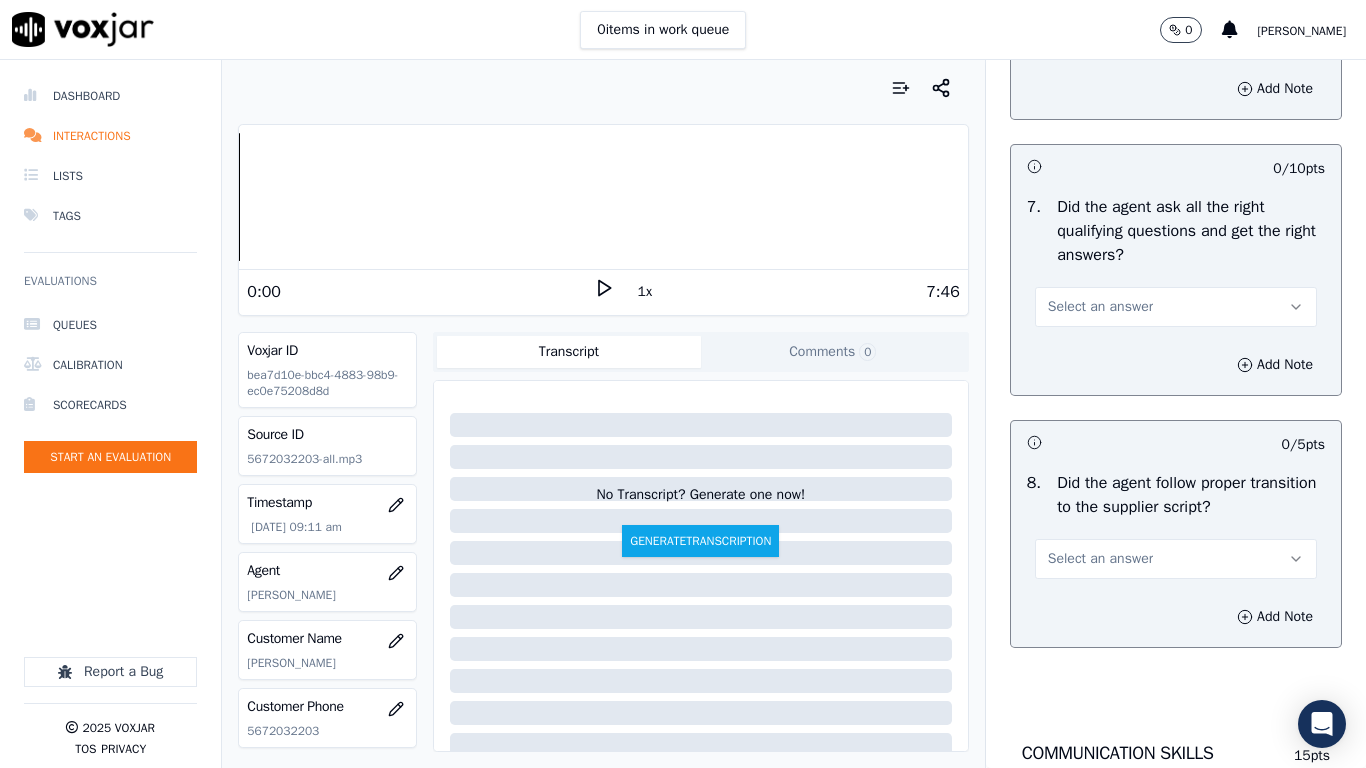 click on "Select an answer" at bounding box center (1176, 307) 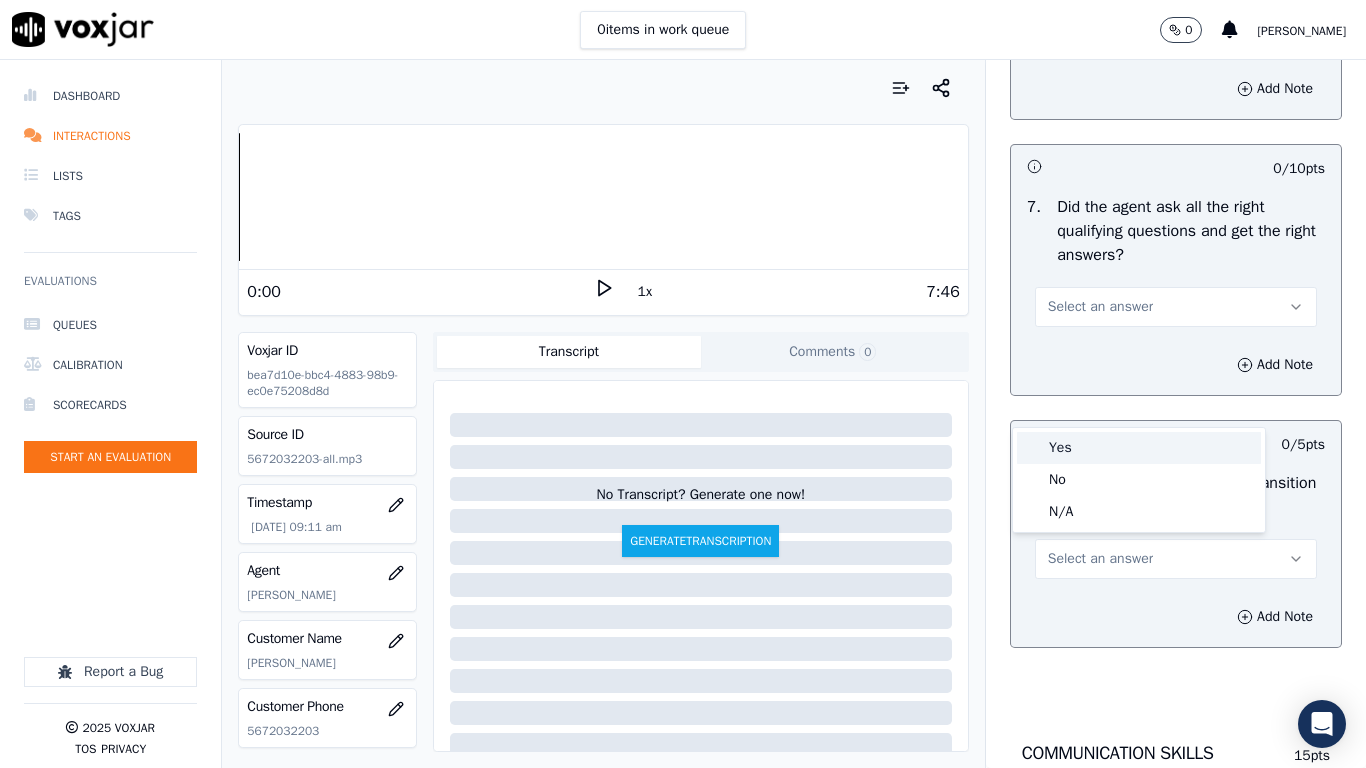 click on "Yes" at bounding box center (1139, 448) 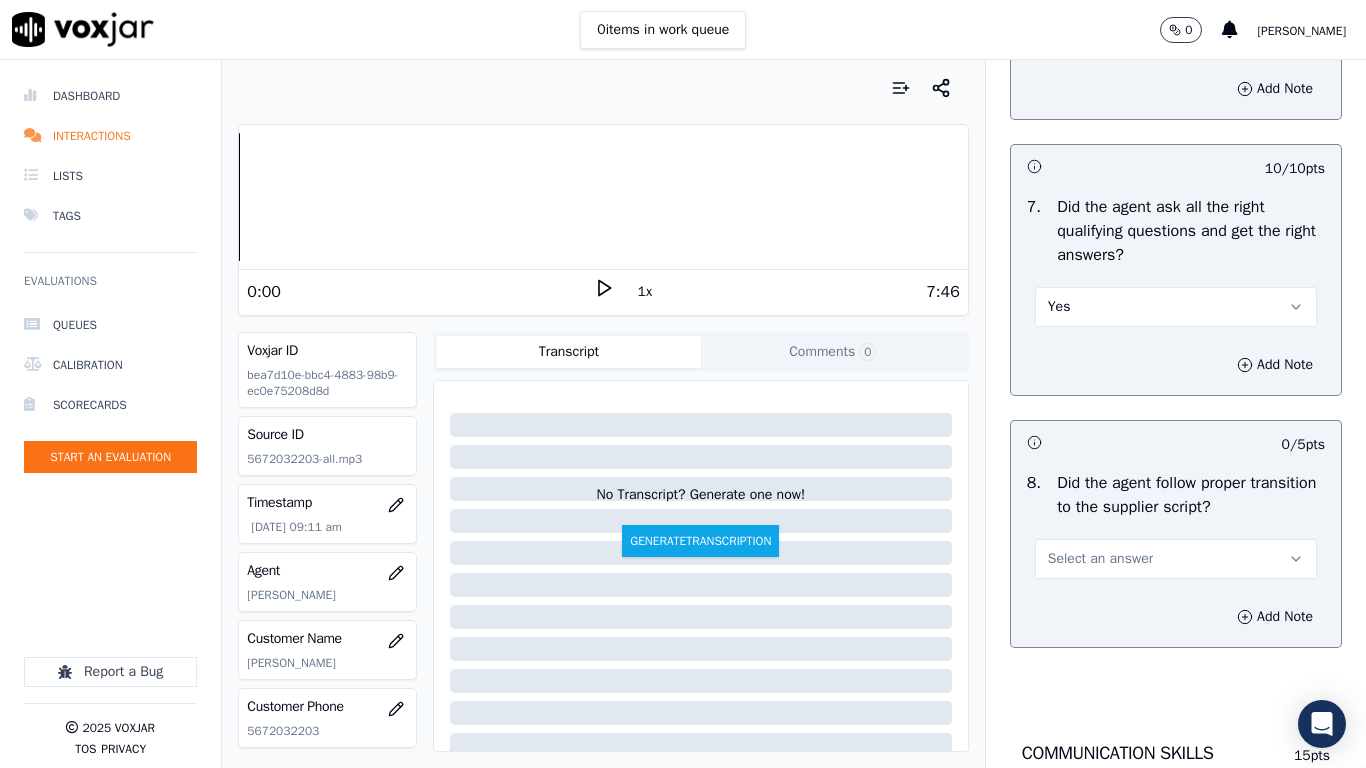 click on "Select an answer" at bounding box center [1100, 559] 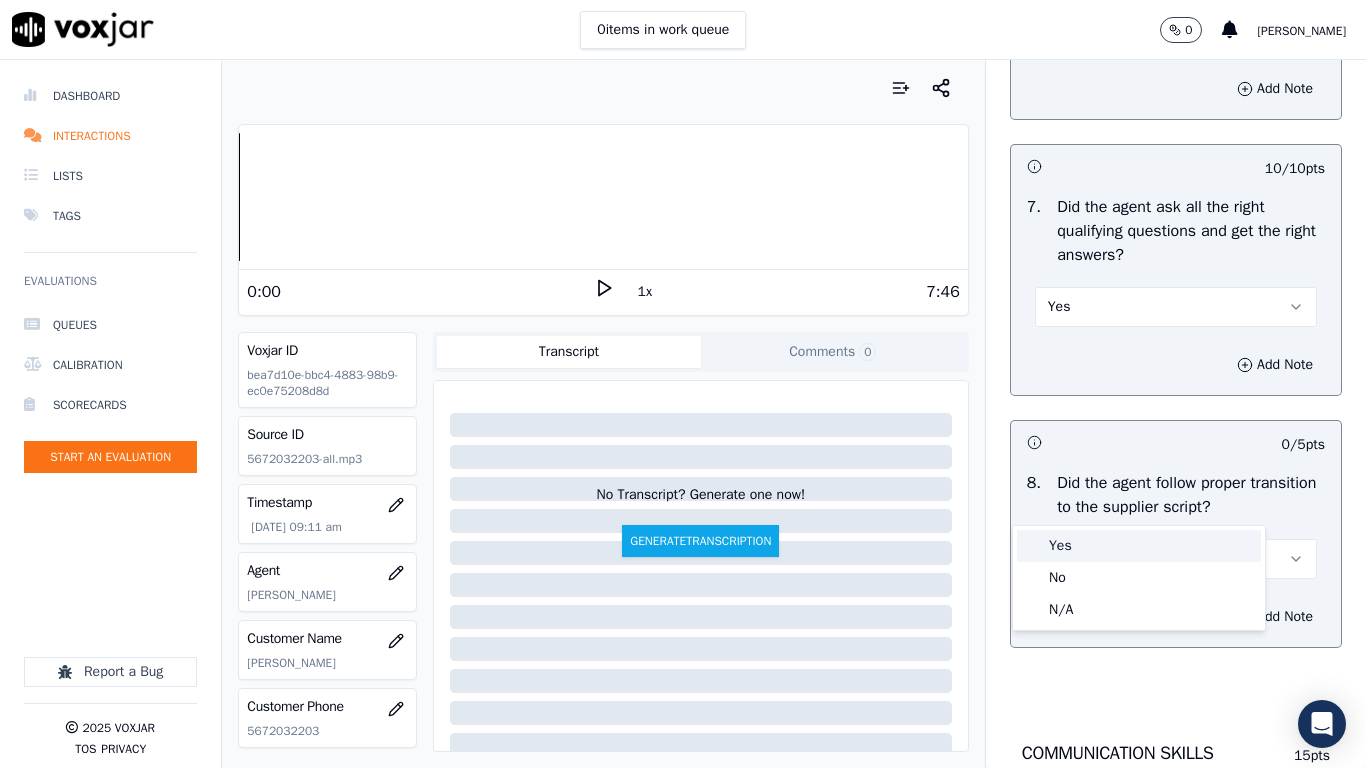 click on "Yes" at bounding box center (1139, 546) 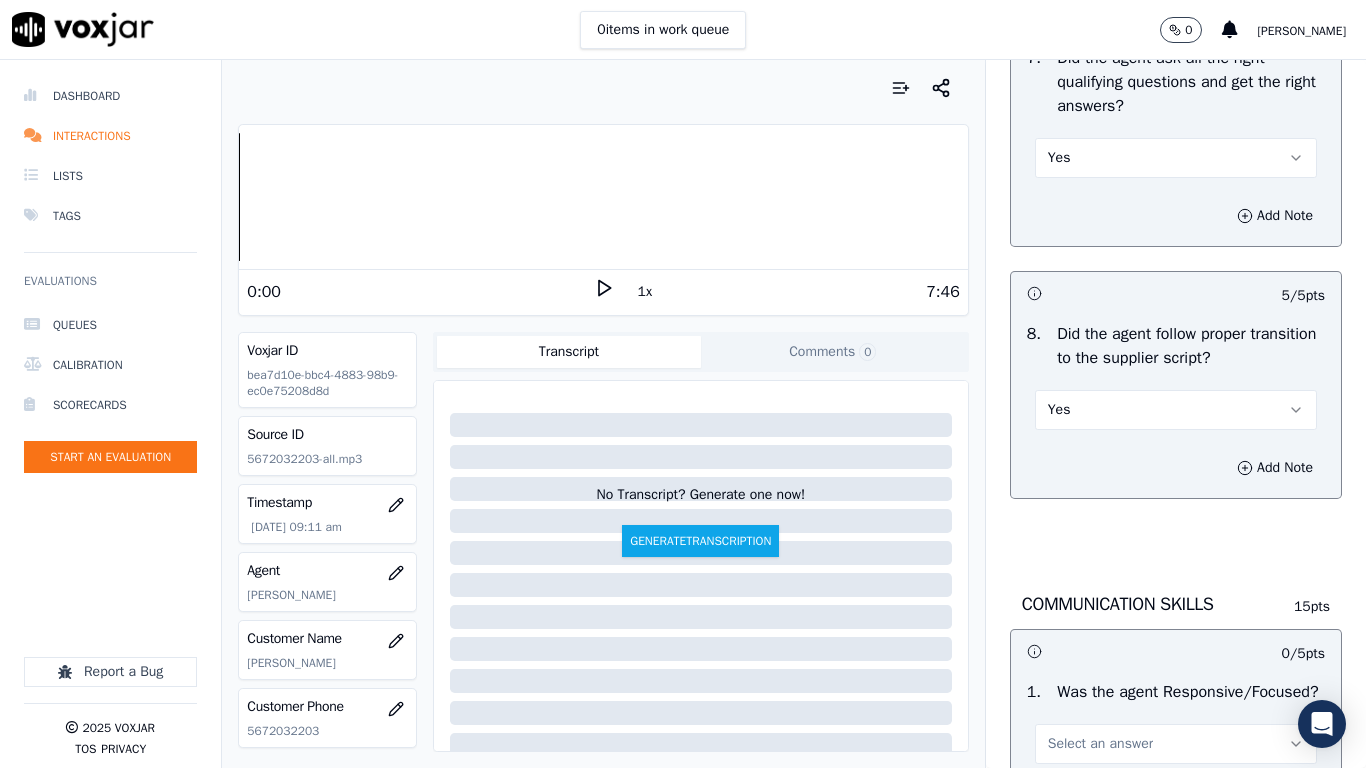 scroll, scrollTop: 5200, scrollLeft: 0, axis: vertical 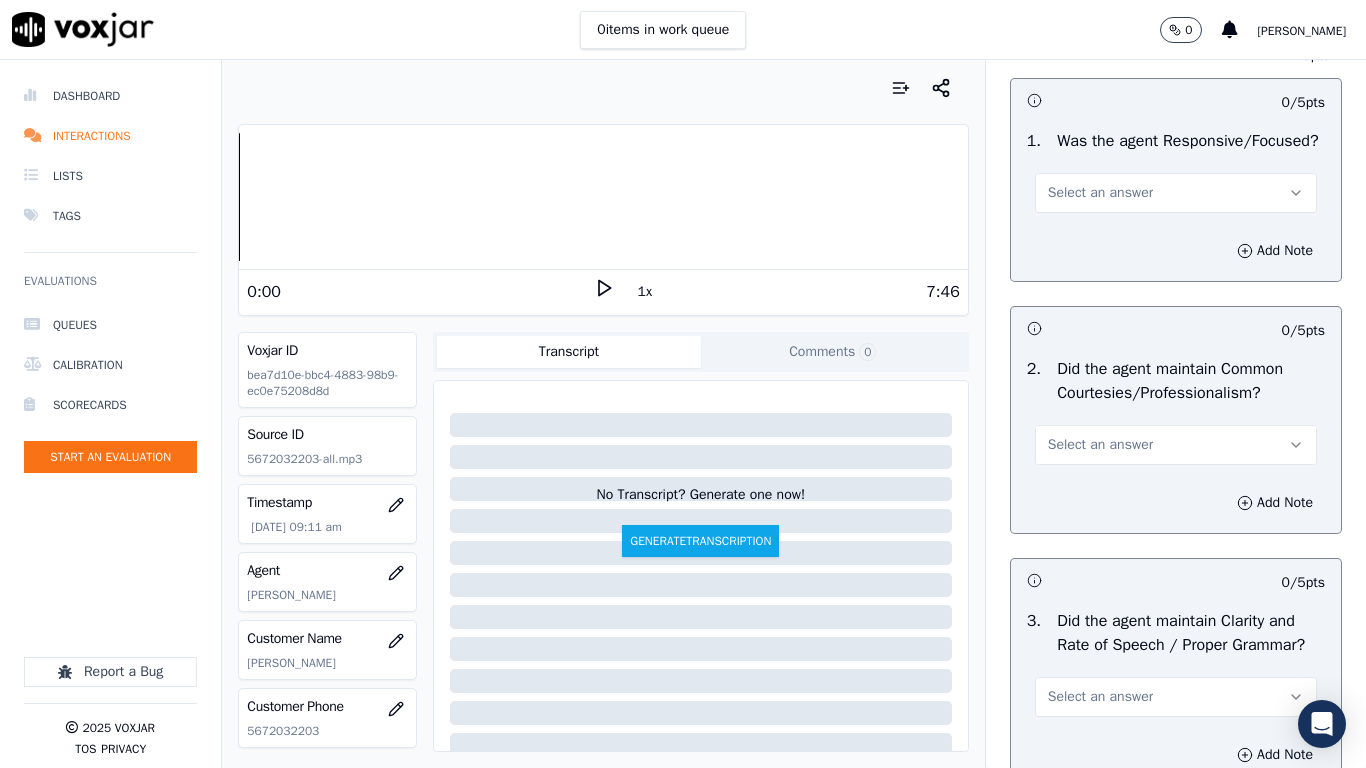click on "Select an answer" at bounding box center (1100, 193) 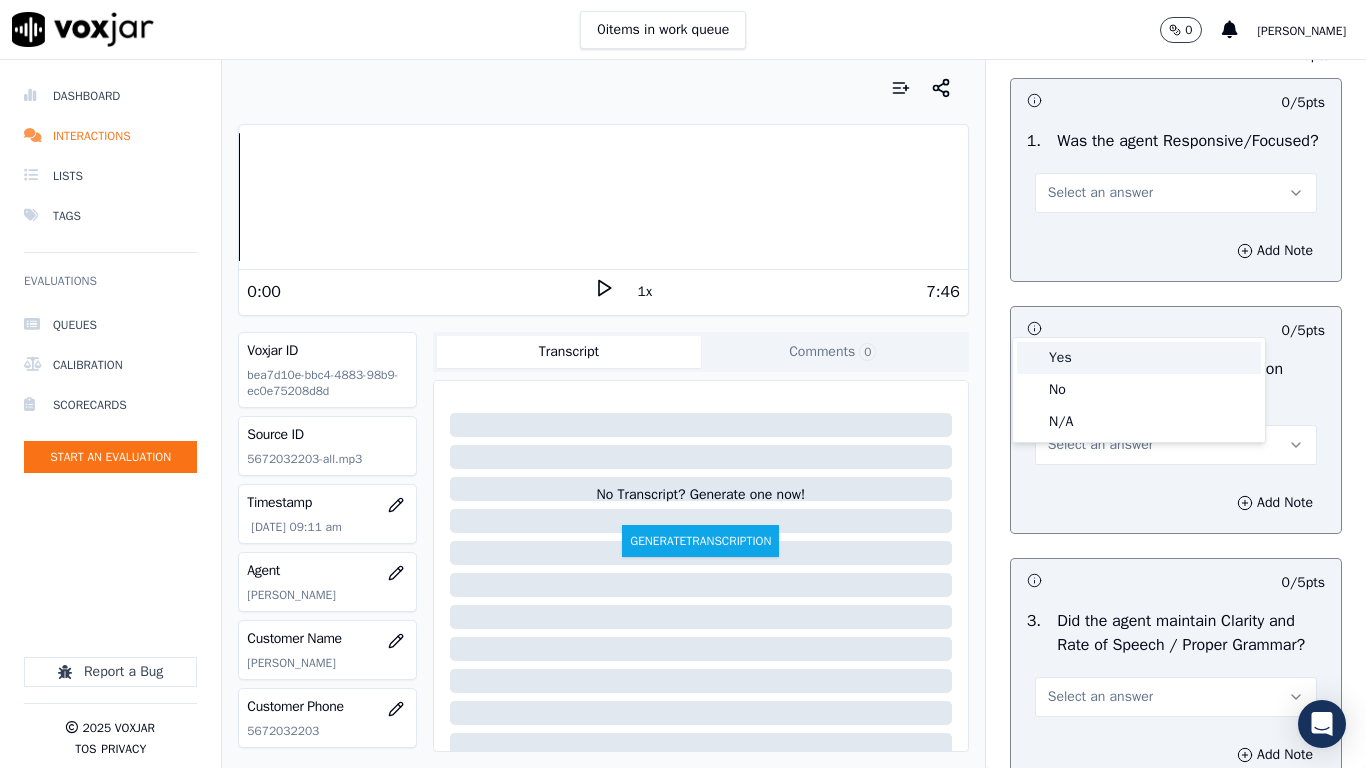 click on "Yes" at bounding box center (1139, 358) 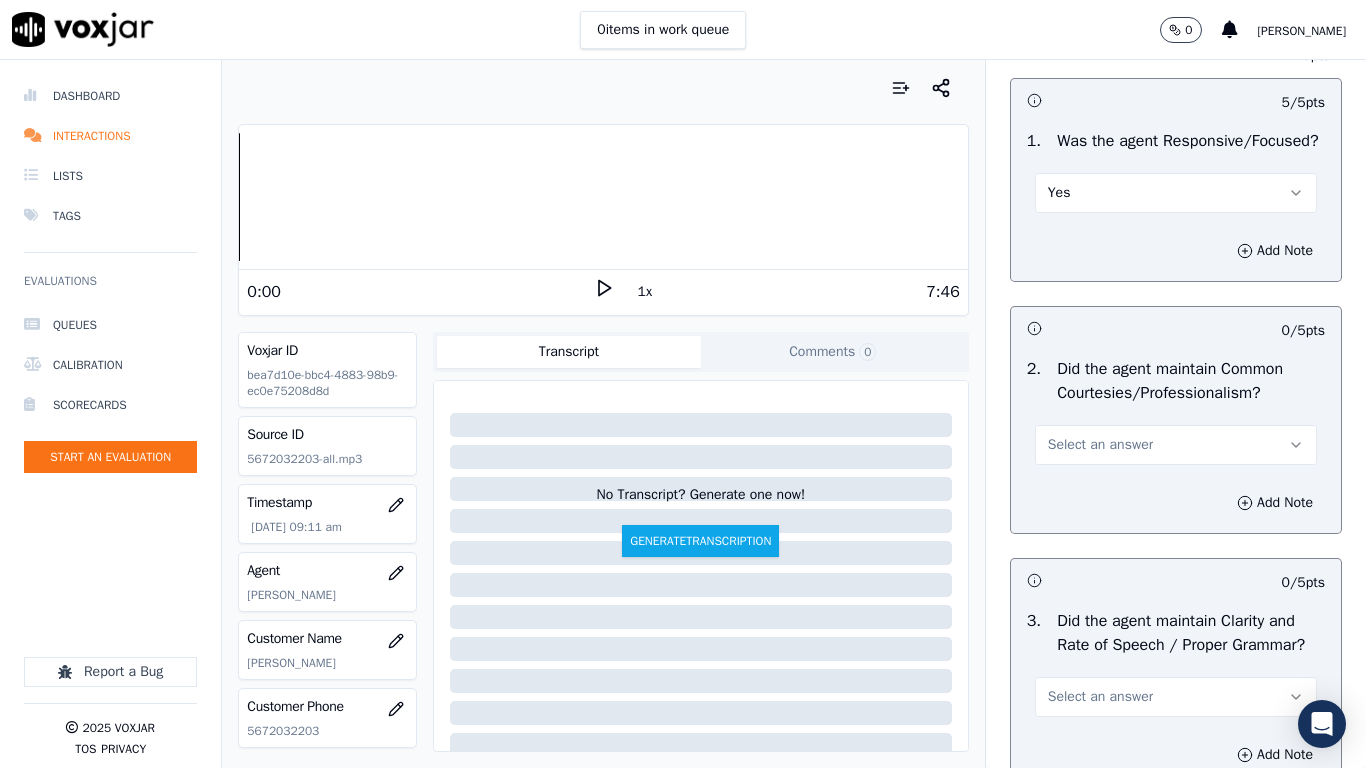 click on "Select an answer" at bounding box center (1100, 445) 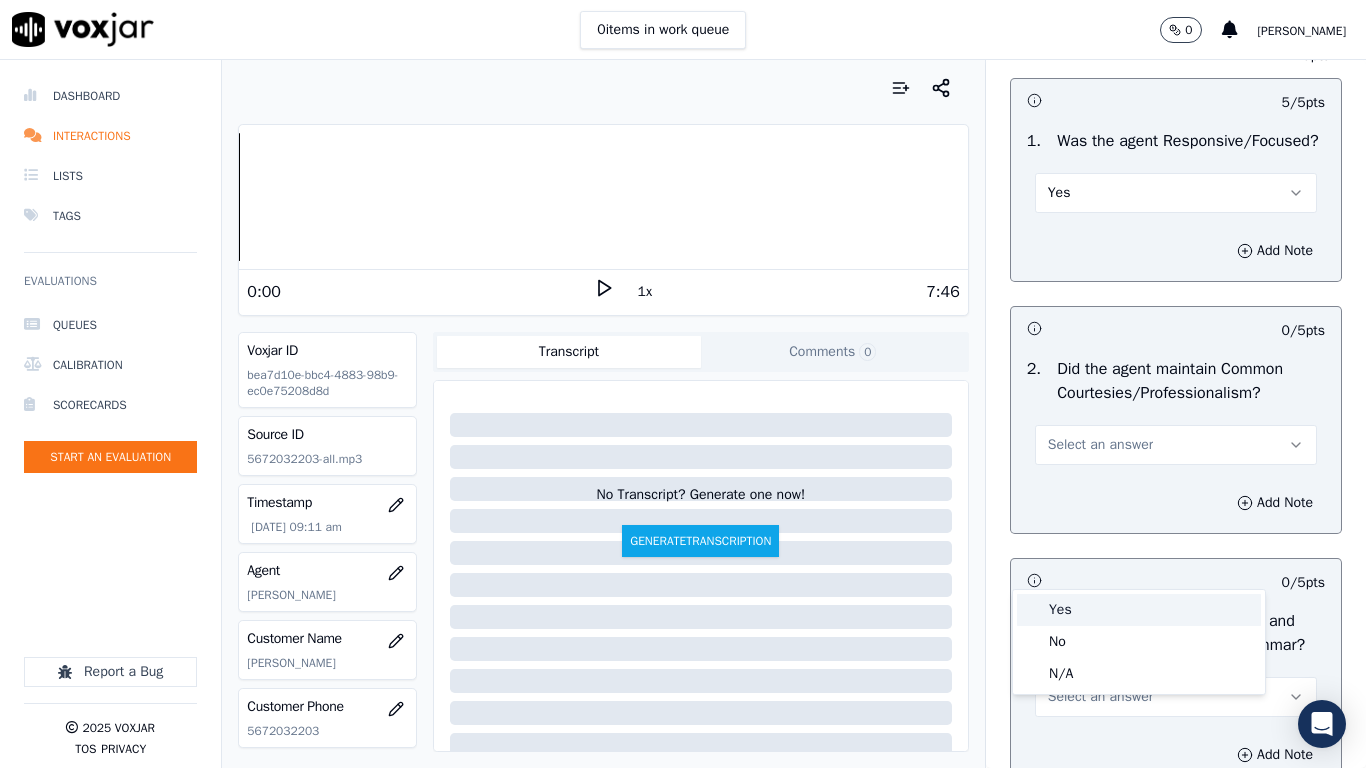 click on "Yes" at bounding box center [1139, 610] 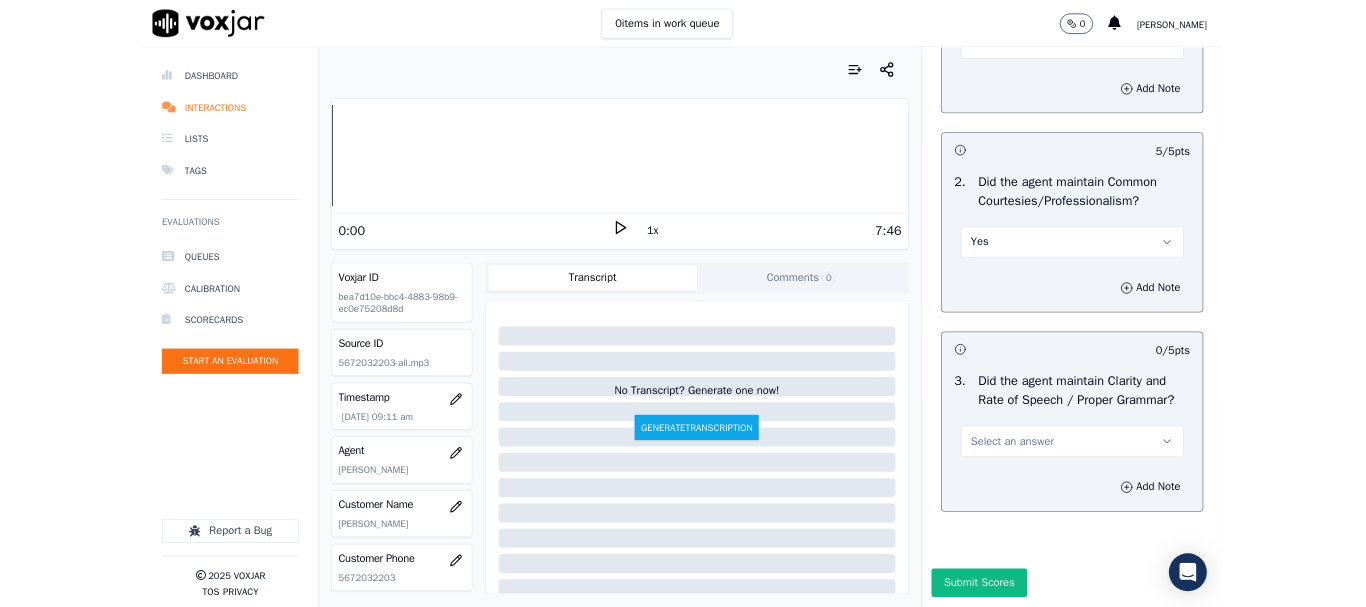 scroll, scrollTop: 5533, scrollLeft: 0, axis: vertical 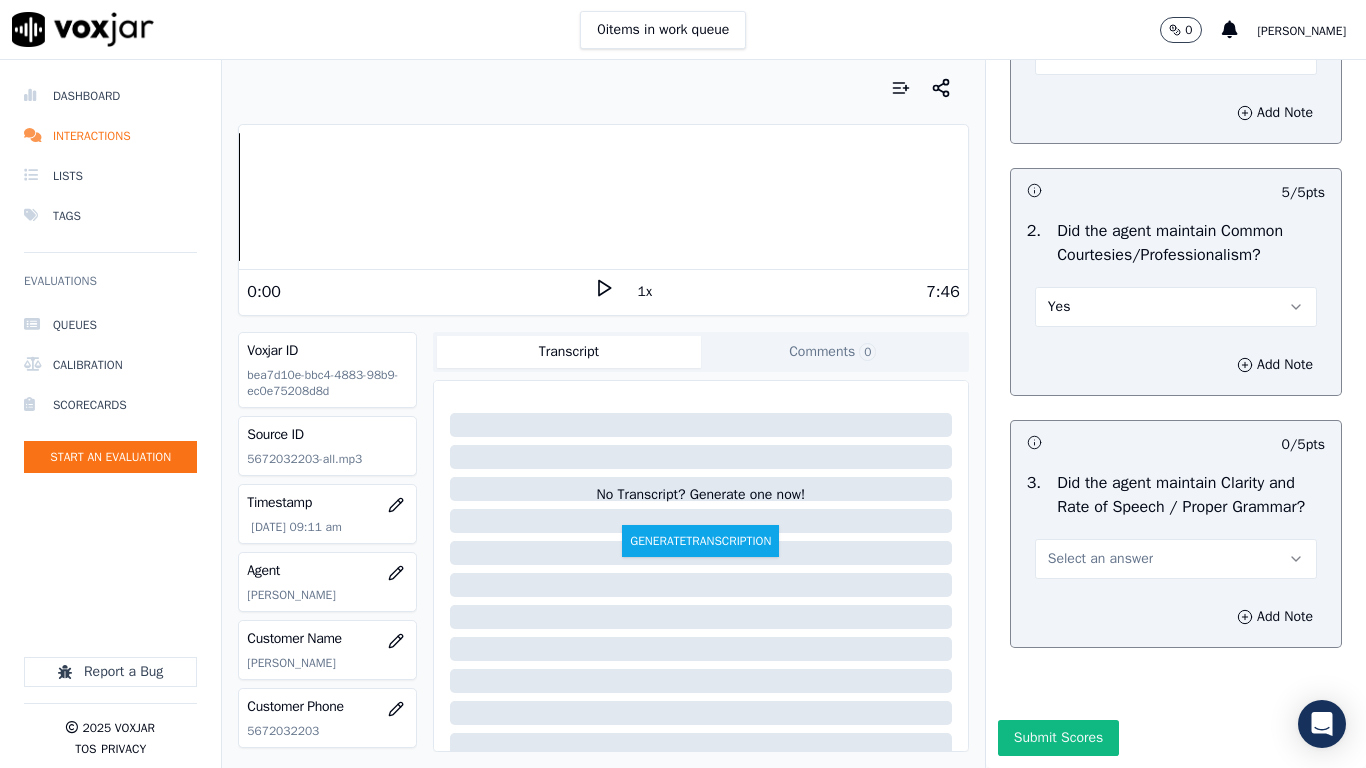 click on "Select an answer" at bounding box center [1100, 559] 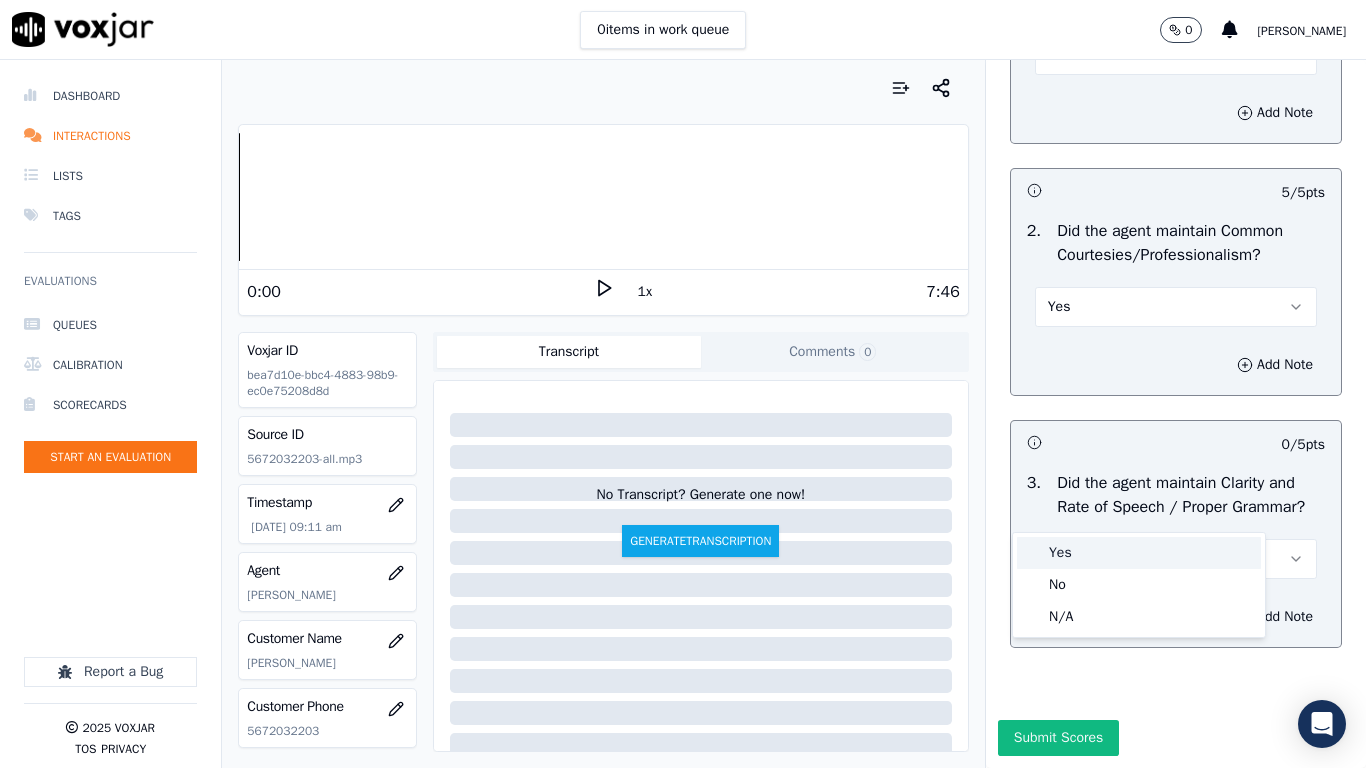 click on "Yes" at bounding box center (1139, 553) 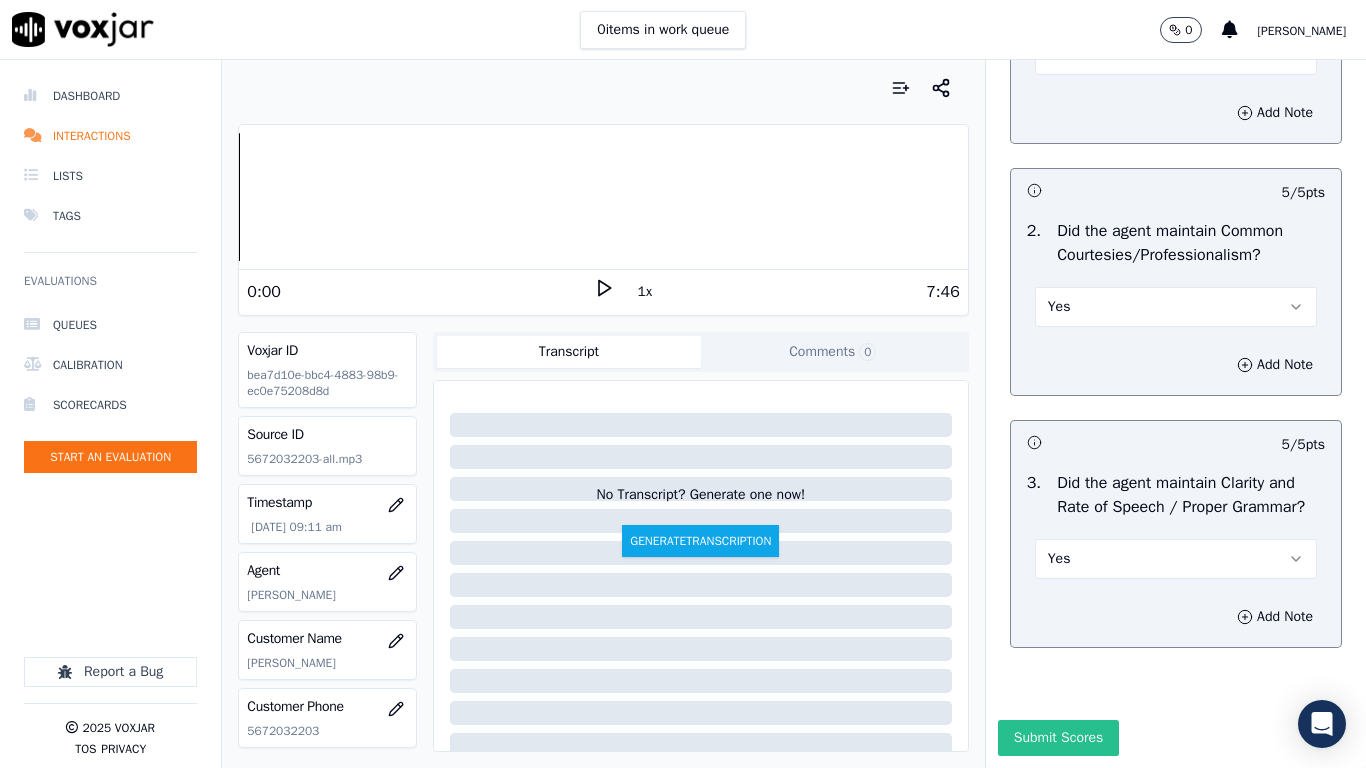 click on "Submit Scores" at bounding box center [1058, 738] 